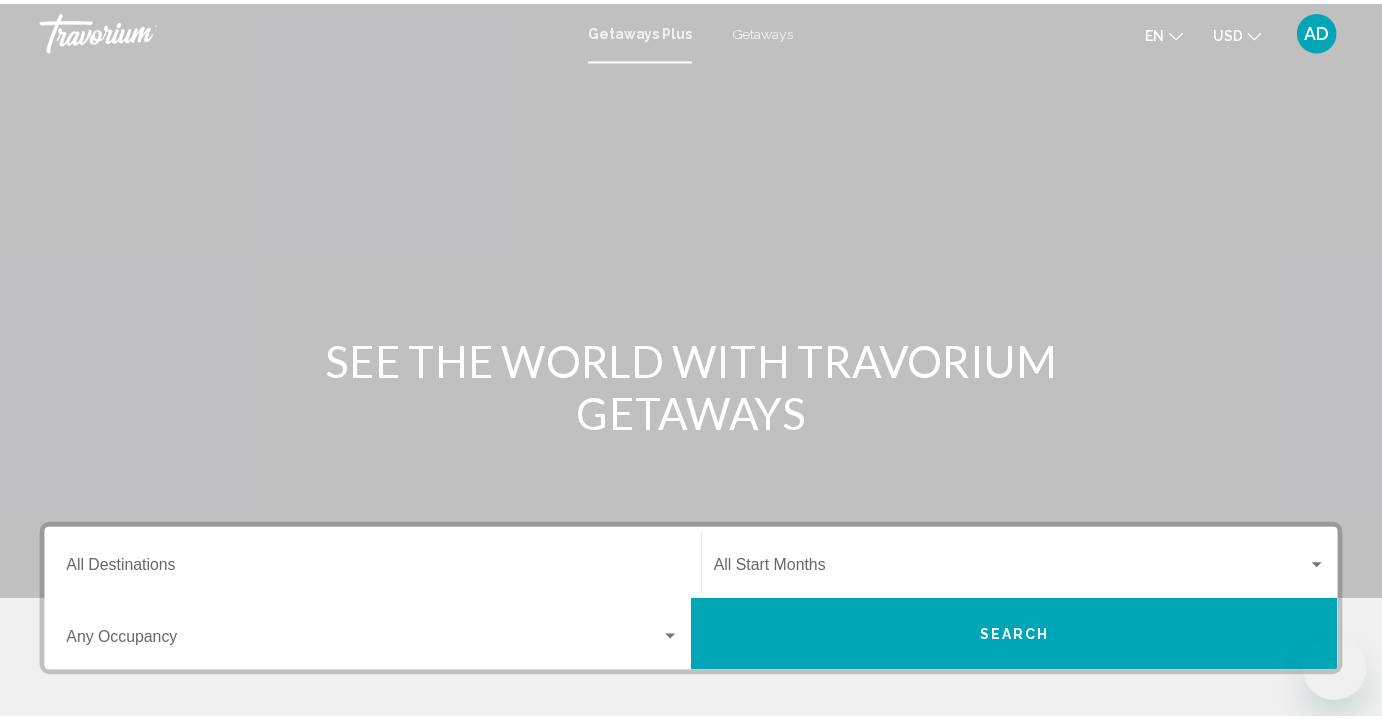 scroll, scrollTop: 0, scrollLeft: 0, axis: both 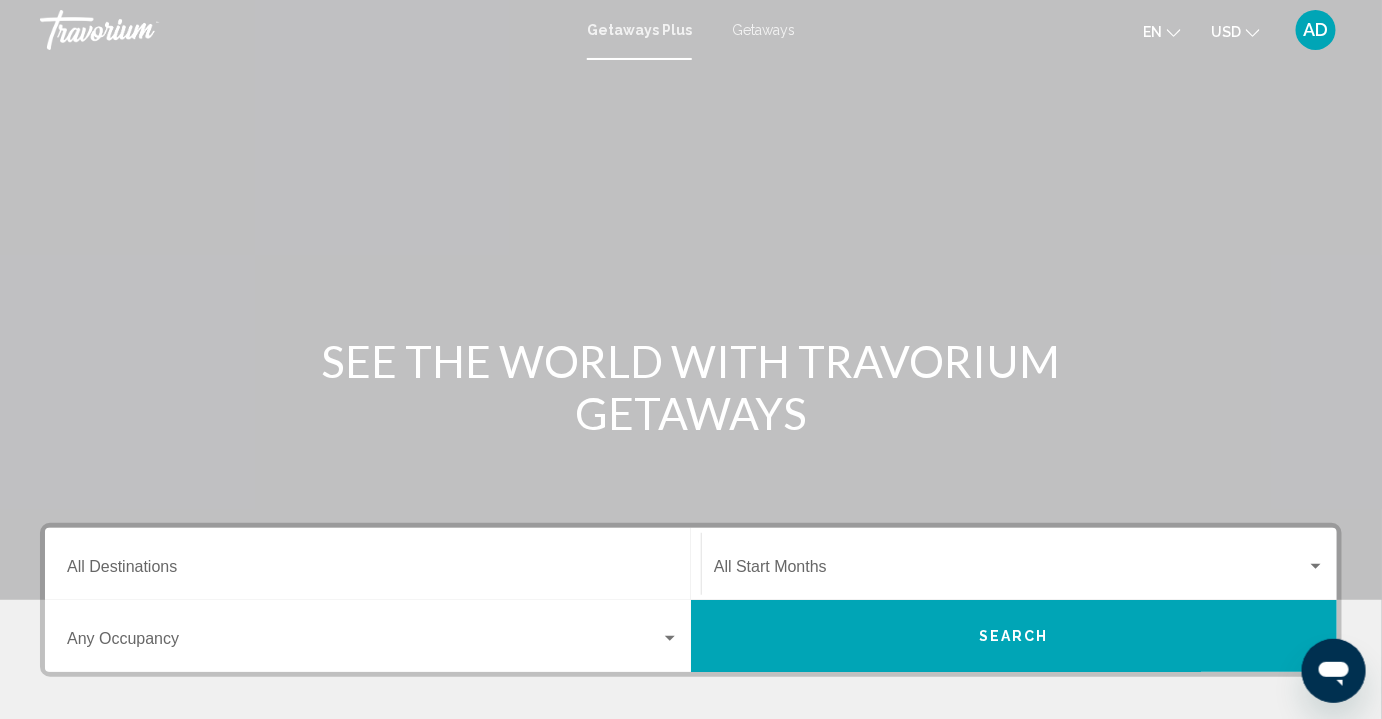 click on "Getaways" at bounding box center [763, 30] 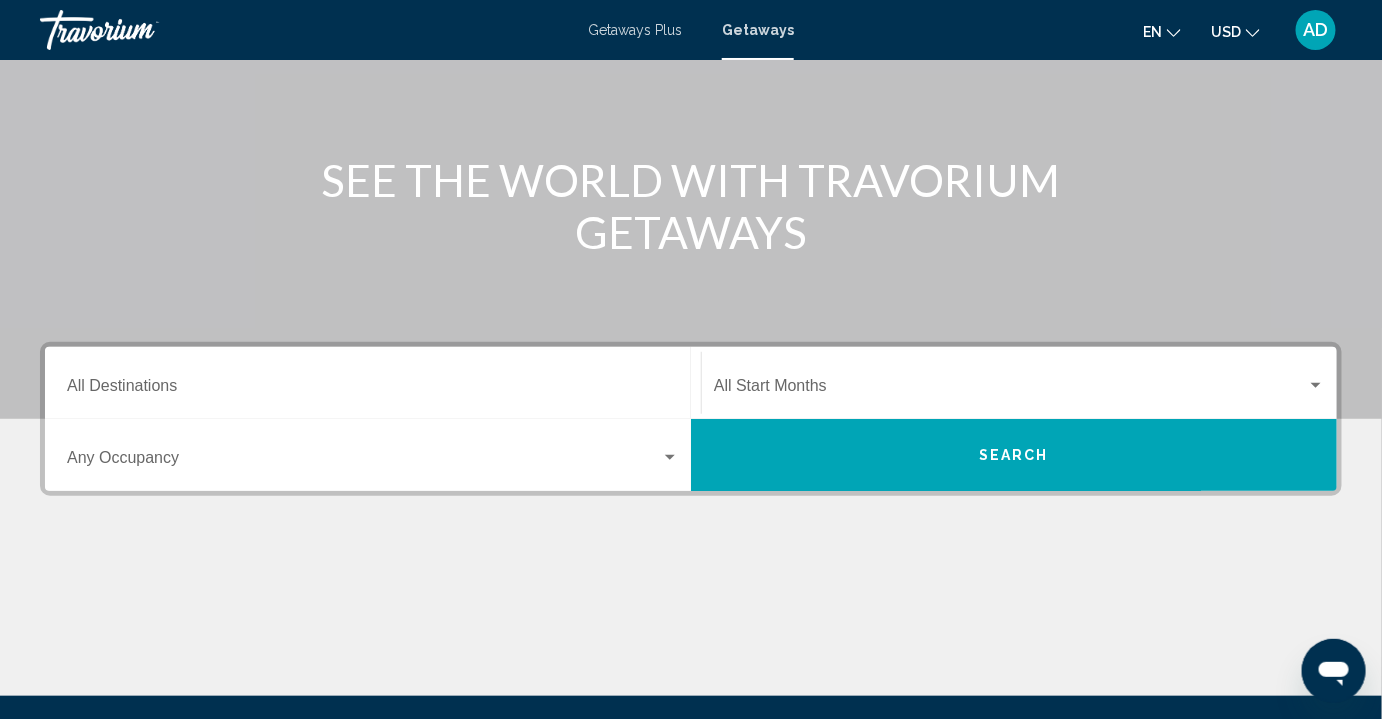 scroll, scrollTop: 272, scrollLeft: 0, axis: vertical 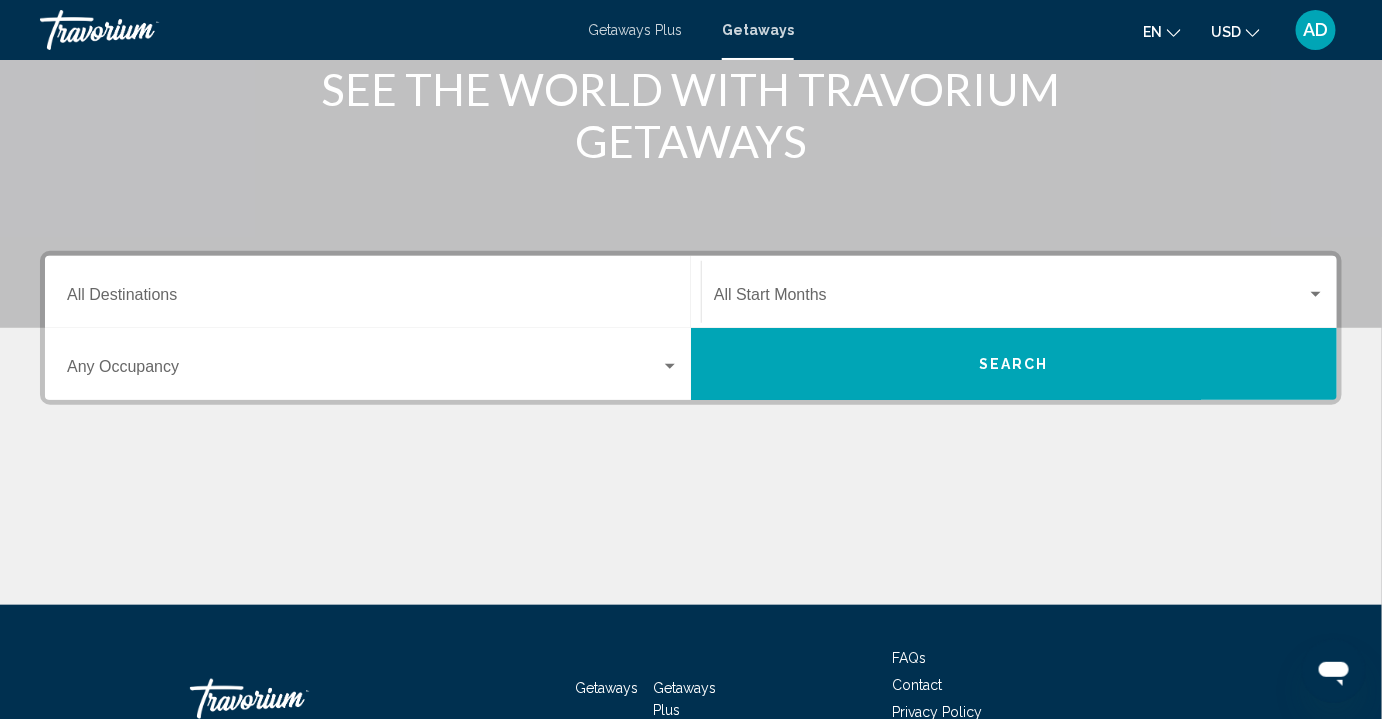 click on "Destination All Destinations" at bounding box center [373, 292] 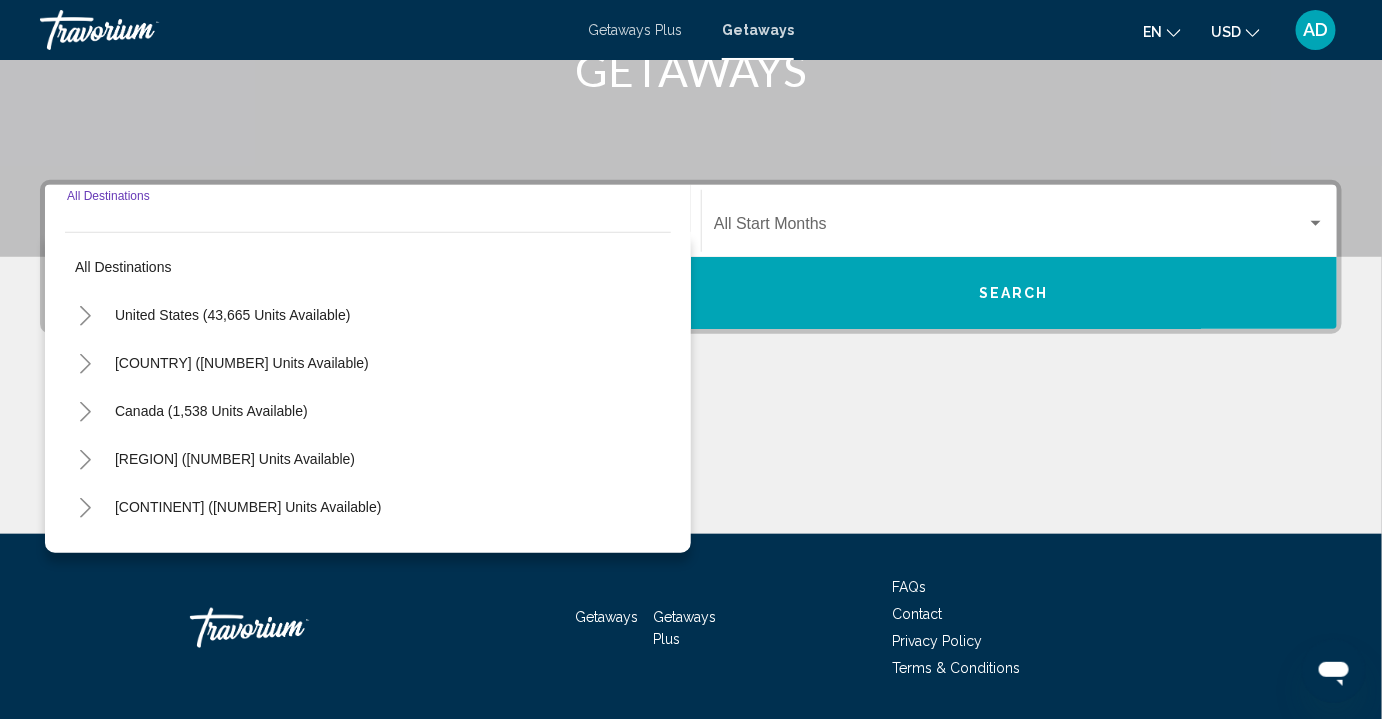 scroll, scrollTop: 401, scrollLeft: 0, axis: vertical 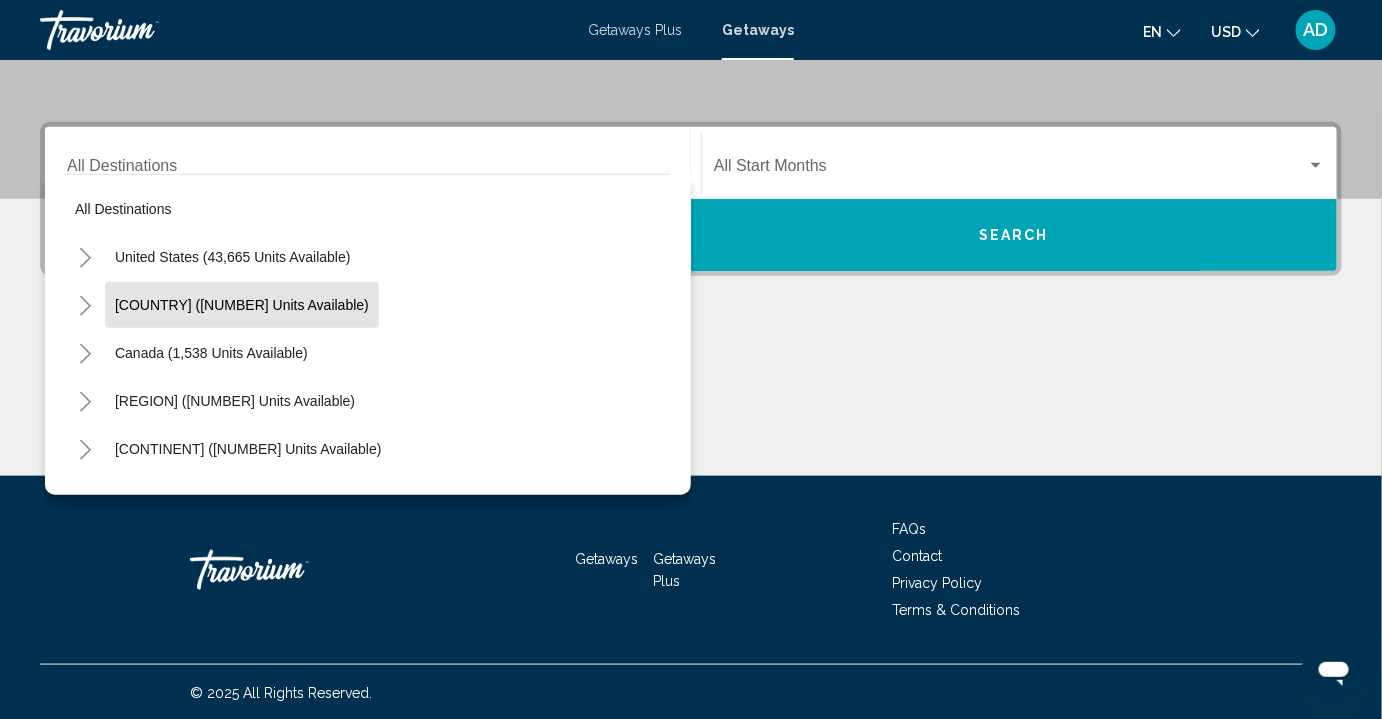 click on "Mexico (7,989 units available)" at bounding box center [211, 353] 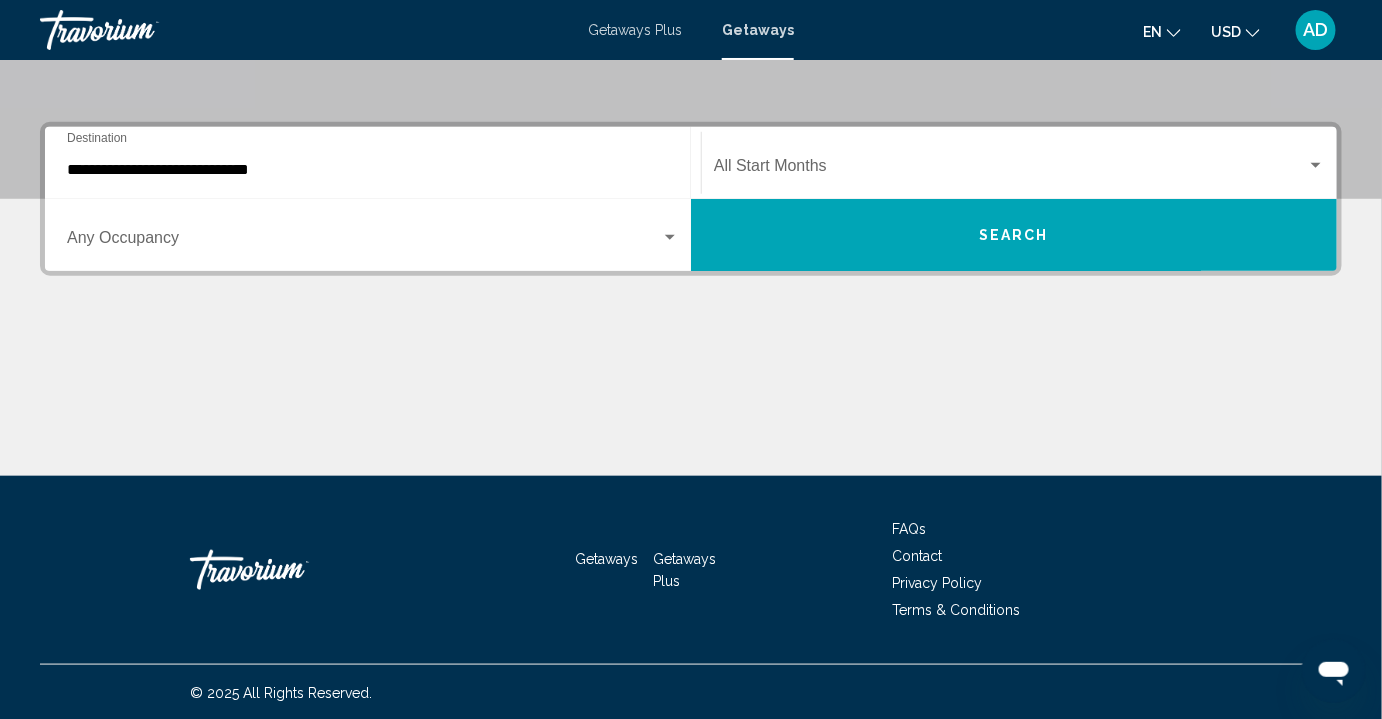 click on "Start Month All Start Months" 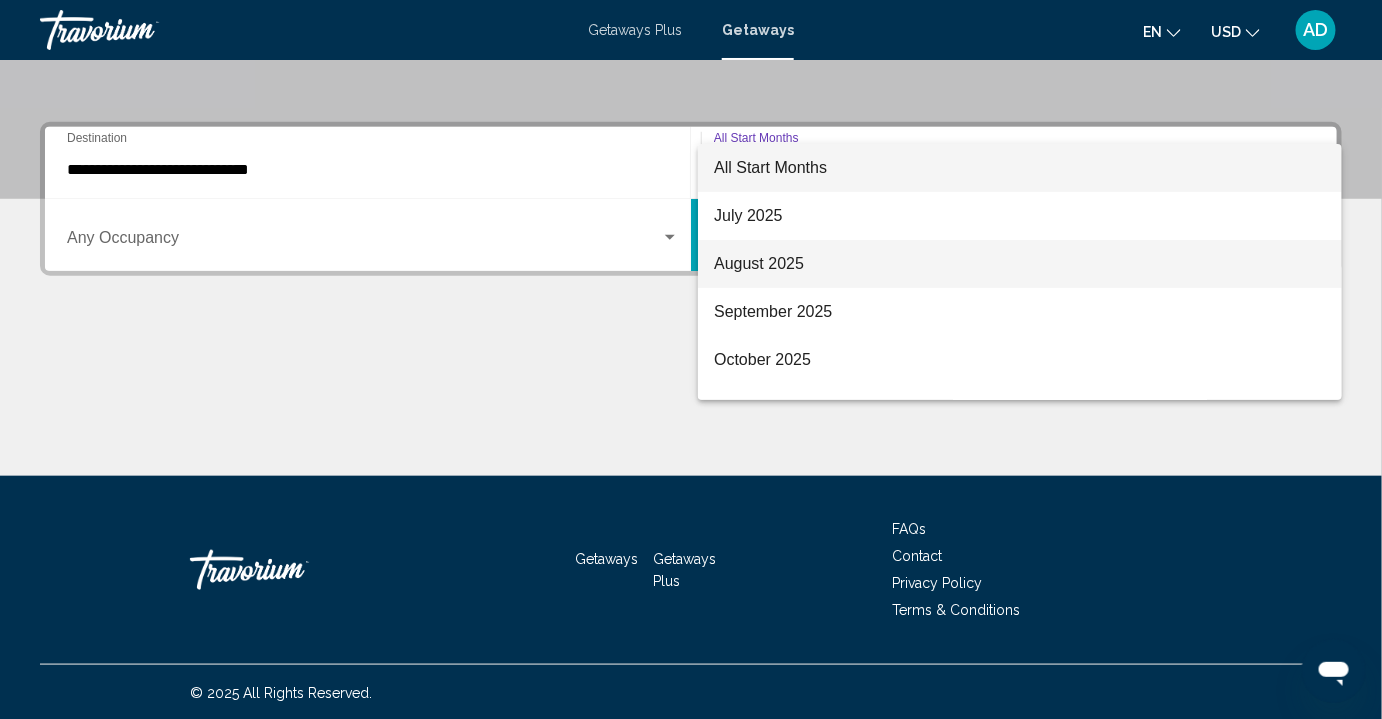 click on "August 2025" at bounding box center (1020, 264) 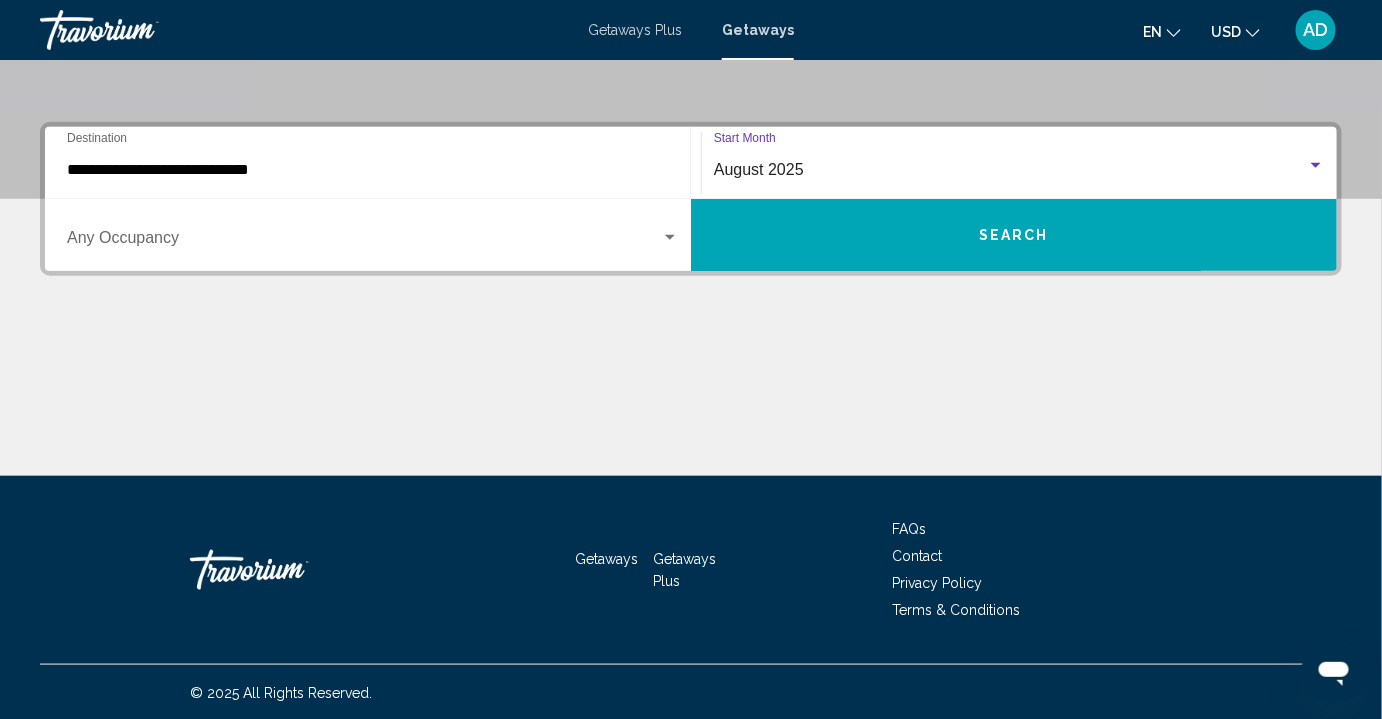 click on "Occupancy Any Occupancy" at bounding box center (373, 235) 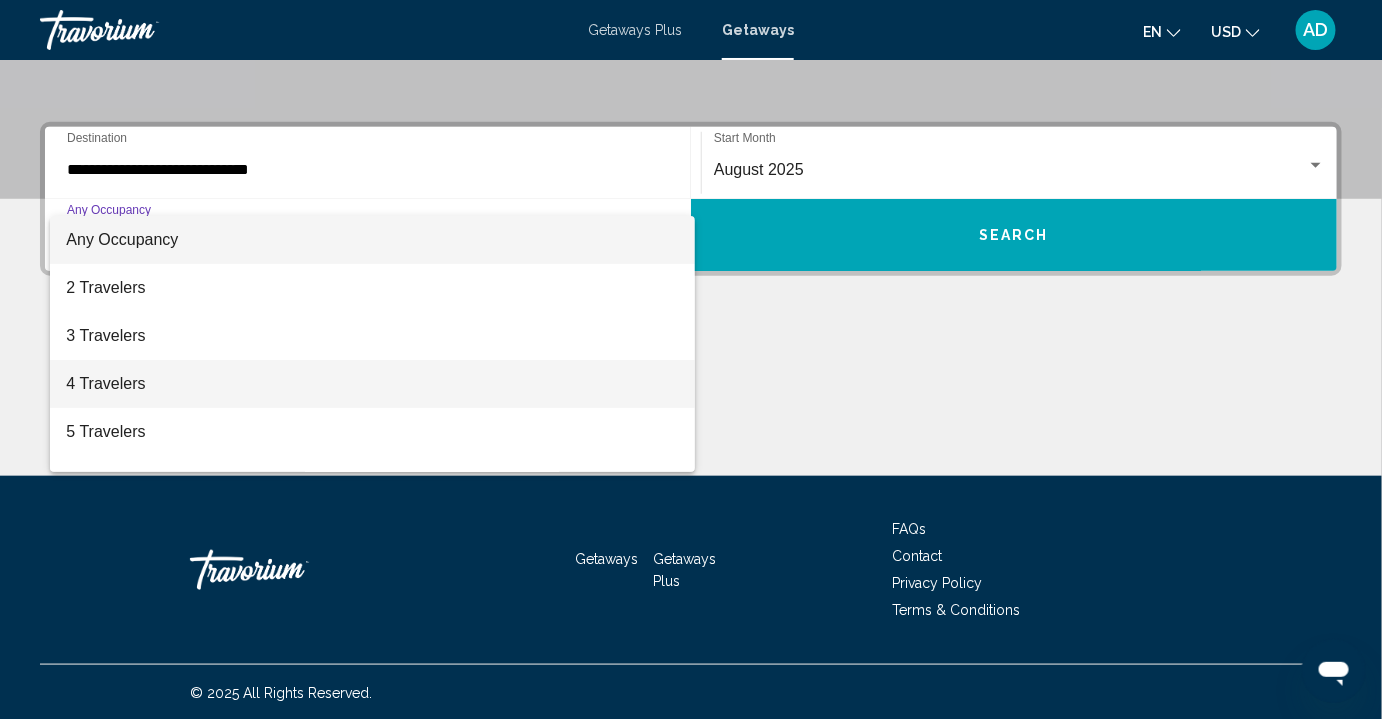 drag, startPoint x: 215, startPoint y: 372, endPoint x: 226, endPoint y: 364, distance: 13.601471 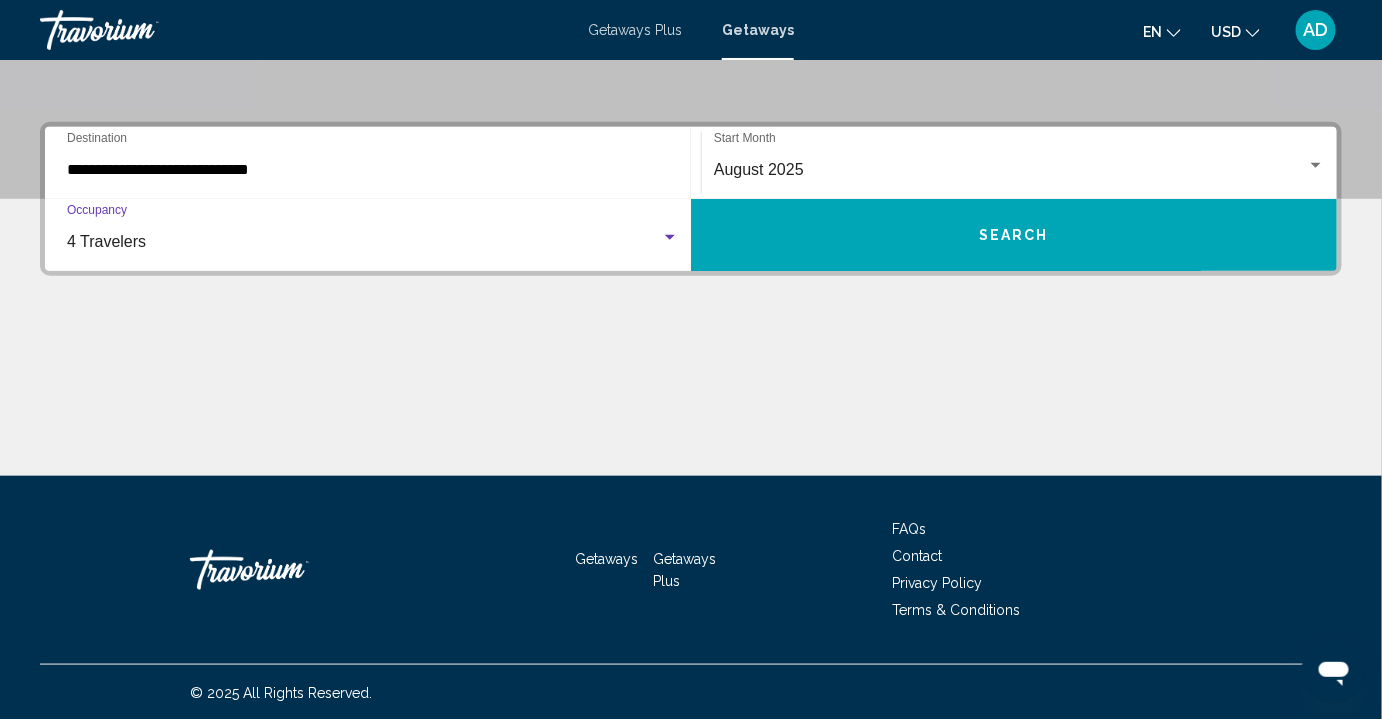 click on "Search" at bounding box center [1014, 235] 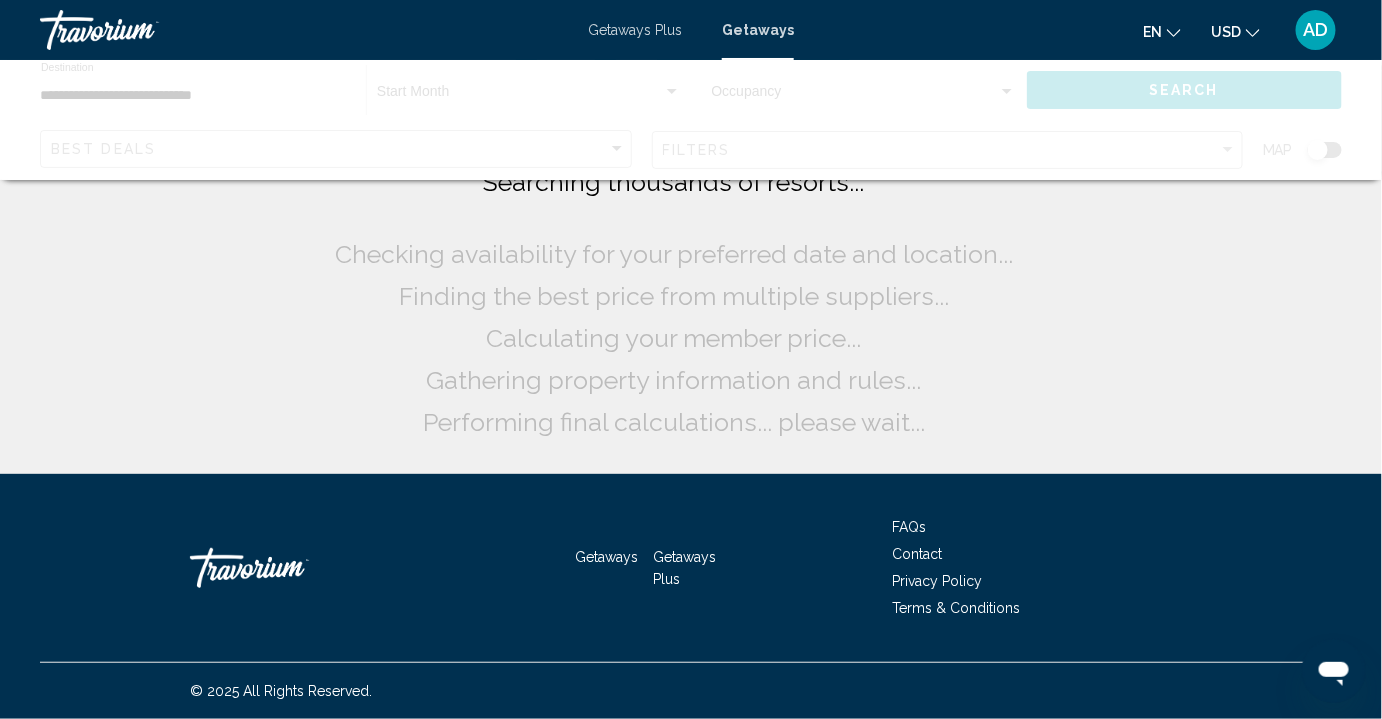 scroll, scrollTop: 0, scrollLeft: 0, axis: both 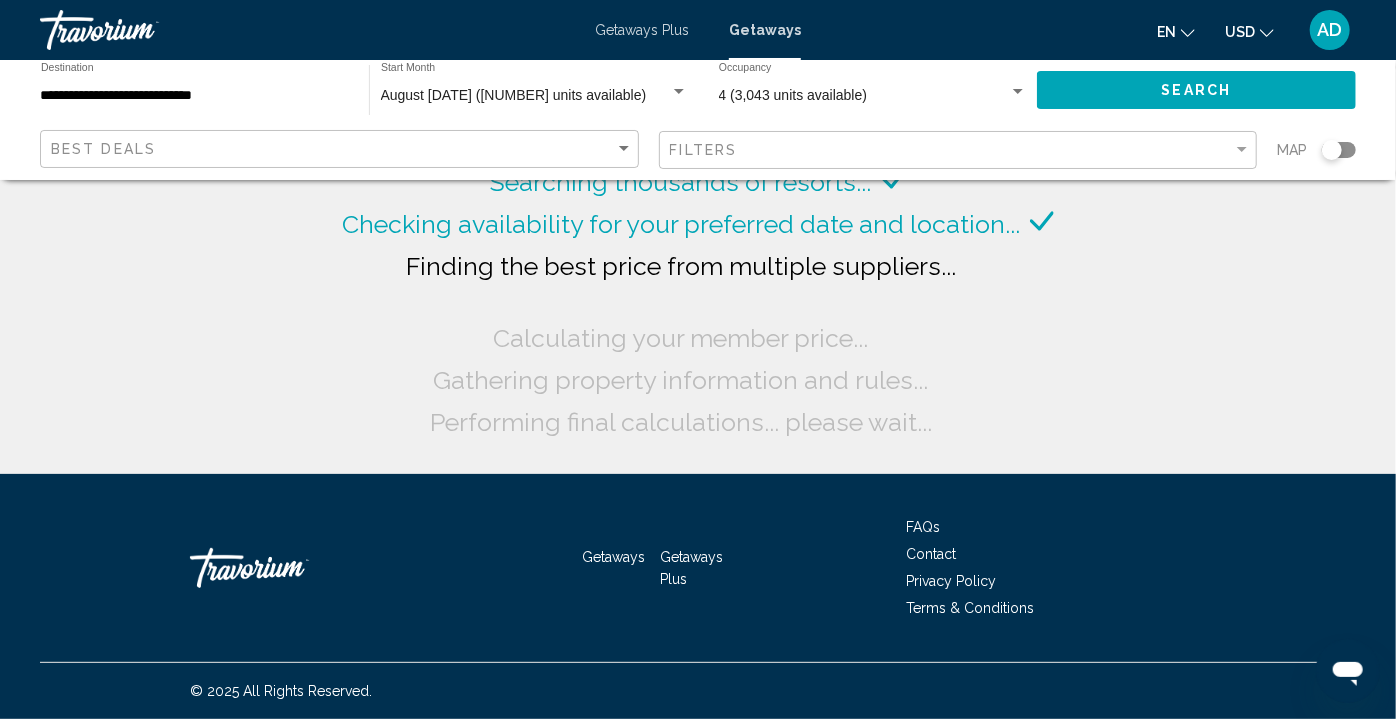 click 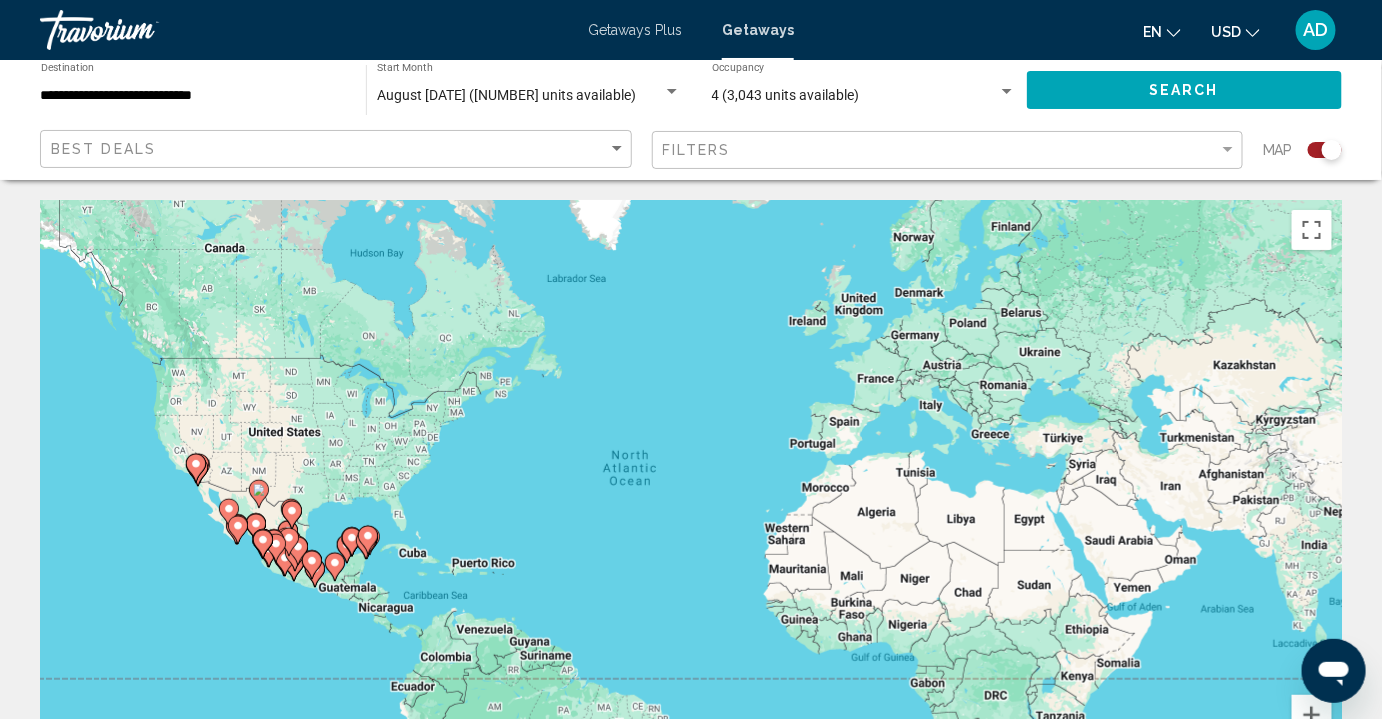 click on "To activate drag with keyboard, press Alt + Enter. Once in keyboard drag state, use the arrow keys to move the marker. To complete the drag, press the Enter key. To cancel, press Escape." at bounding box center (691, 500) 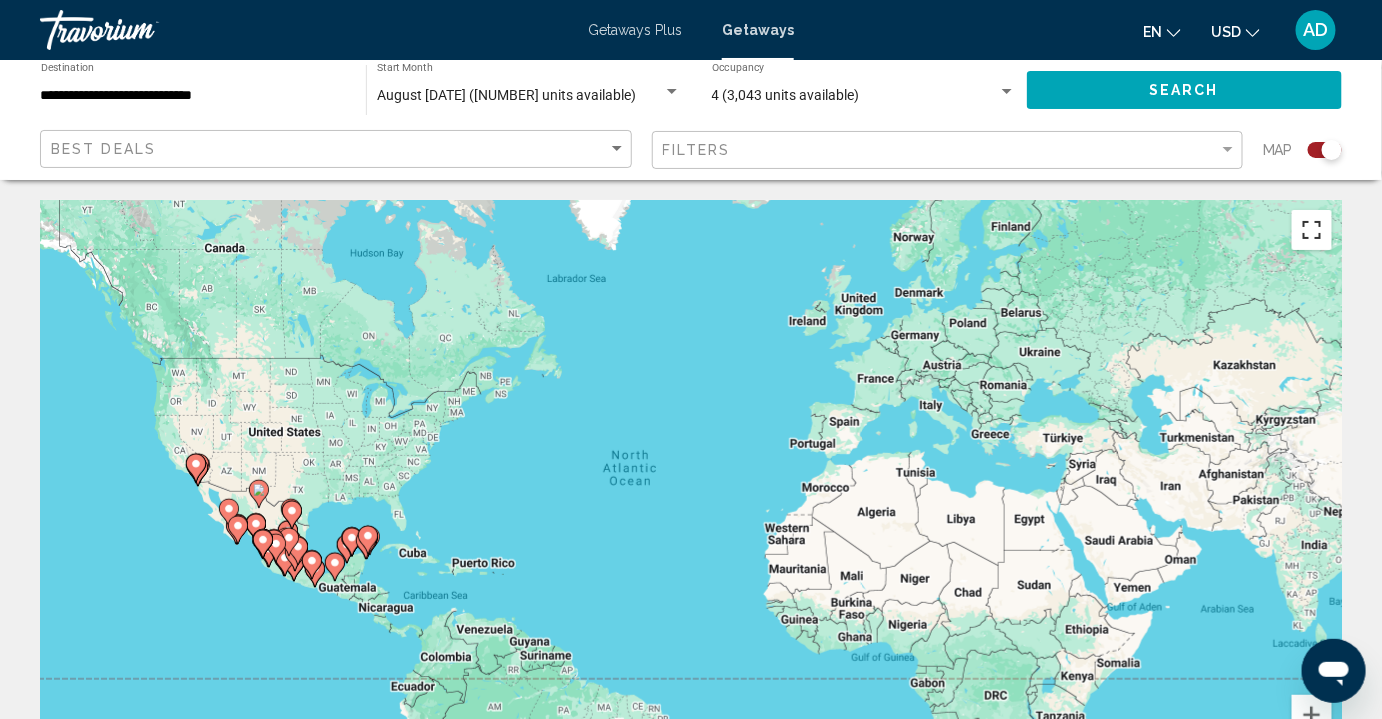 click at bounding box center (1312, 230) 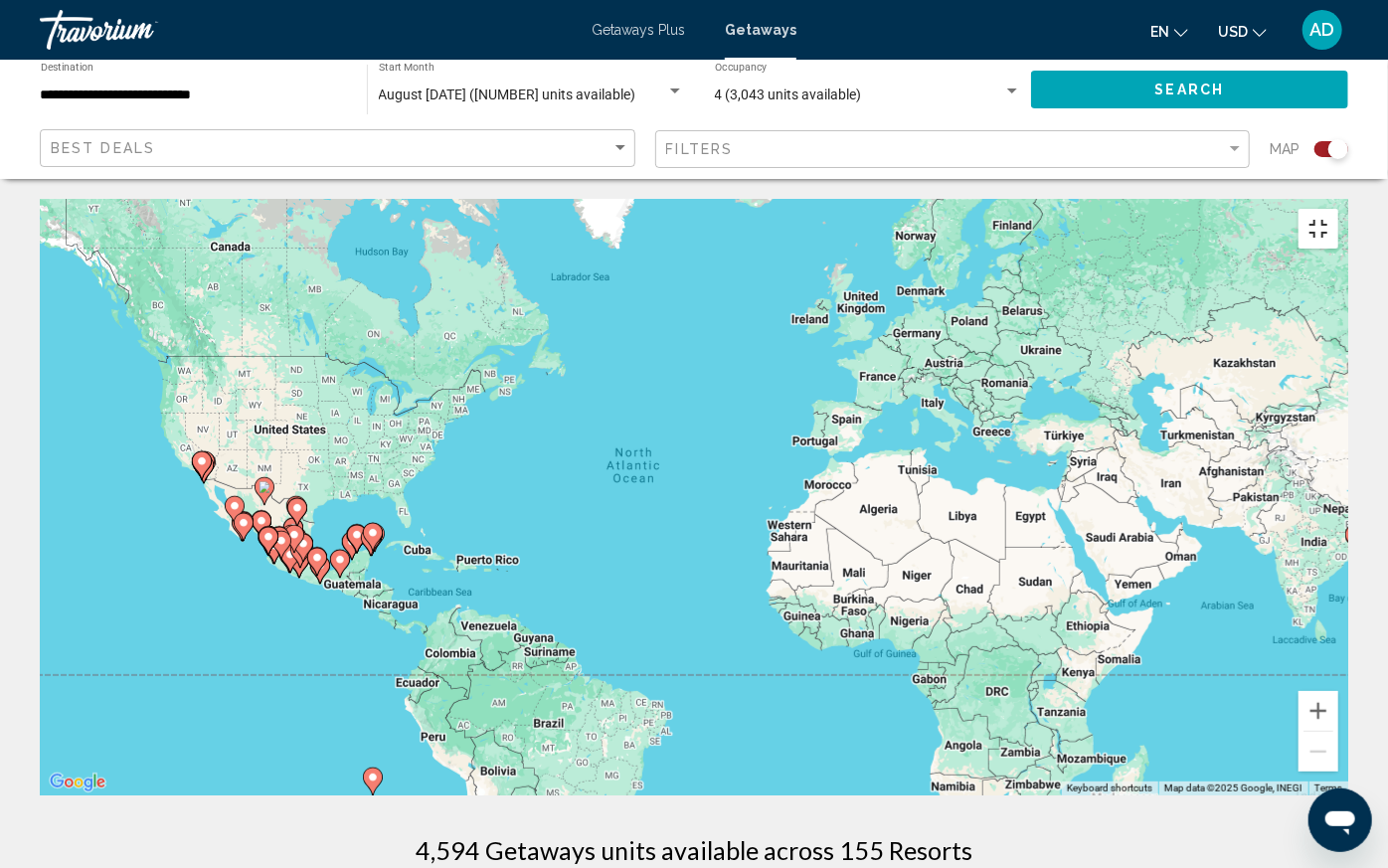 click at bounding box center [1318, 229] 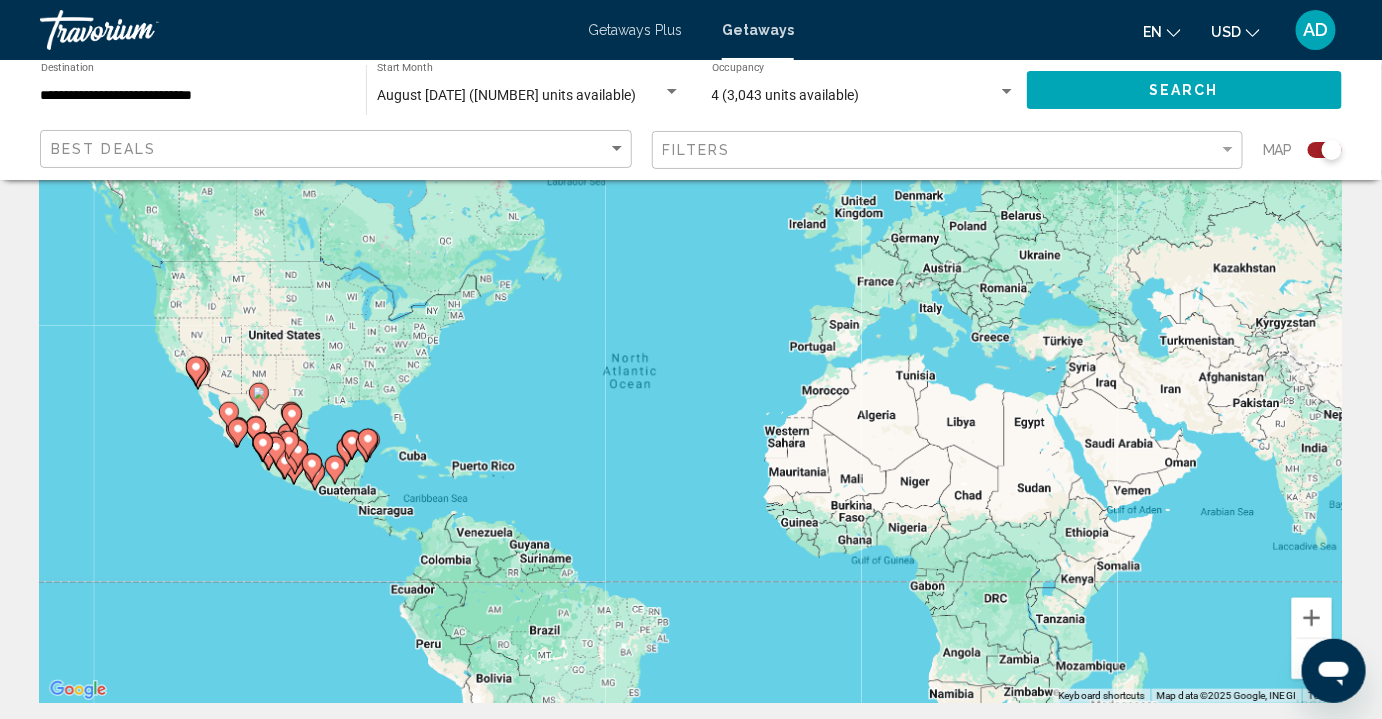 scroll, scrollTop: 181, scrollLeft: 0, axis: vertical 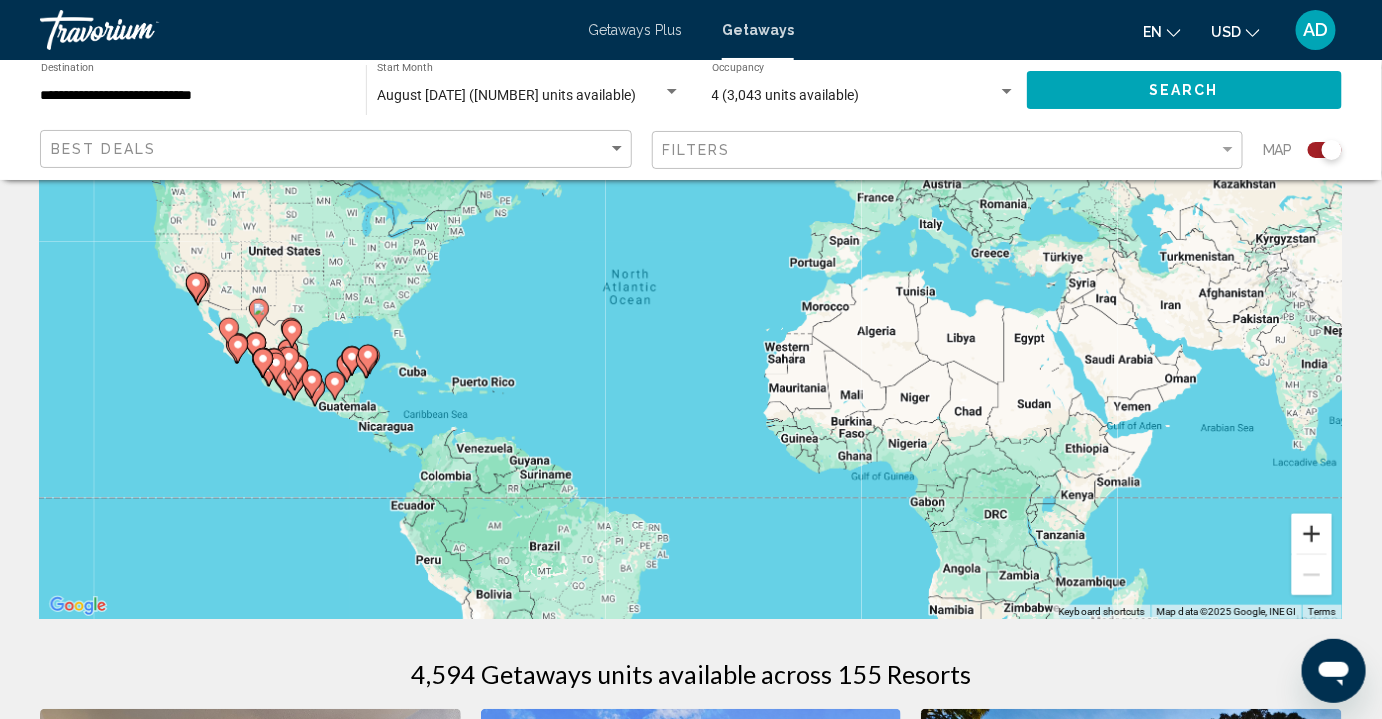 click at bounding box center (1312, 534) 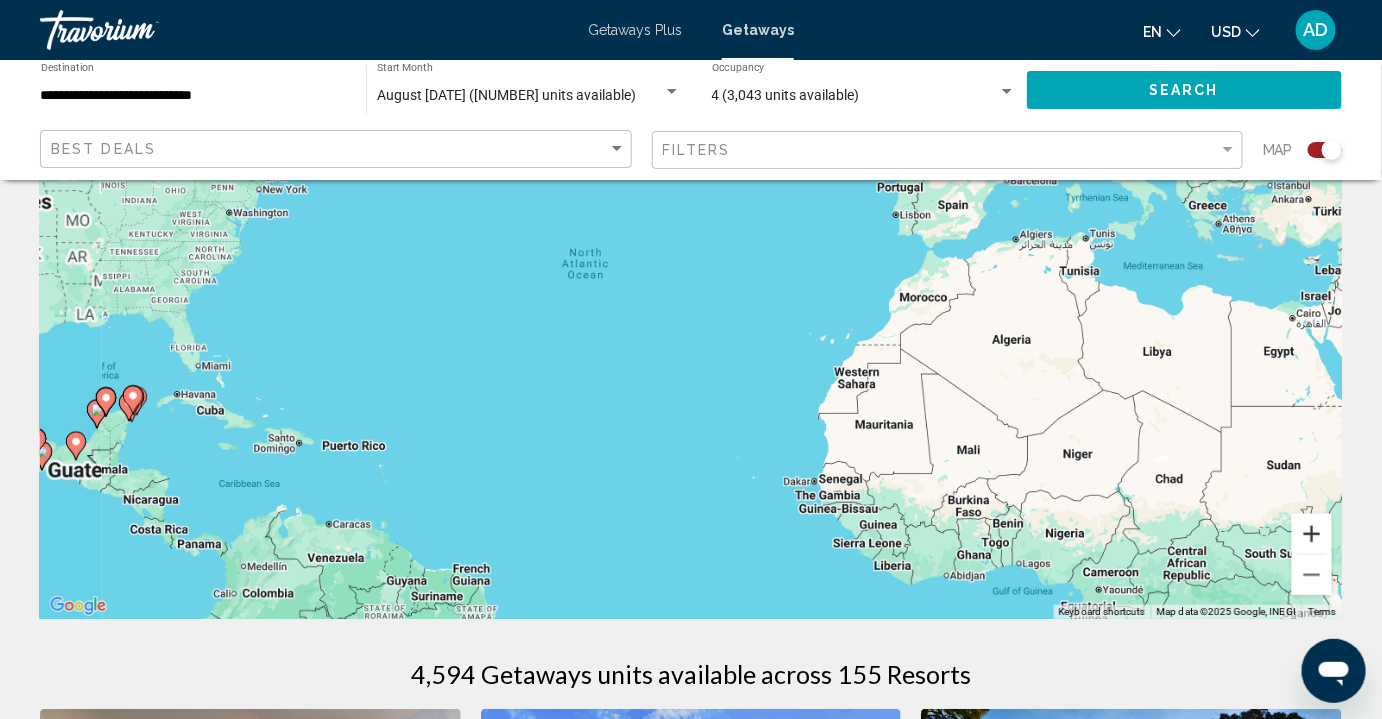 click at bounding box center [1312, 534] 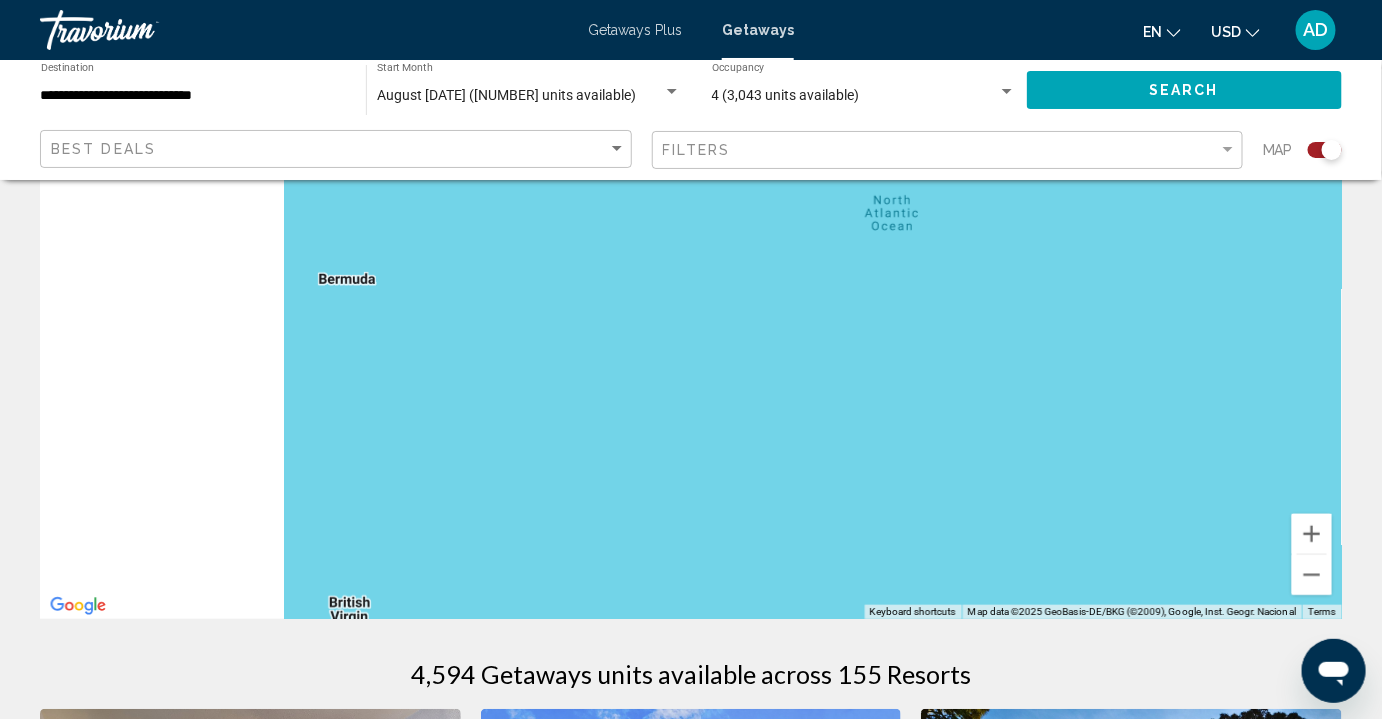 drag, startPoint x: 626, startPoint y: 450, endPoint x: 1395, endPoint y: 470, distance: 769.26 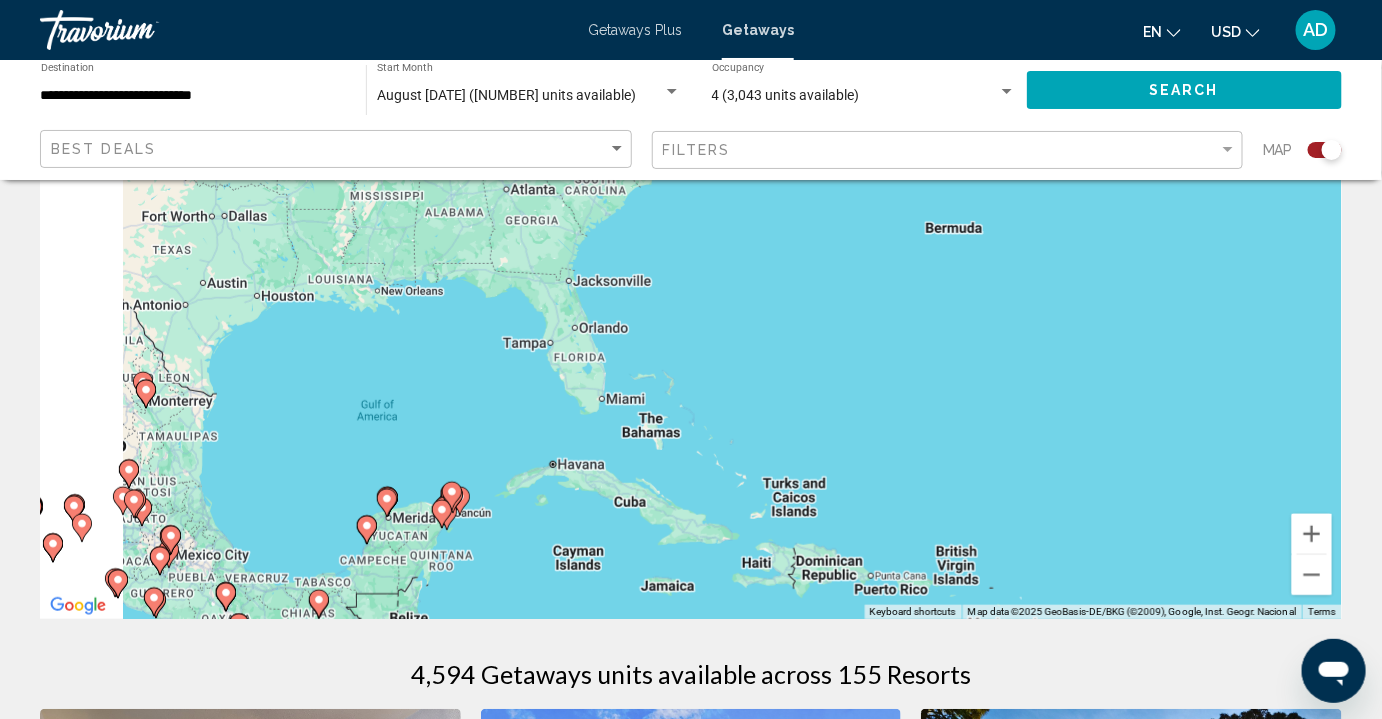 drag, startPoint x: 888, startPoint y: 418, endPoint x: 1157, endPoint y: 377, distance: 272.1066 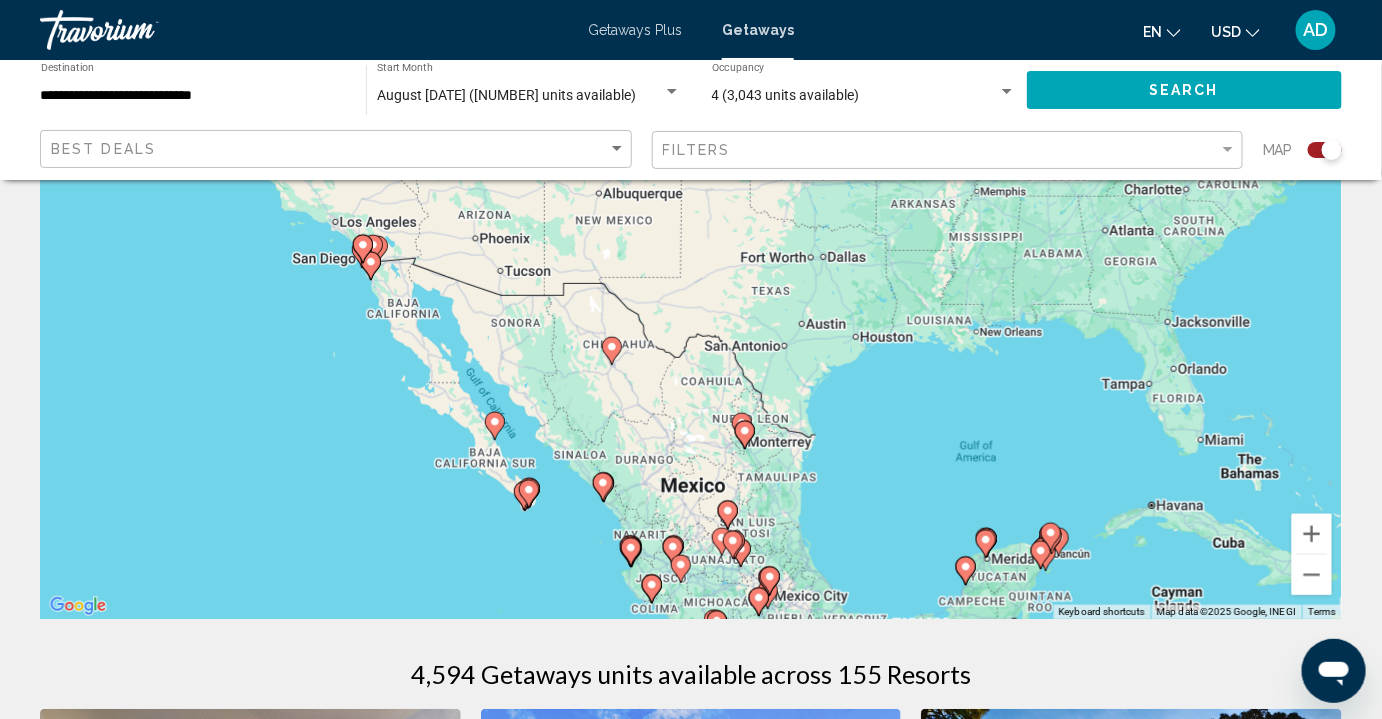drag, startPoint x: 762, startPoint y: 389, endPoint x: 925, endPoint y: 499, distance: 196.64435 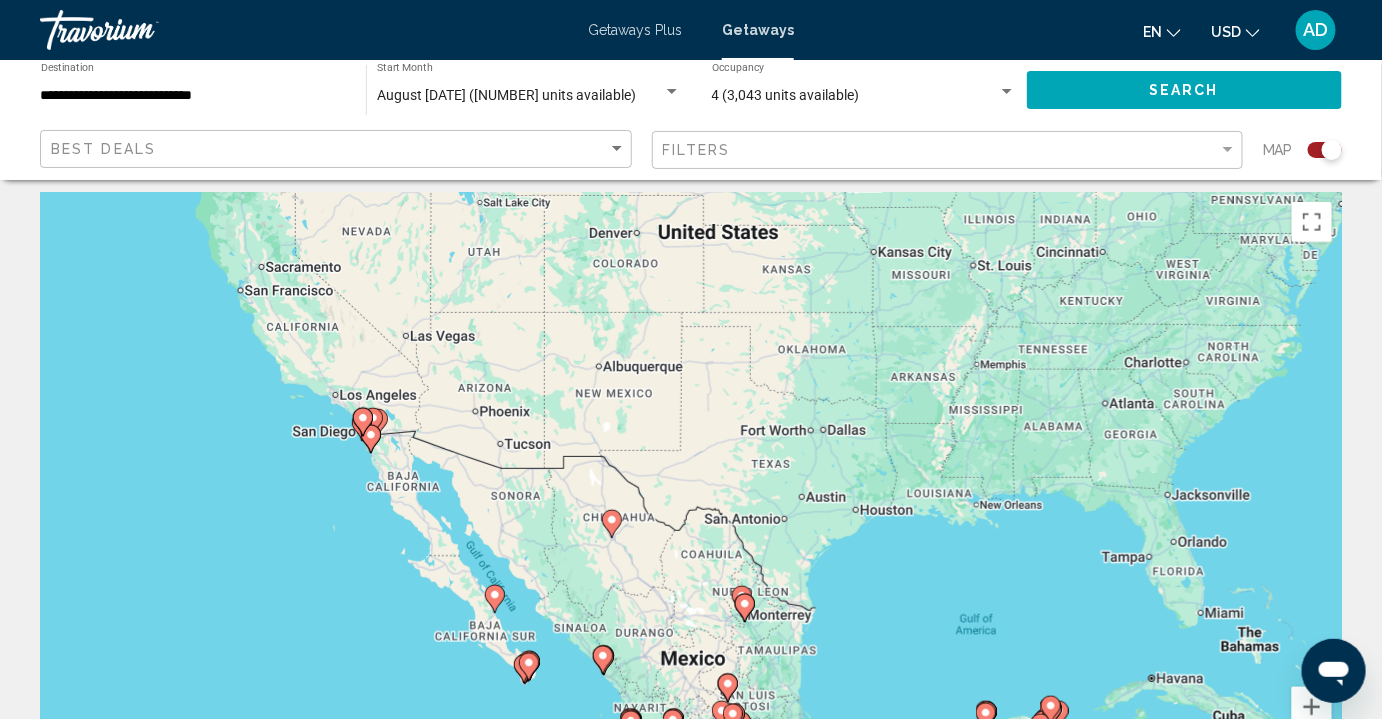scroll, scrollTop: 0, scrollLeft: 0, axis: both 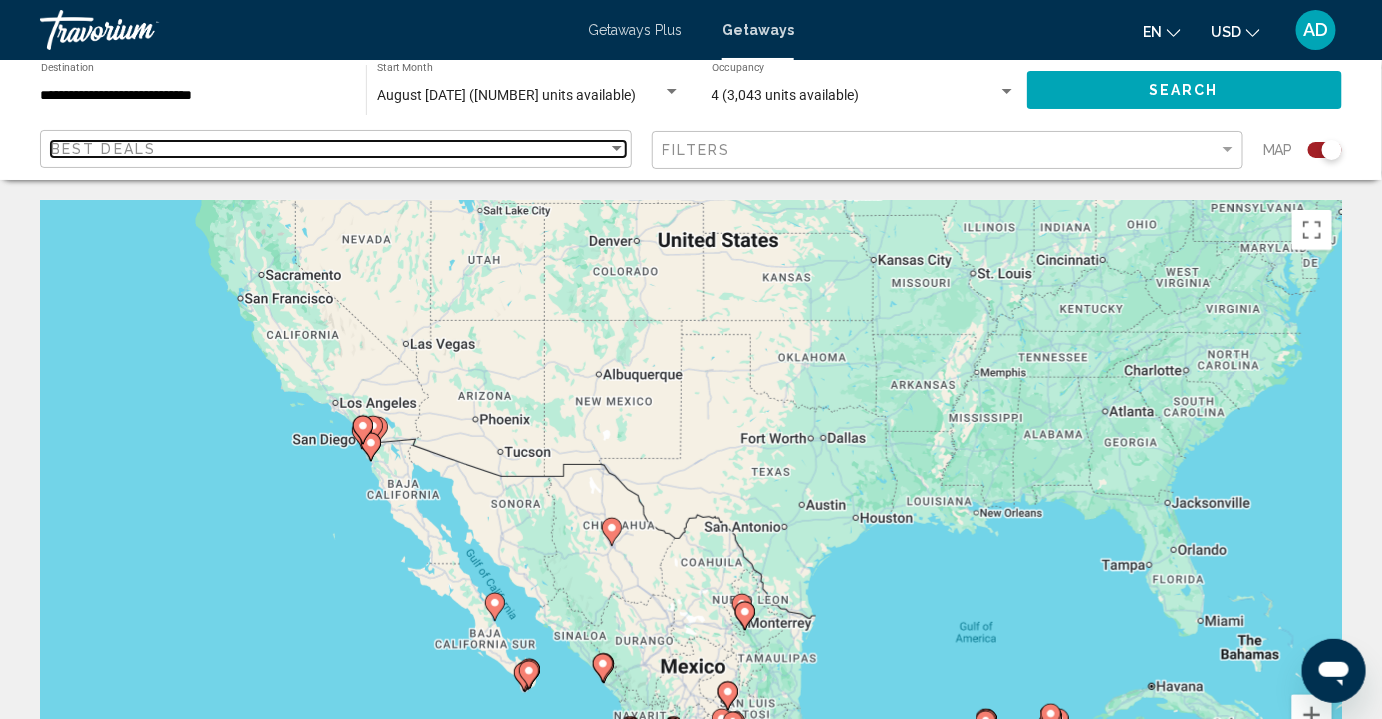 click on "Best Deals" at bounding box center [329, 149] 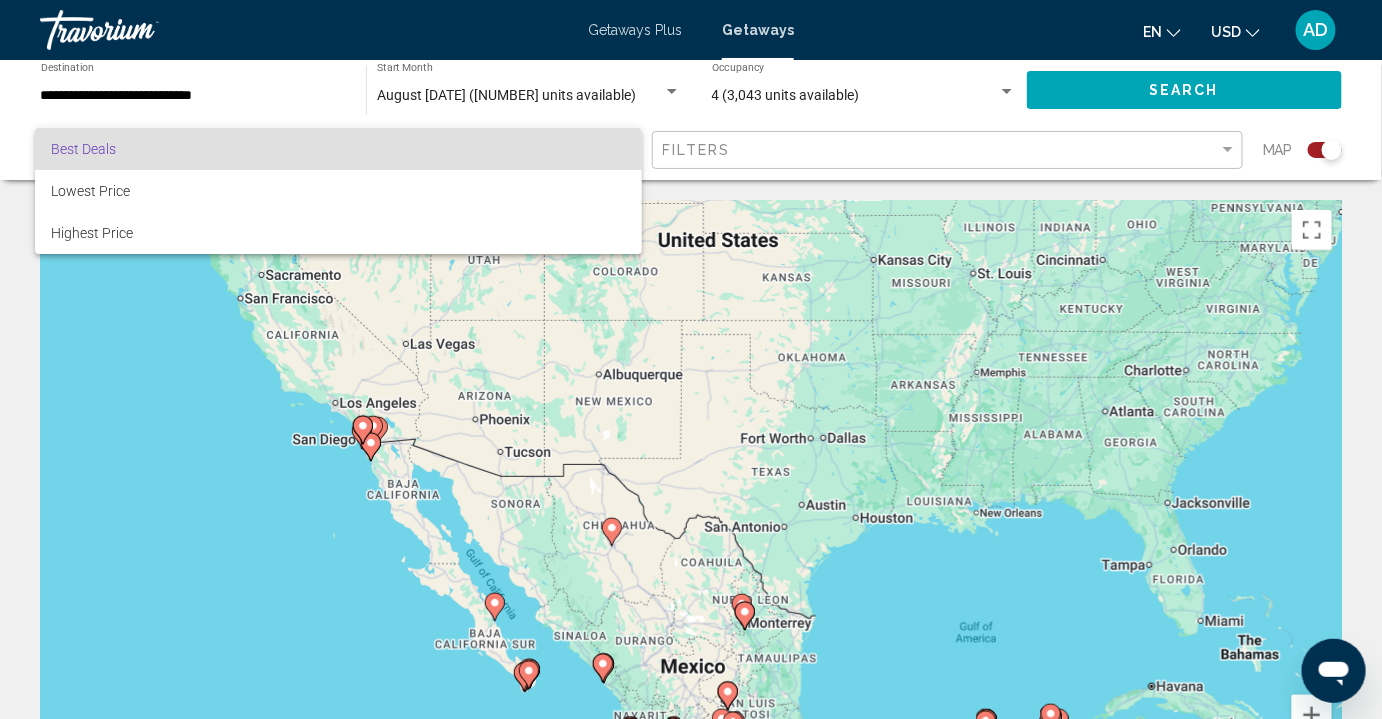 drag, startPoint x: 86, startPoint y: 371, endPoint x: 152, endPoint y: 343, distance: 71.693794 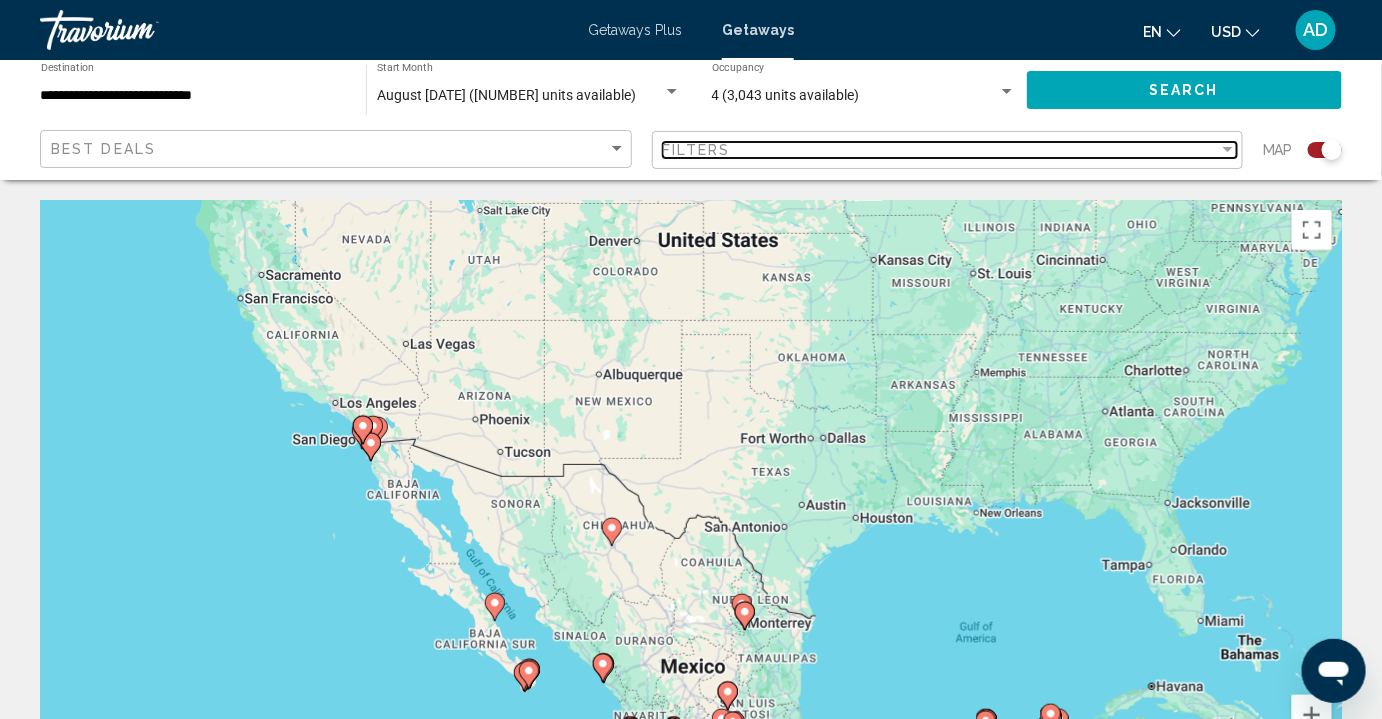 click on "Filters" at bounding box center (941, 150) 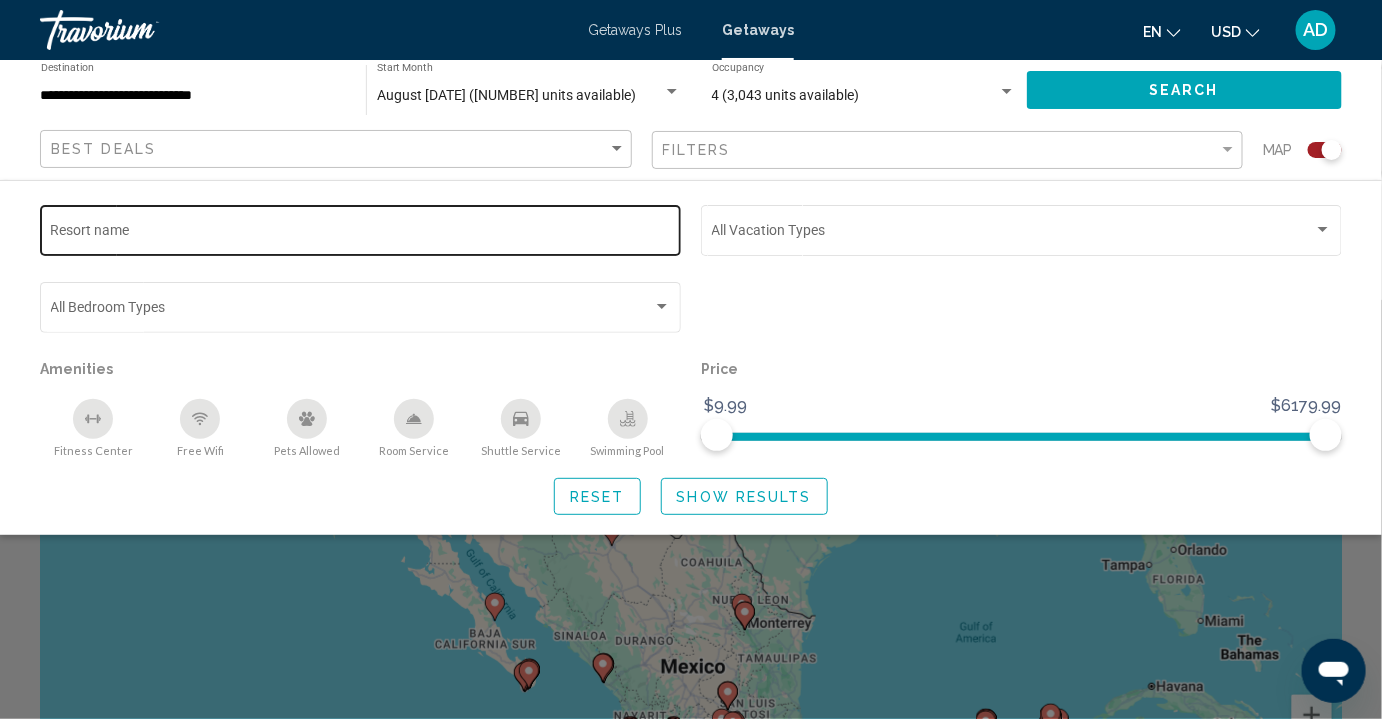 click on "Resort name" 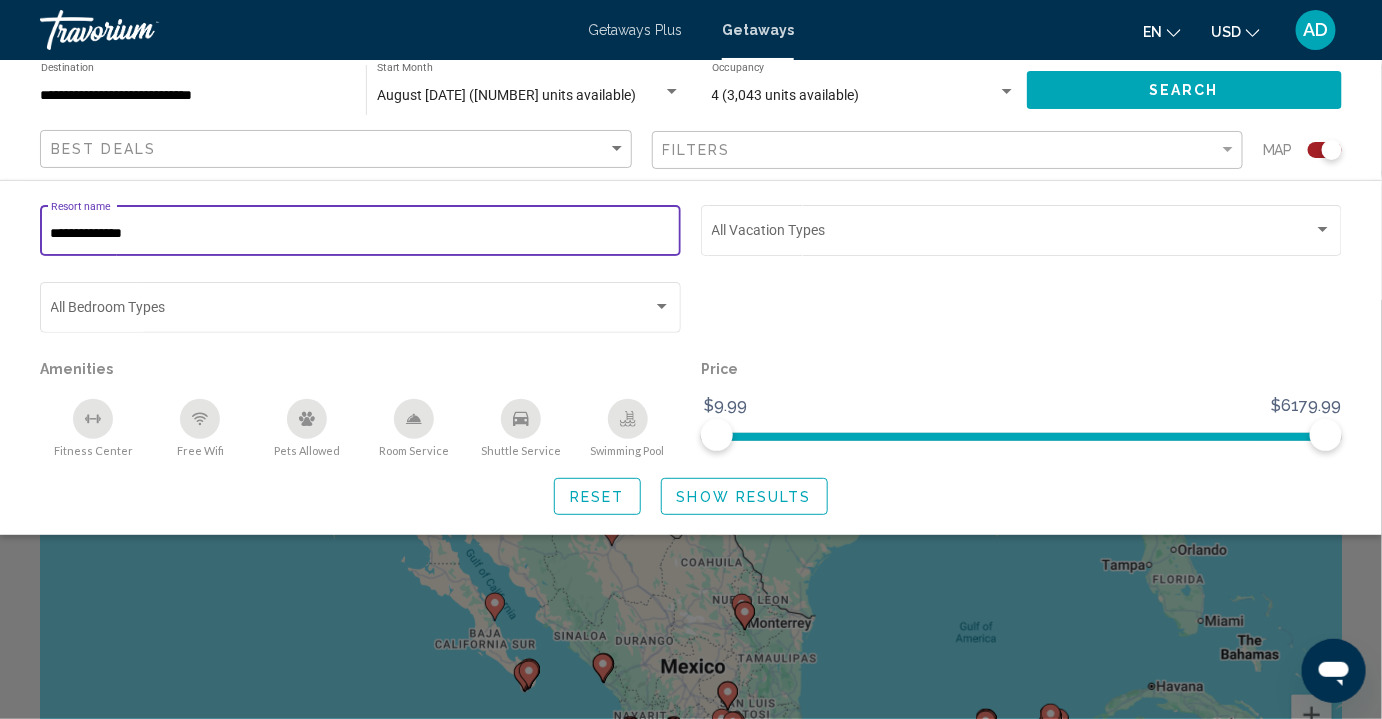 type on "**********" 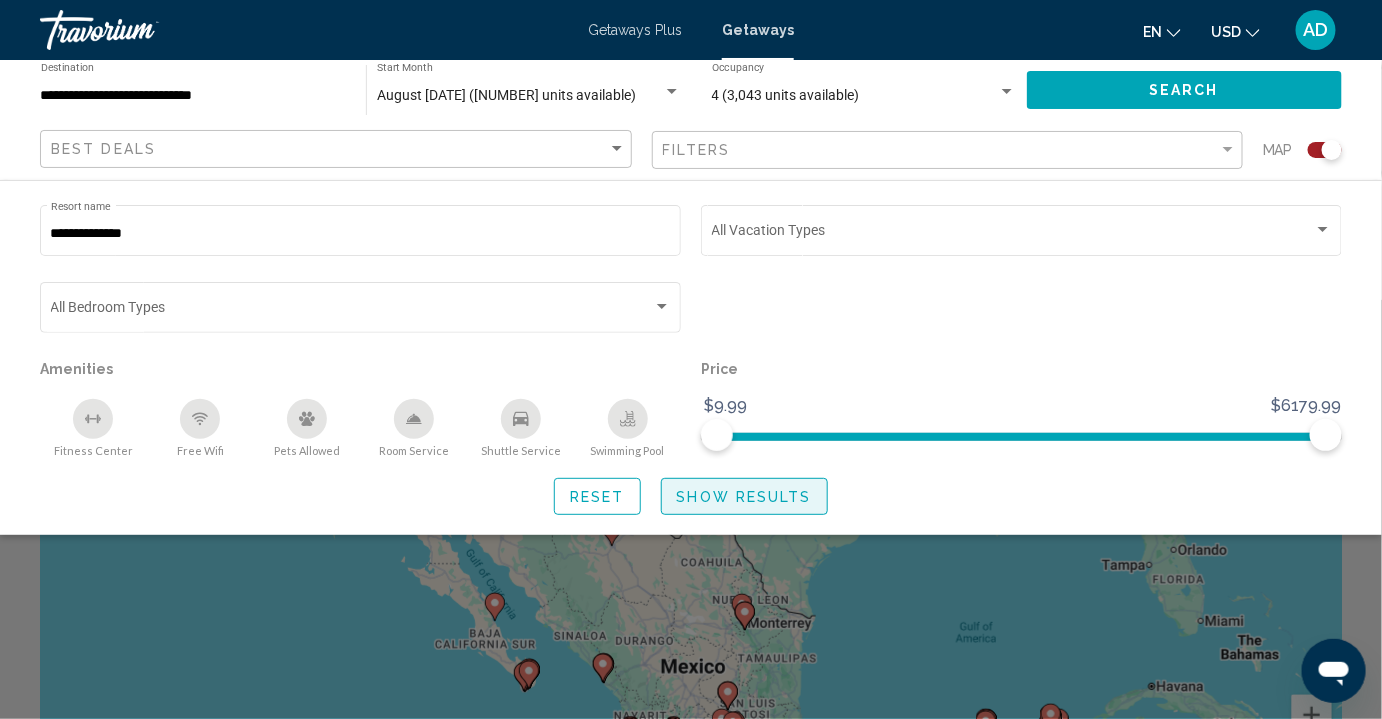 click on "Show Results" 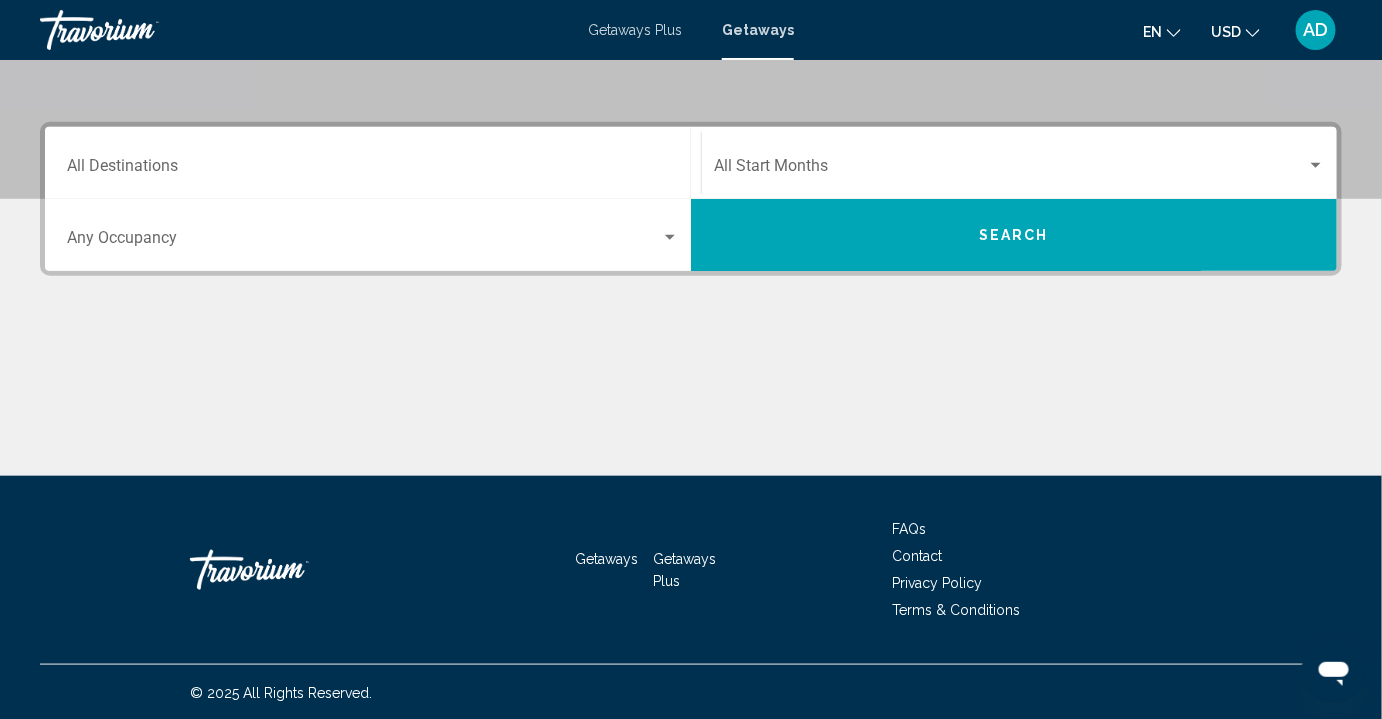 scroll, scrollTop: 0, scrollLeft: 0, axis: both 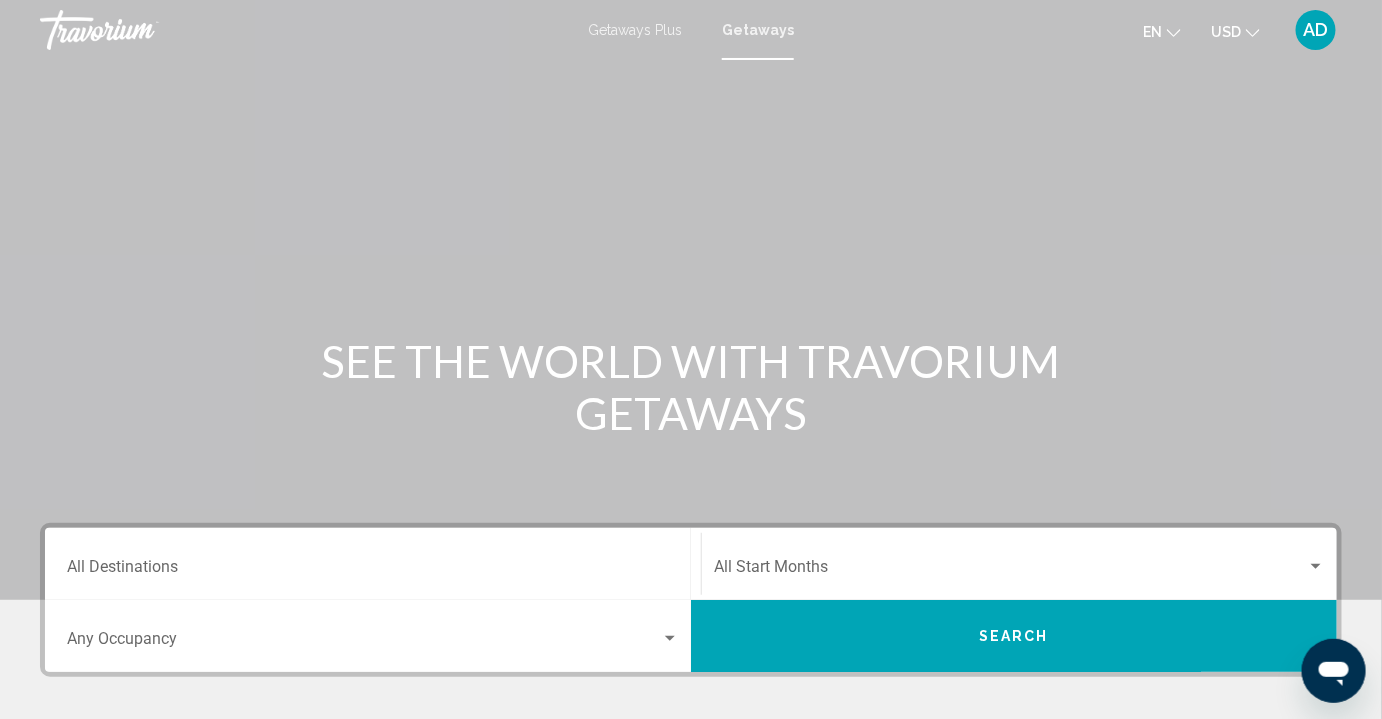 click on "Getaways Plus" at bounding box center [635, 30] 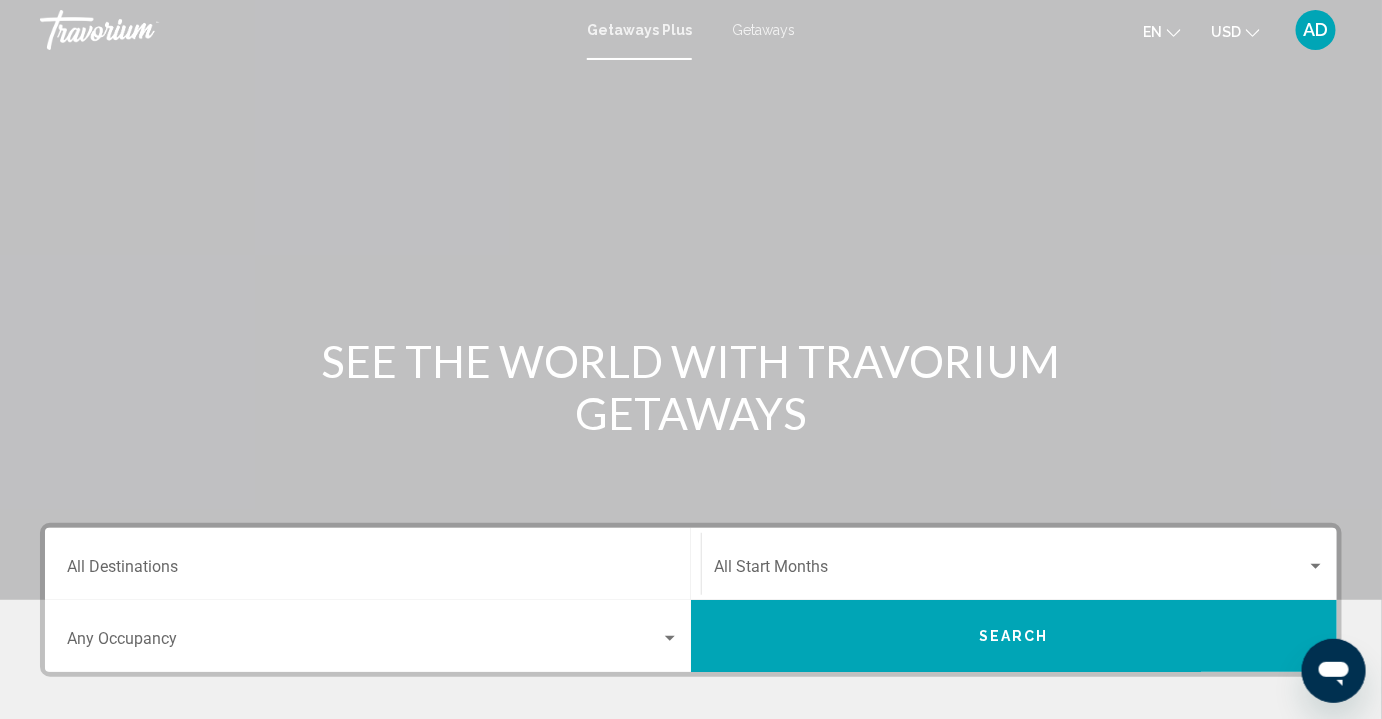 click on "Getaways" at bounding box center [763, 30] 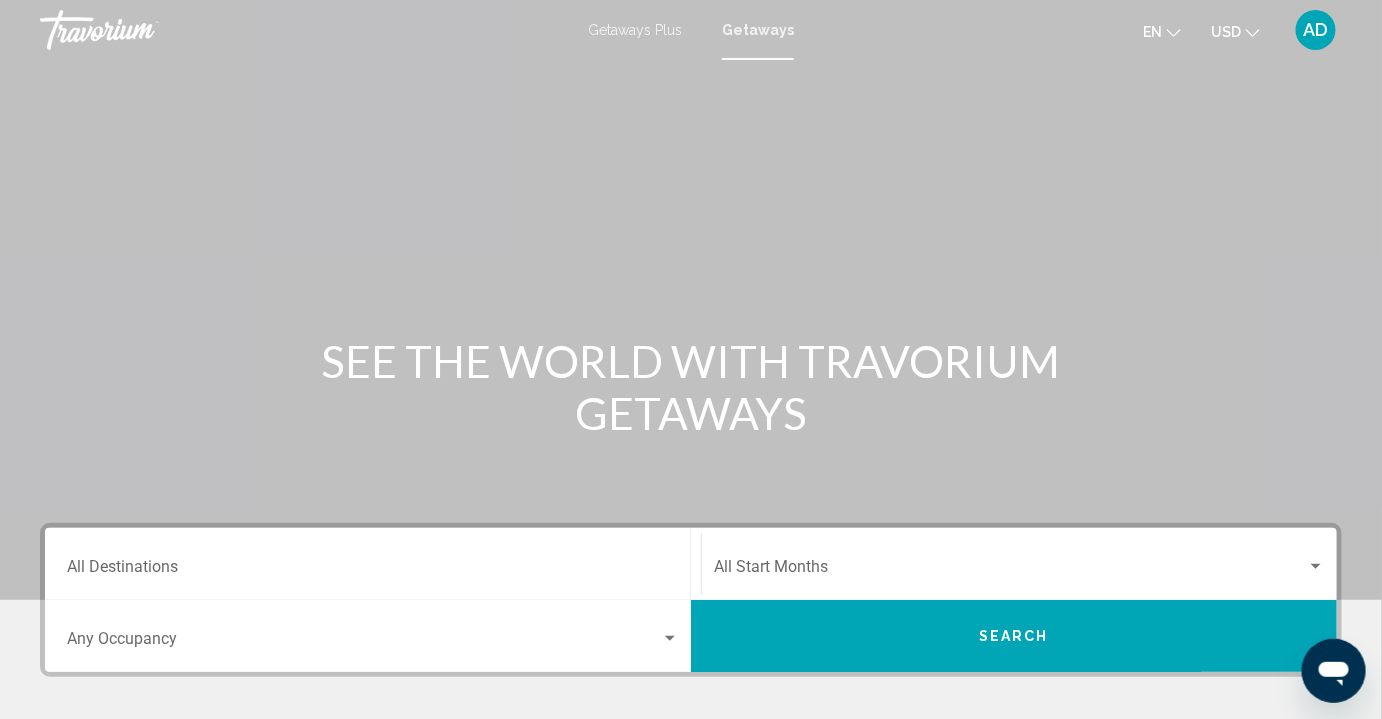 click on "Getaways Plus" at bounding box center (635, 30) 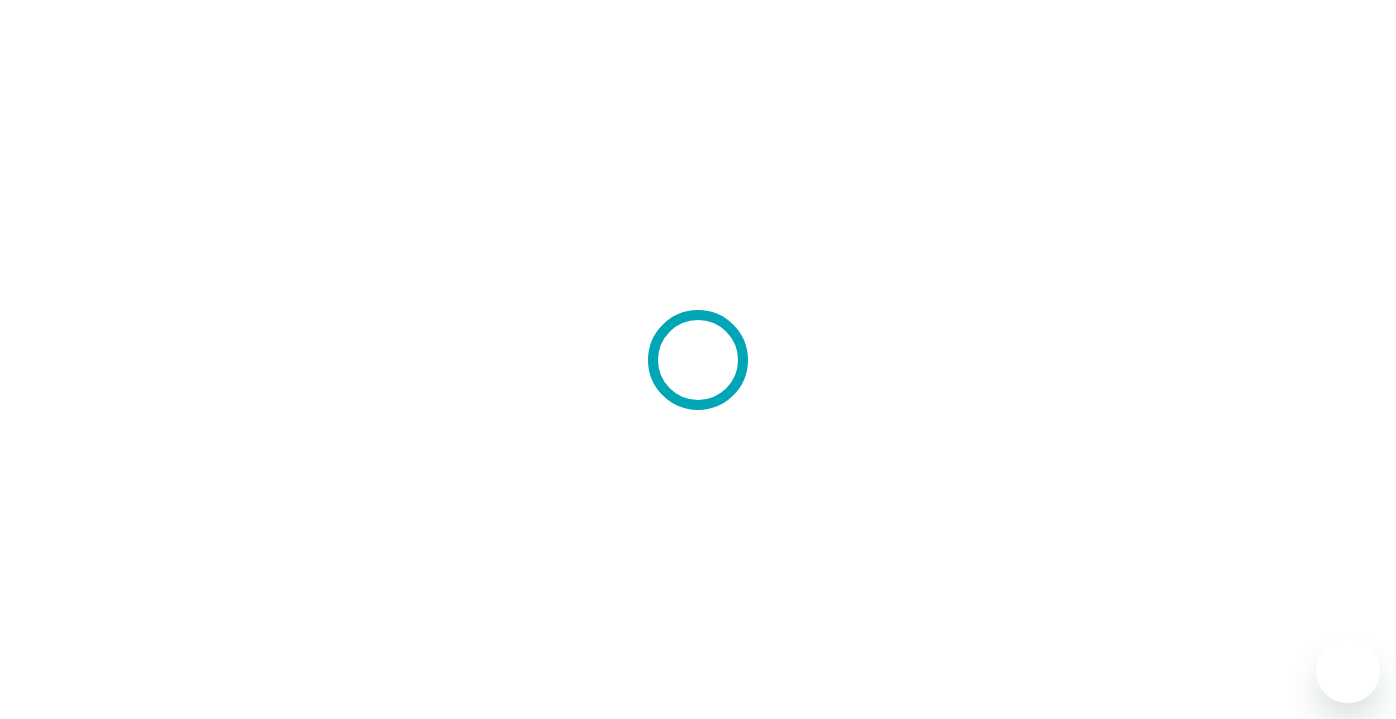 scroll, scrollTop: 0, scrollLeft: 0, axis: both 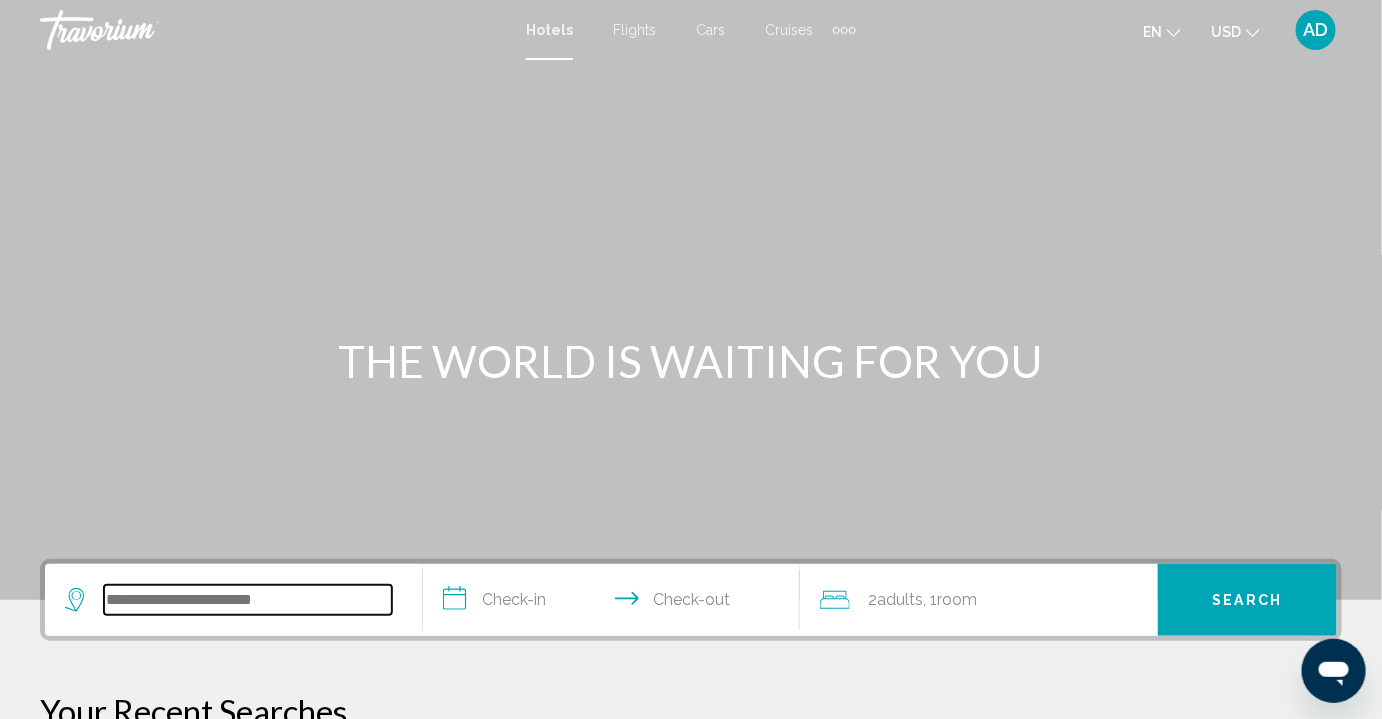 click at bounding box center [248, 600] 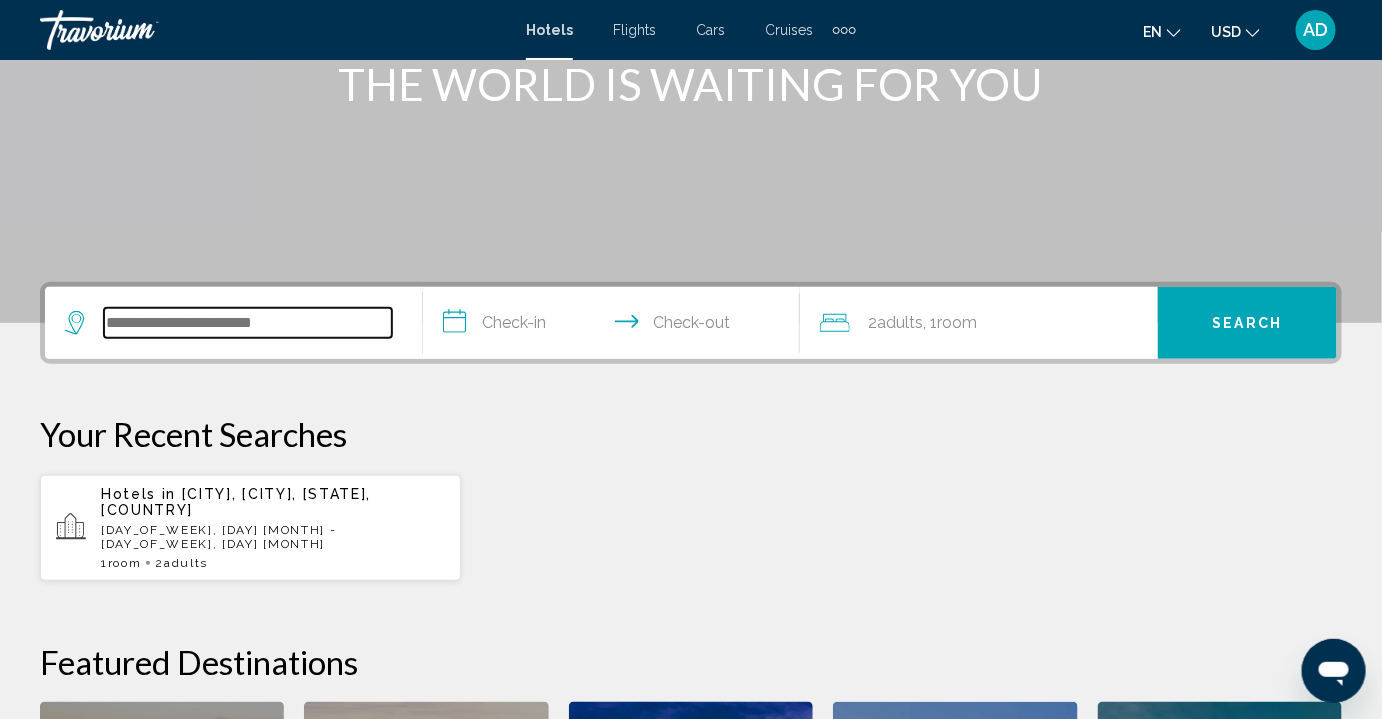 scroll, scrollTop: 493, scrollLeft: 0, axis: vertical 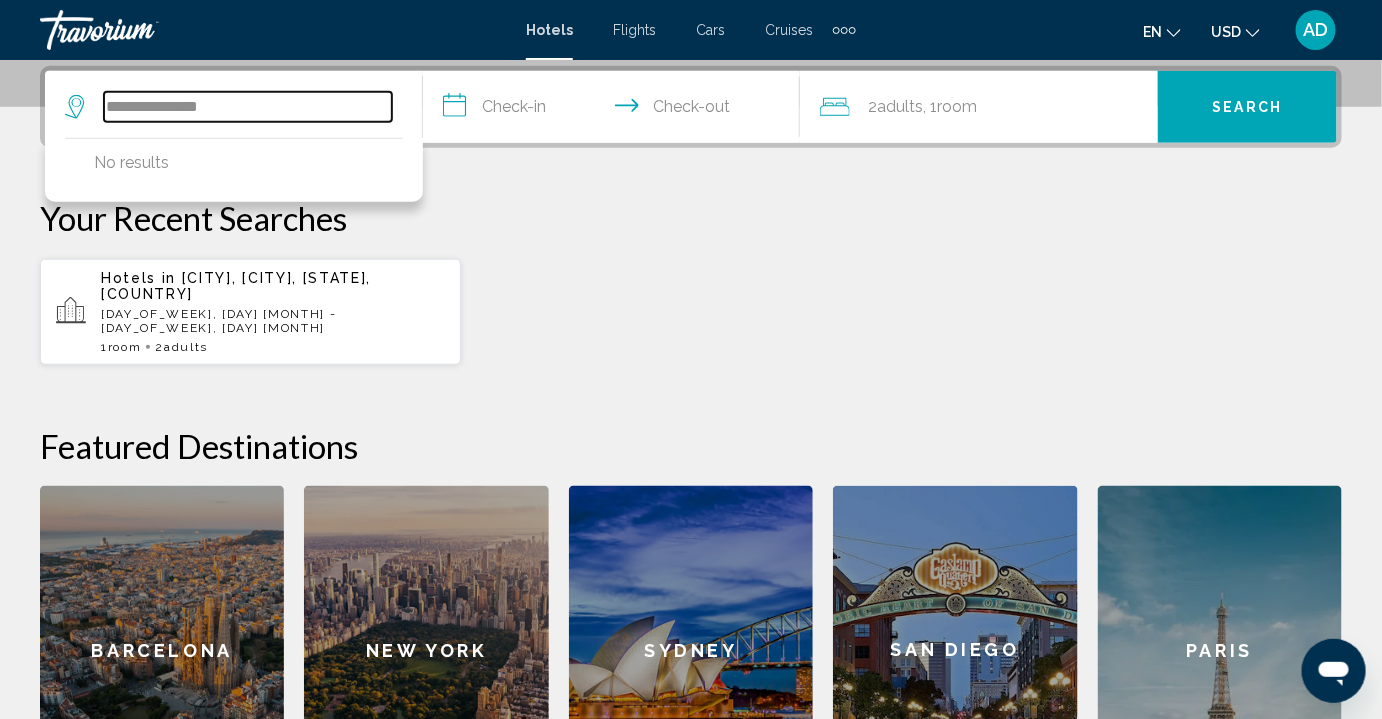 type on "**********" 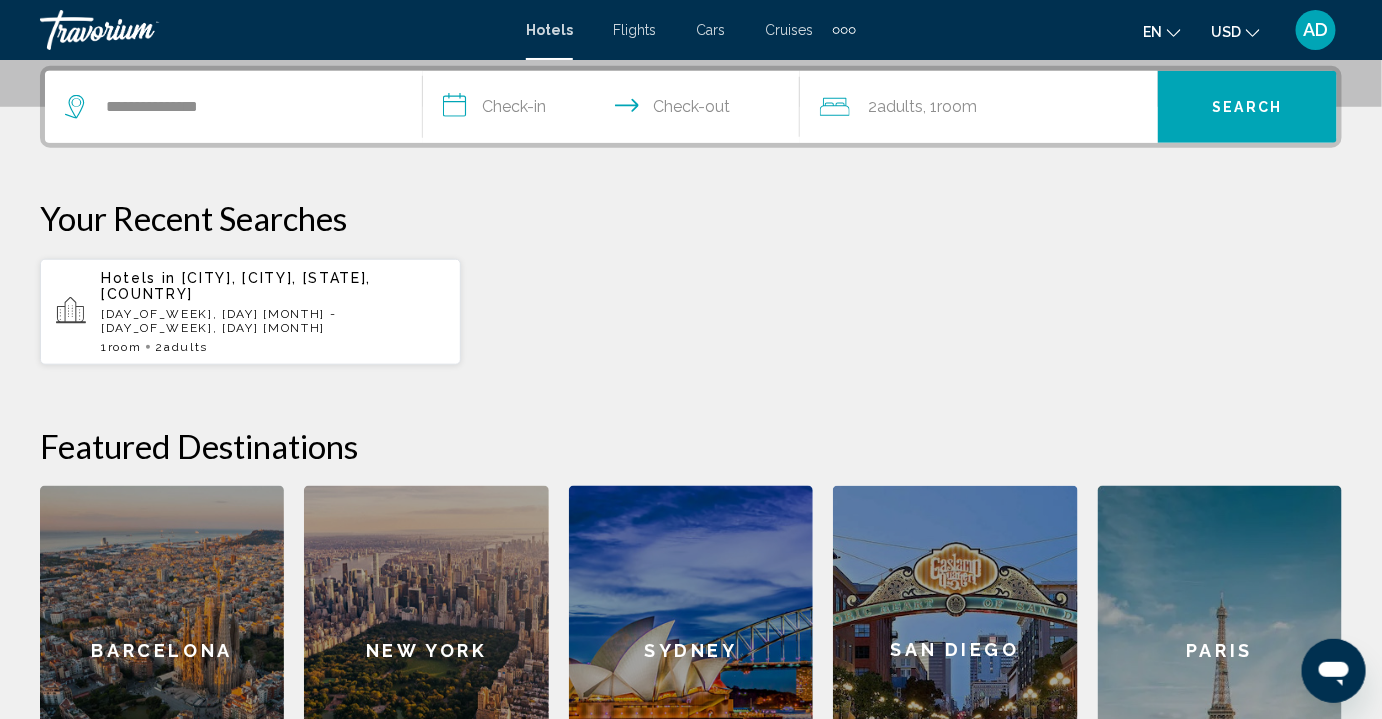 click on "**********" at bounding box center (616, 110) 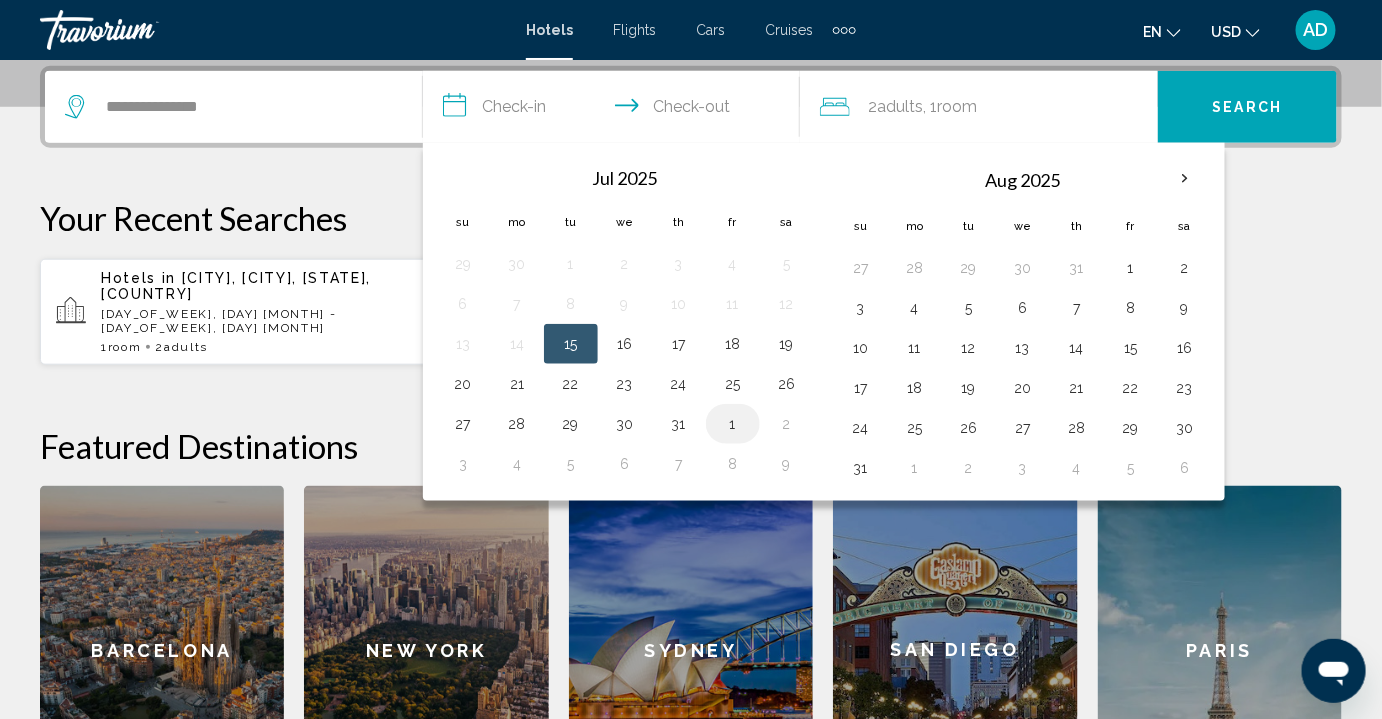 click on "1" at bounding box center (733, 424) 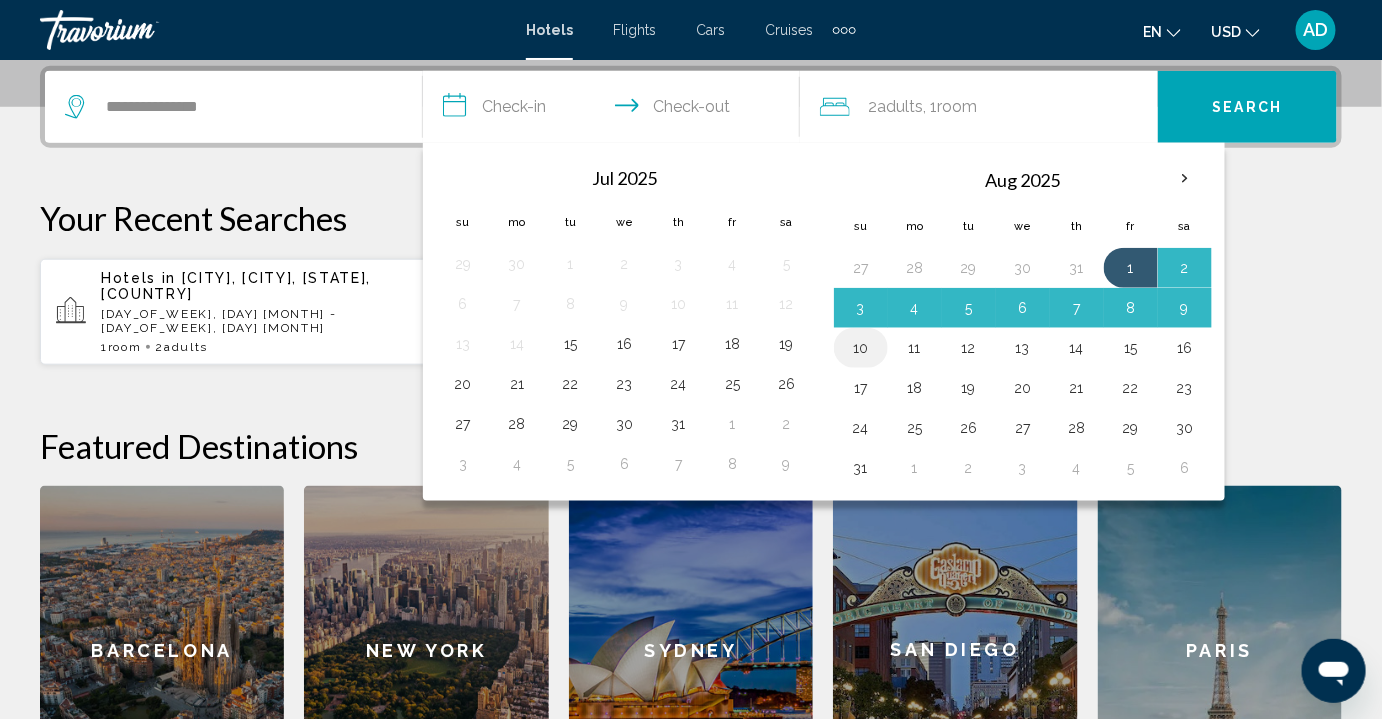 click on "10" at bounding box center (861, 348) 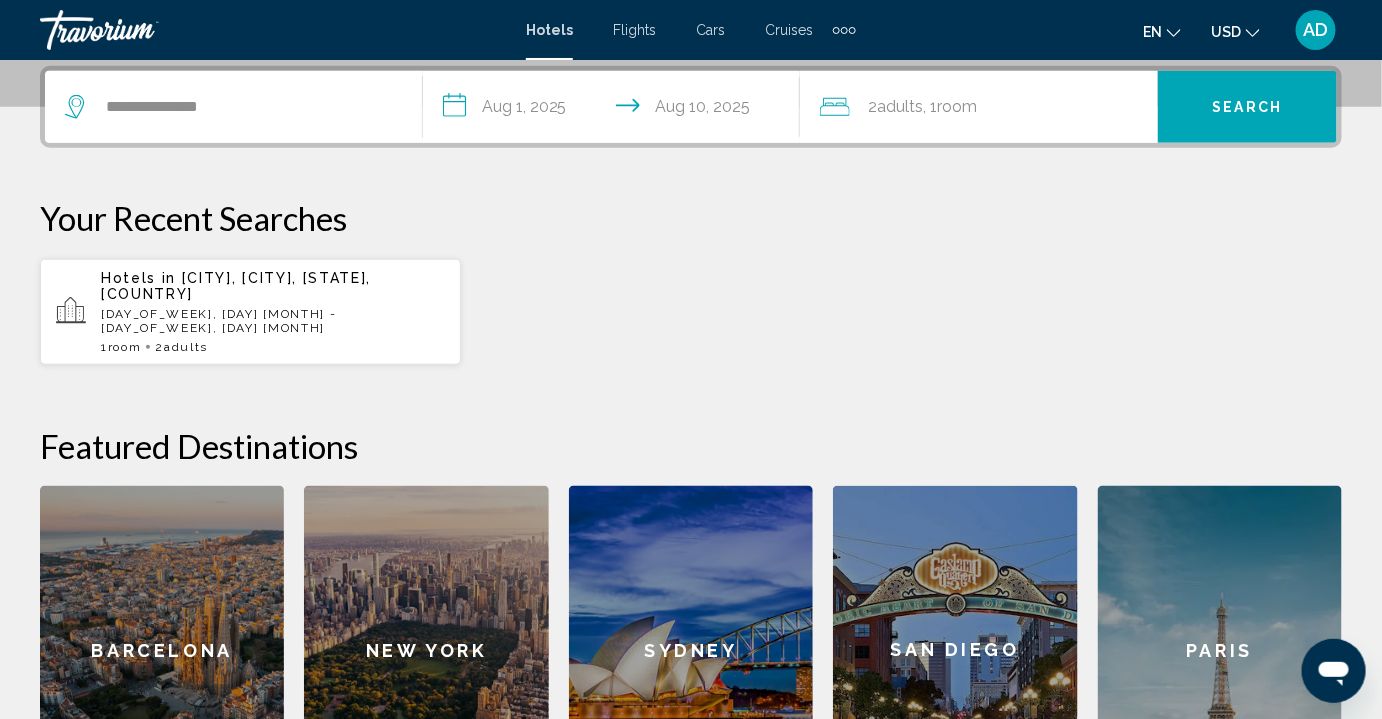 click on "Search" at bounding box center [1247, 107] 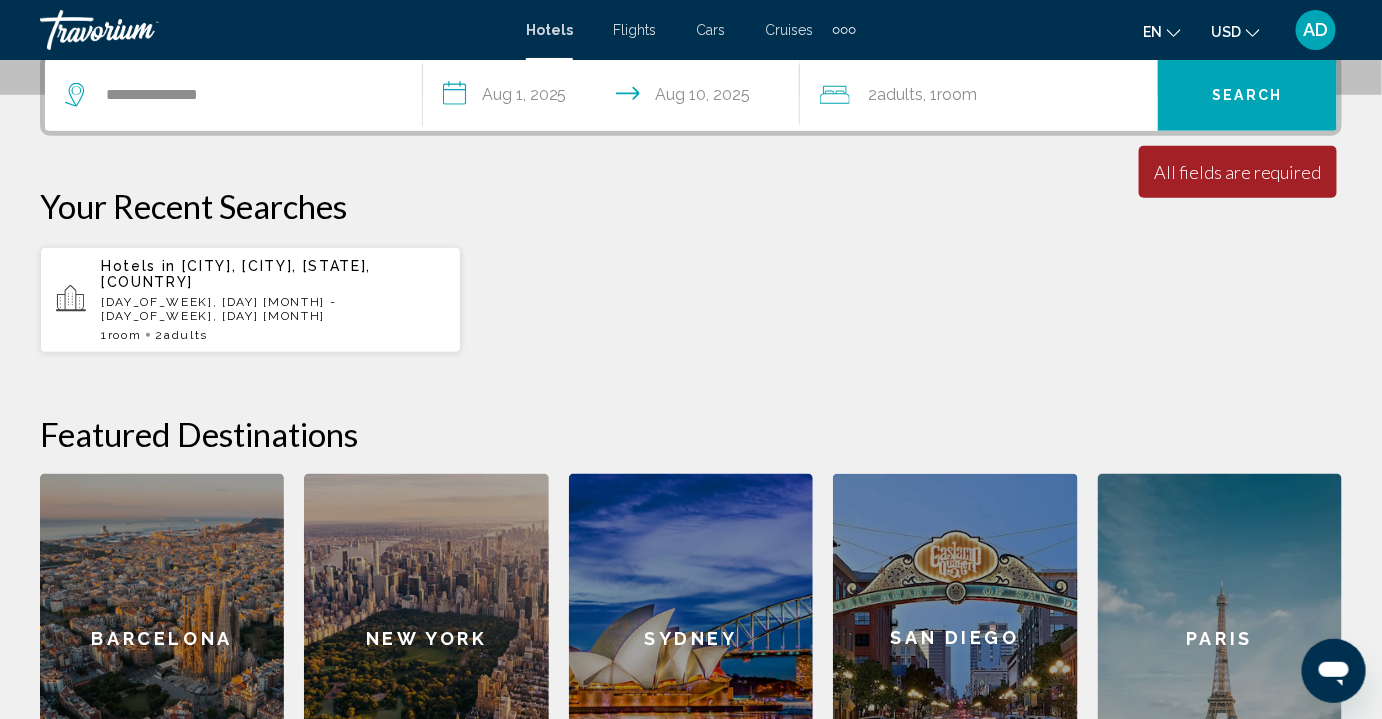 scroll, scrollTop: 50, scrollLeft: 0, axis: vertical 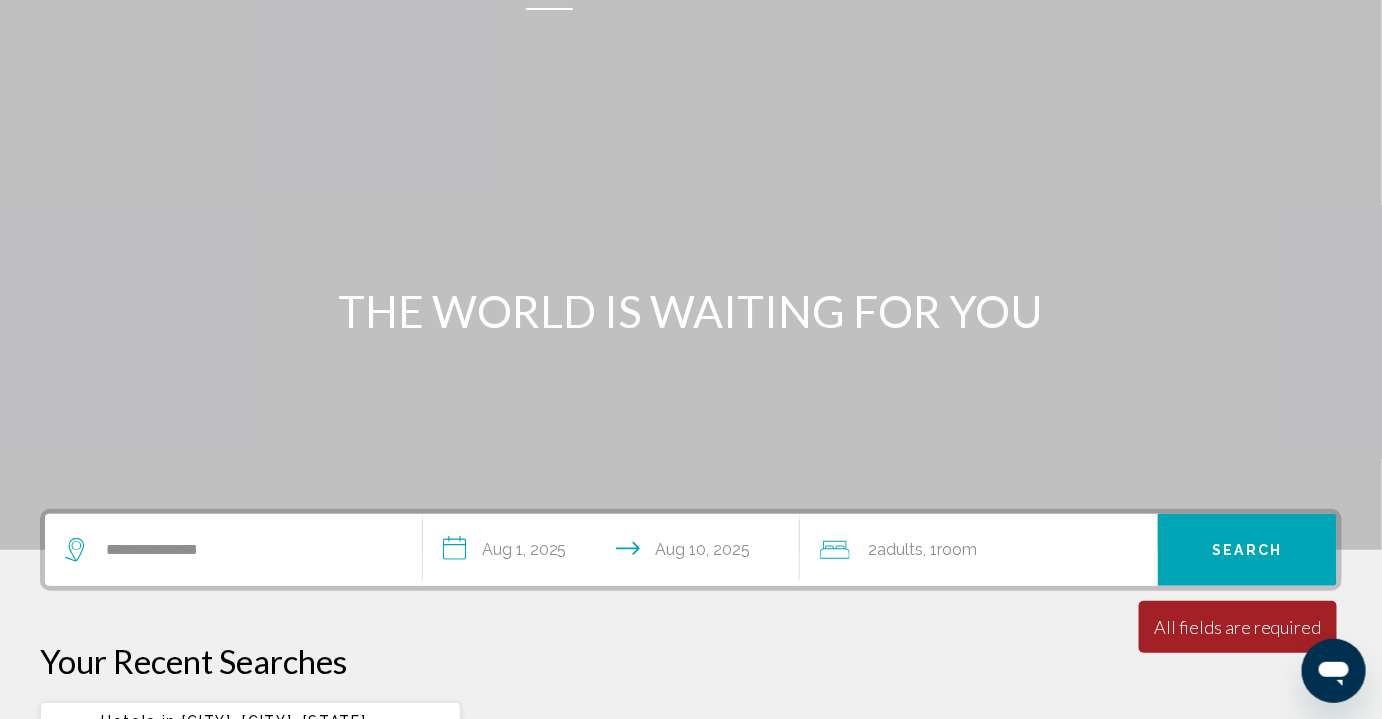click on "**********" at bounding box center [616, 553] 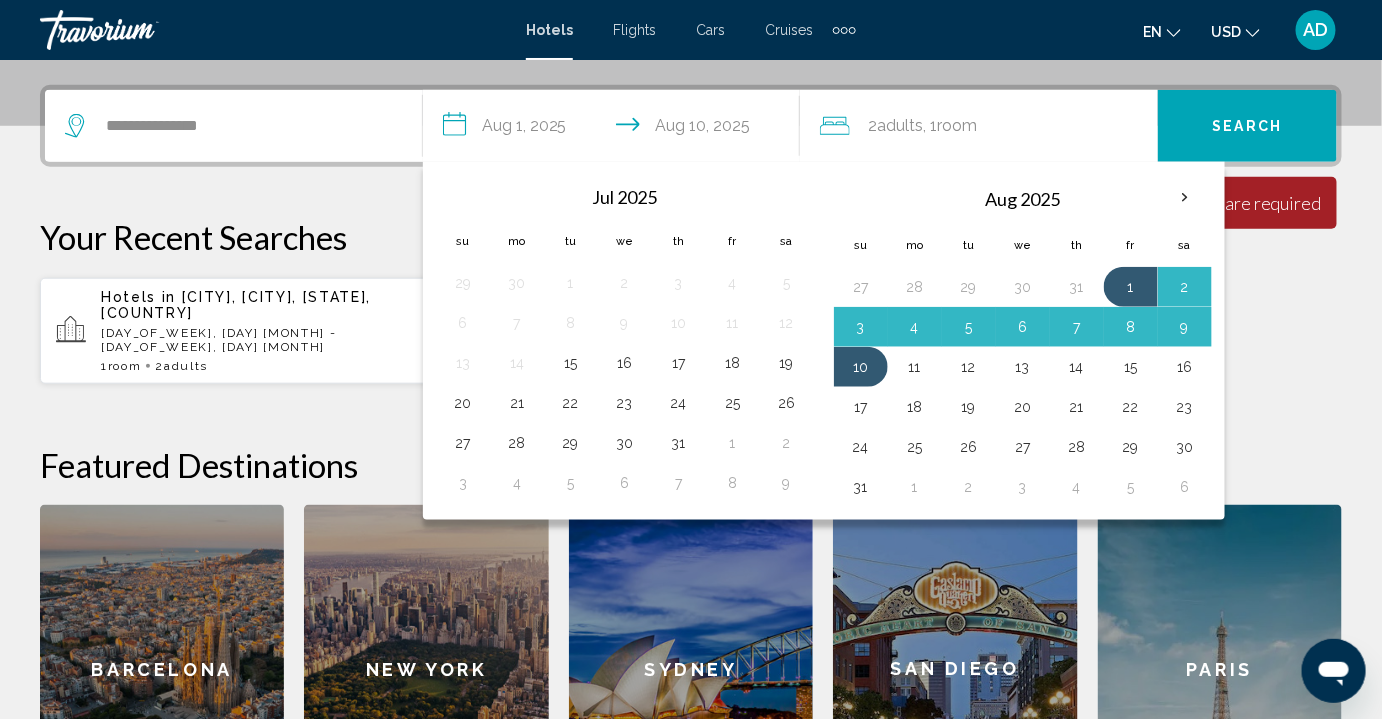 scroll, scrollTop: 493, scrollLeft: 0, axis: vertical 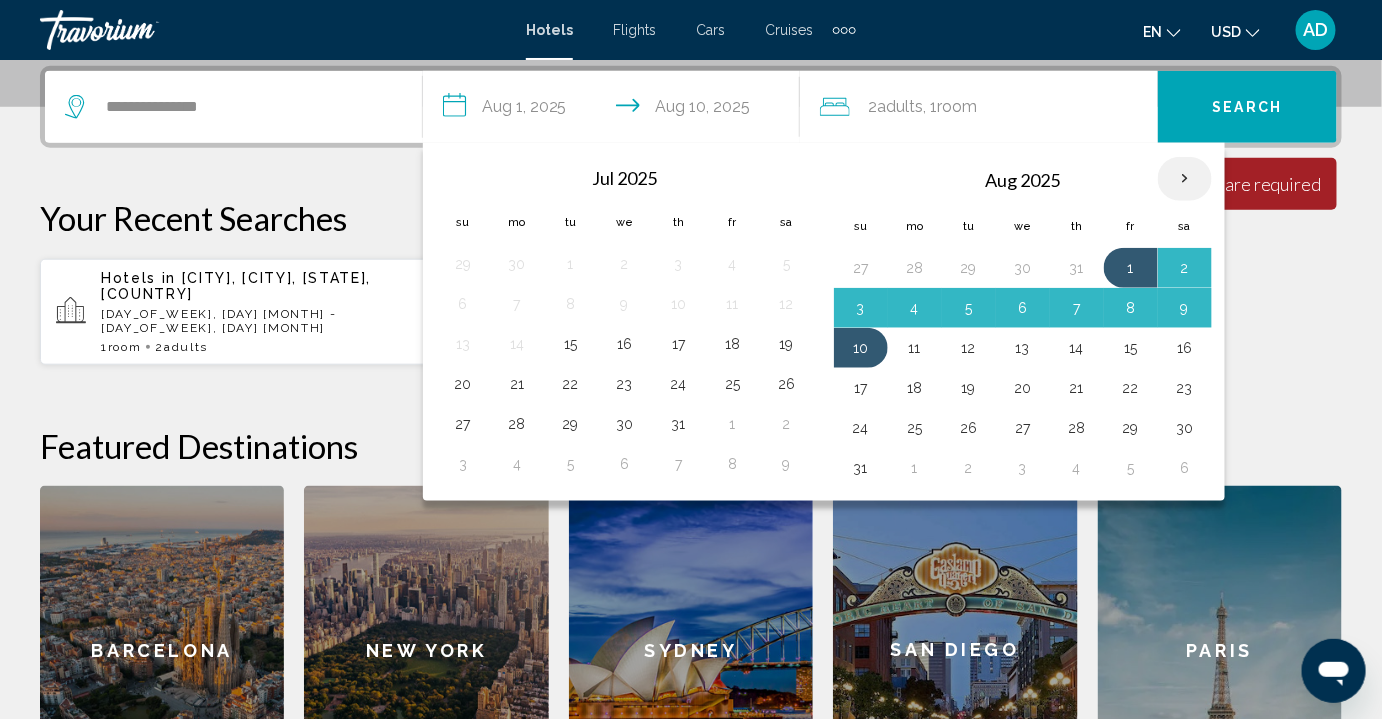 click at bounding box center (1185, 179) 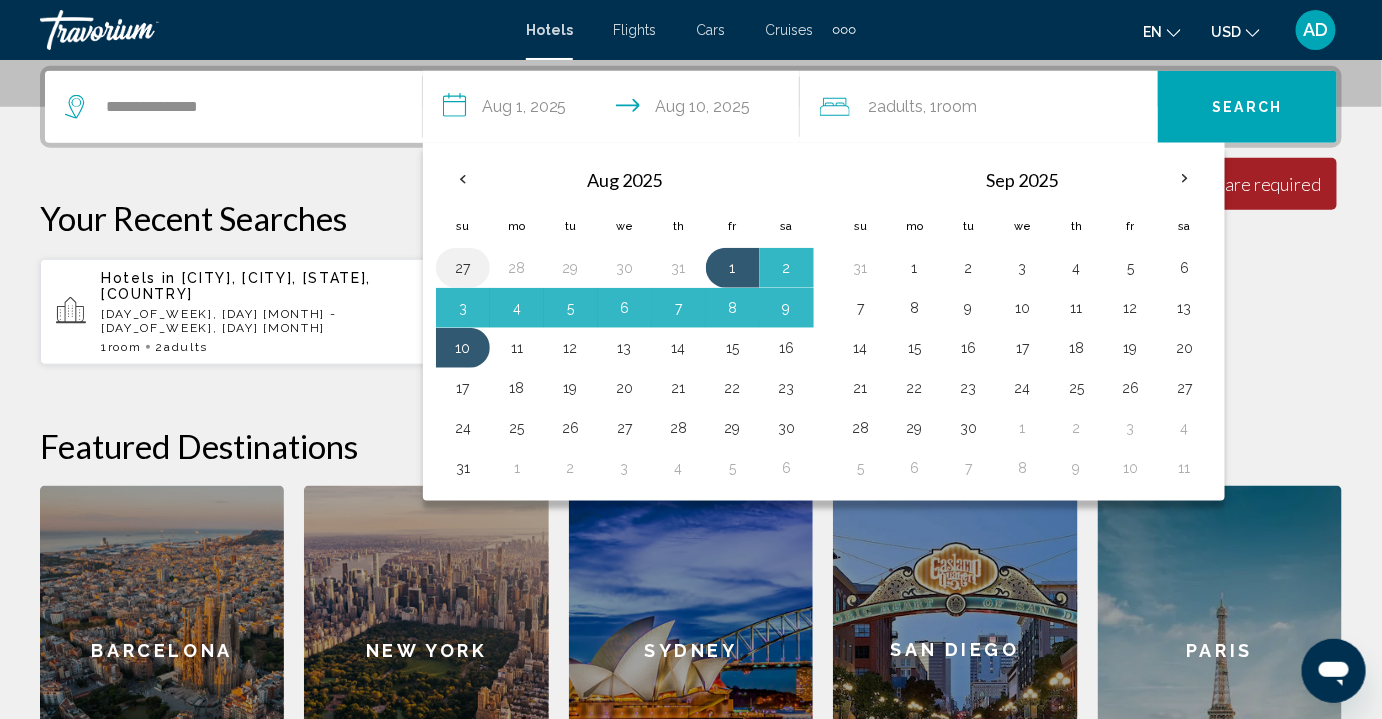 click on "27" at bounding box center (463, 268) 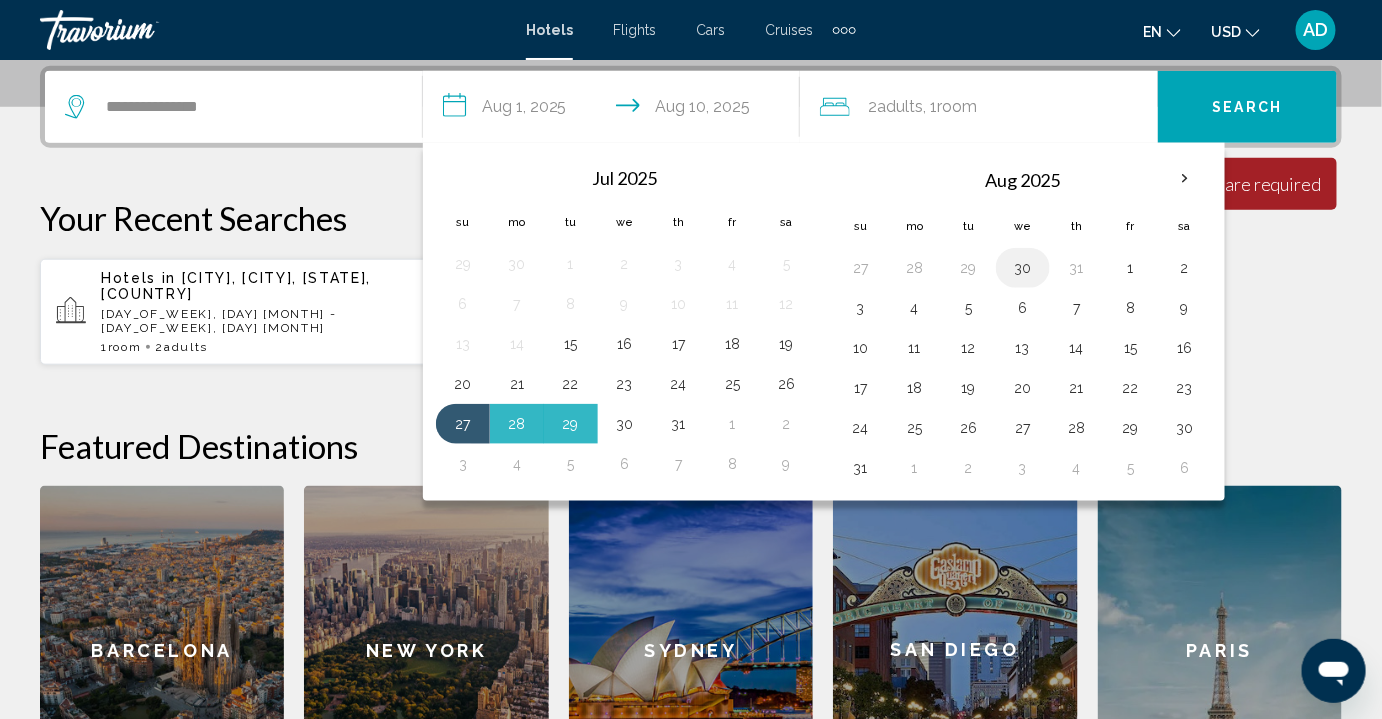 click on "30" at bounding box center [1023, 268] 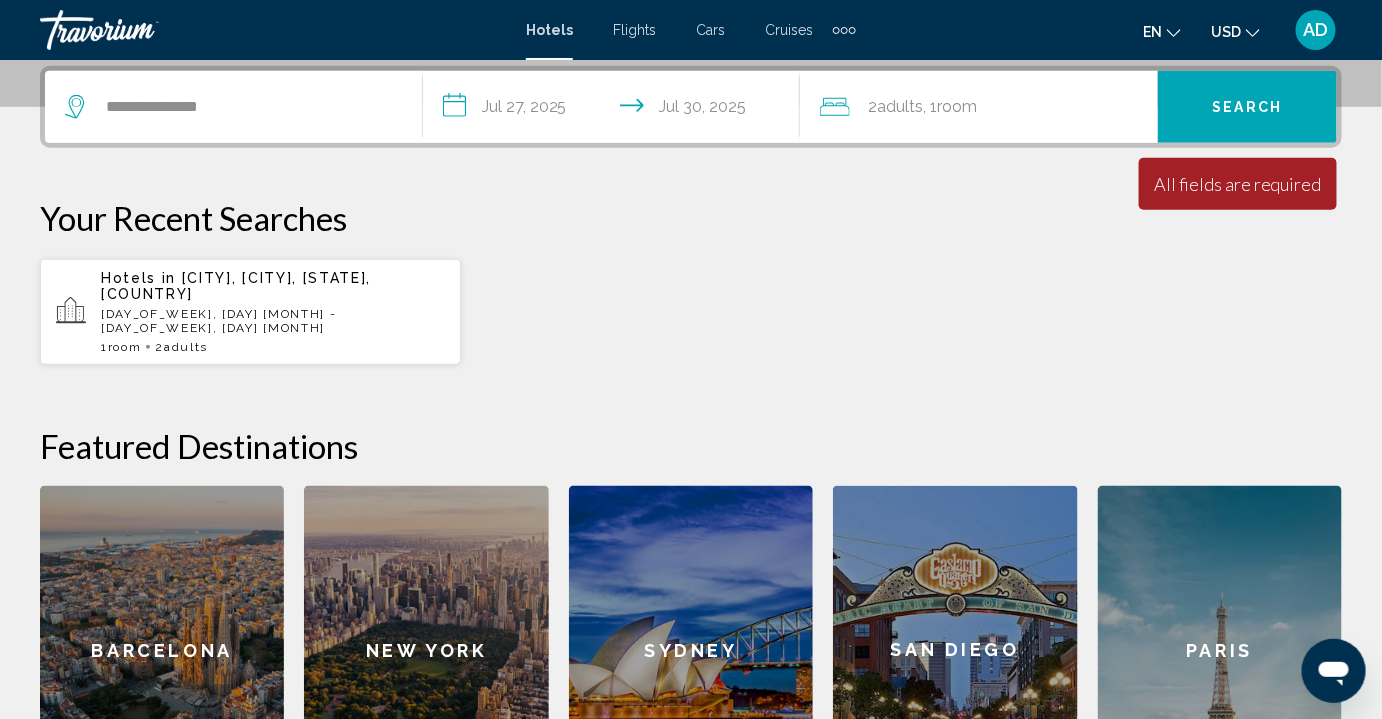 click on "**********" at bounding box center [616, 110] 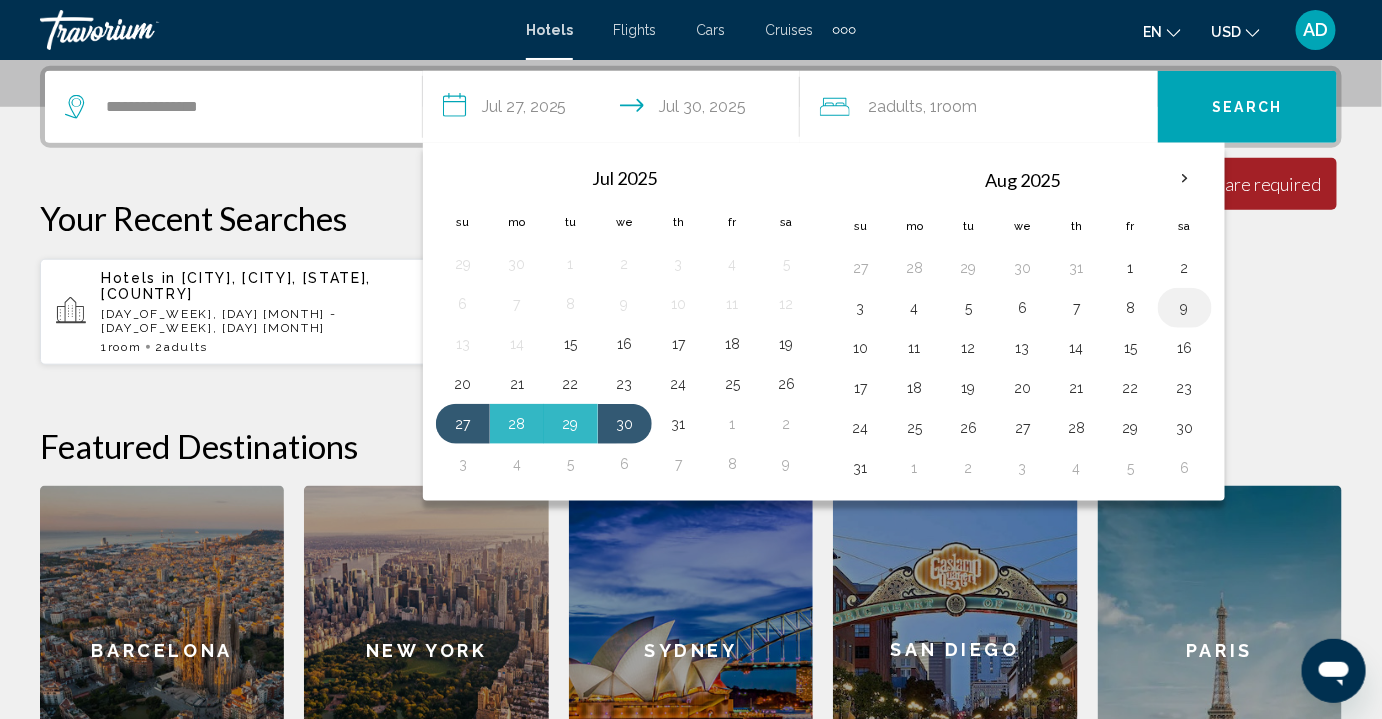 click on "9" at bounding box center [1185, 308] 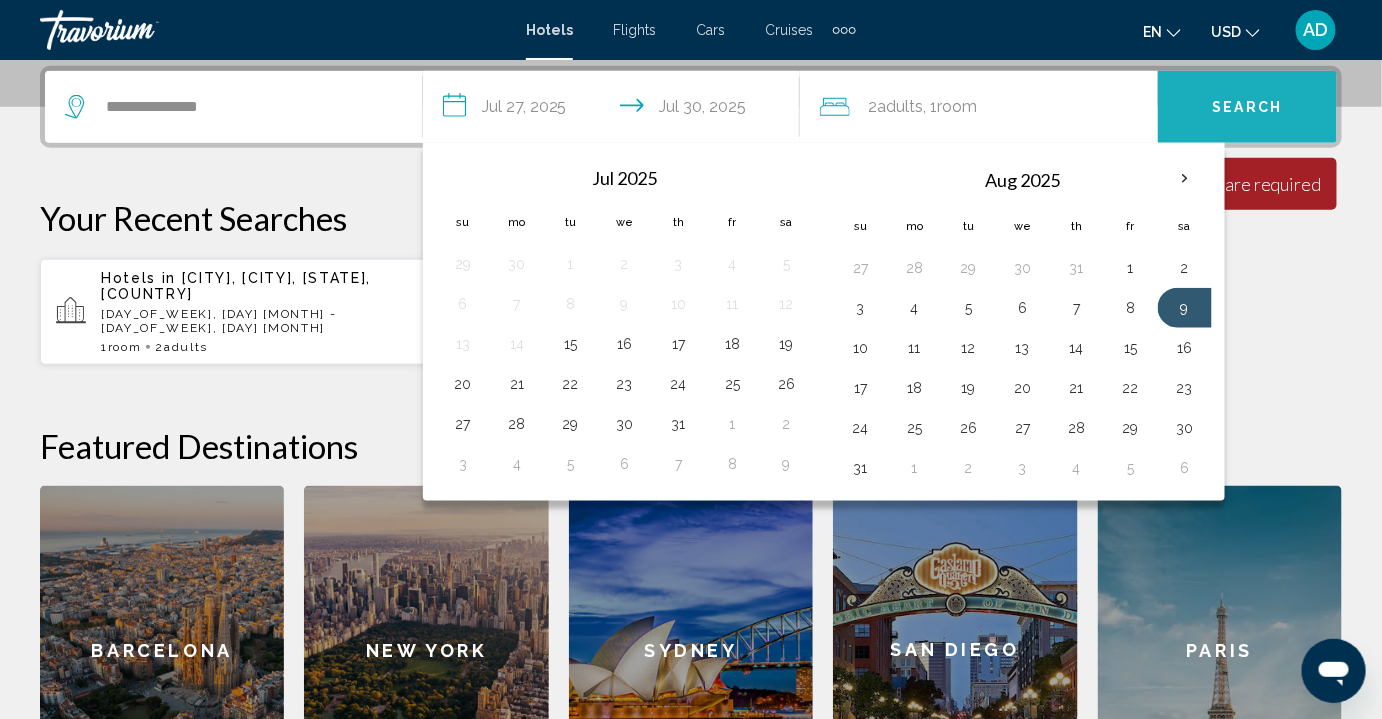 click on "Search" at bounding box center (1248, 108) 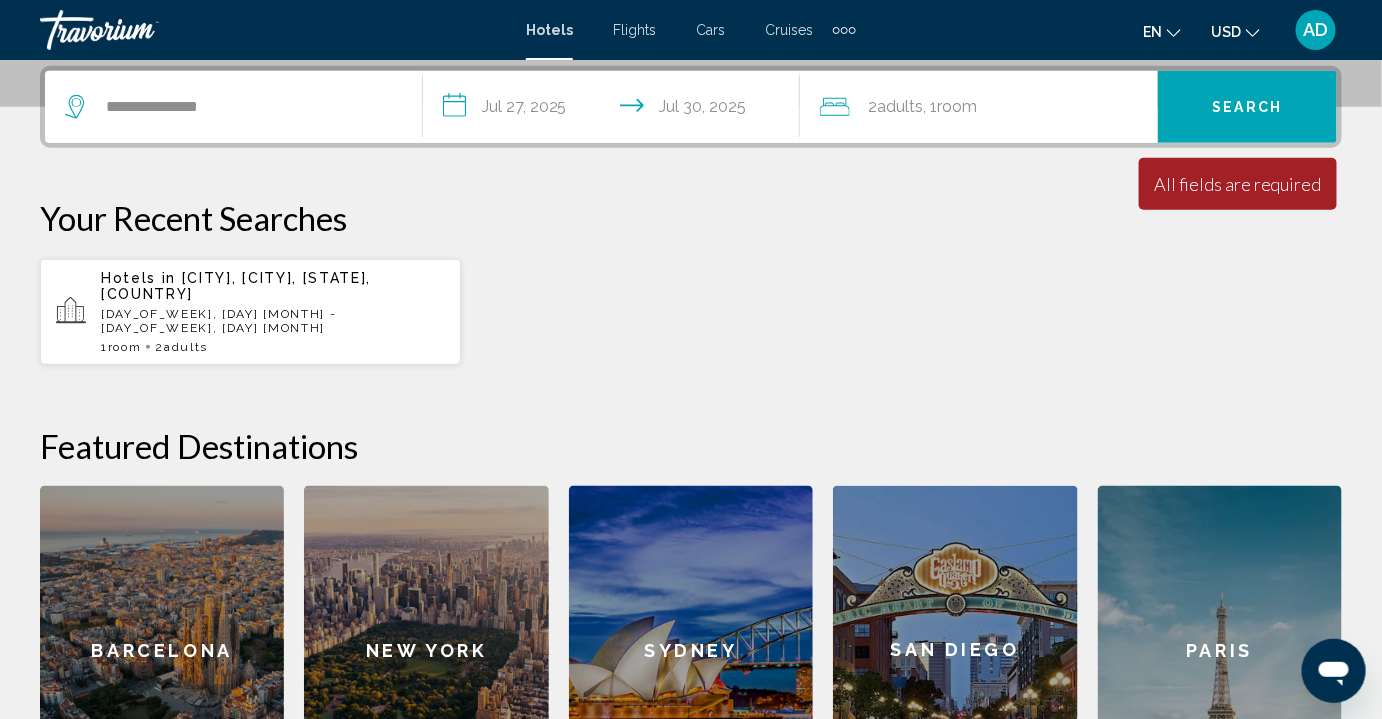 click on "**********" at bounding box center (616, 110) 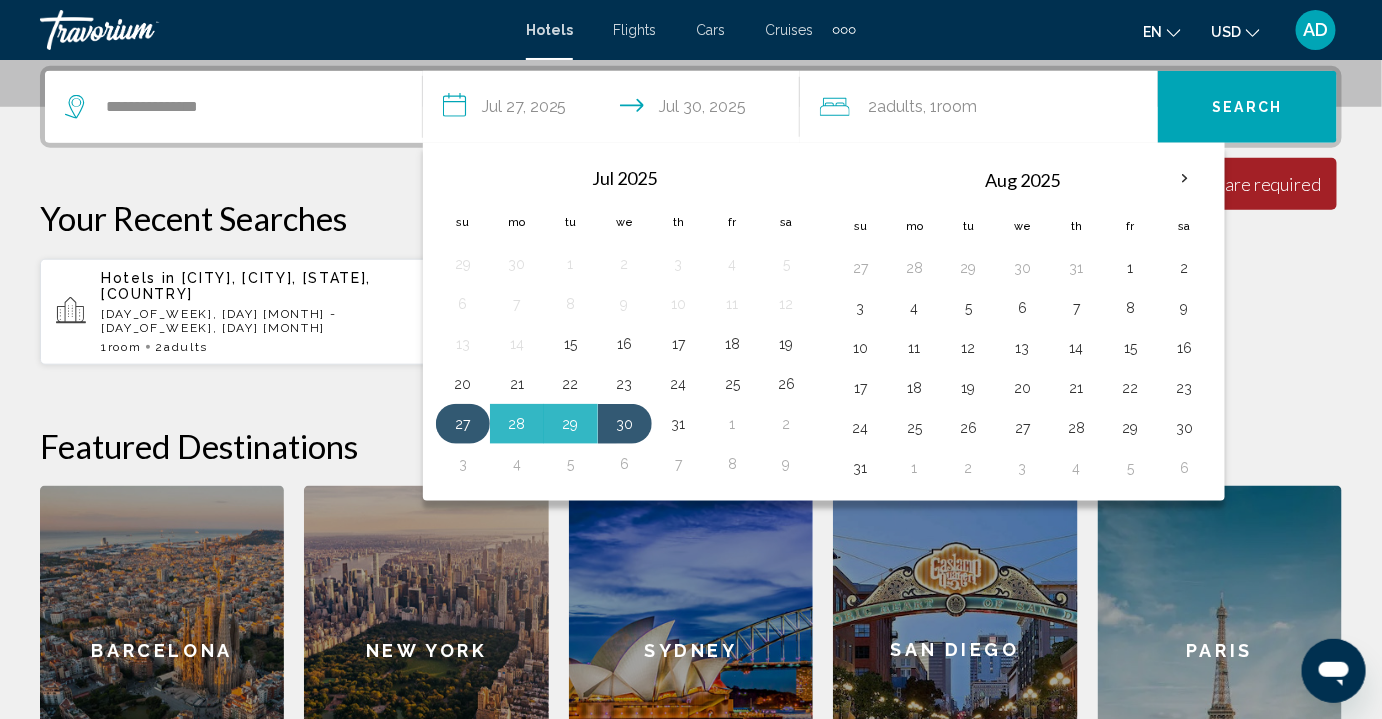 click on "27" at bounding box center (463, 424) 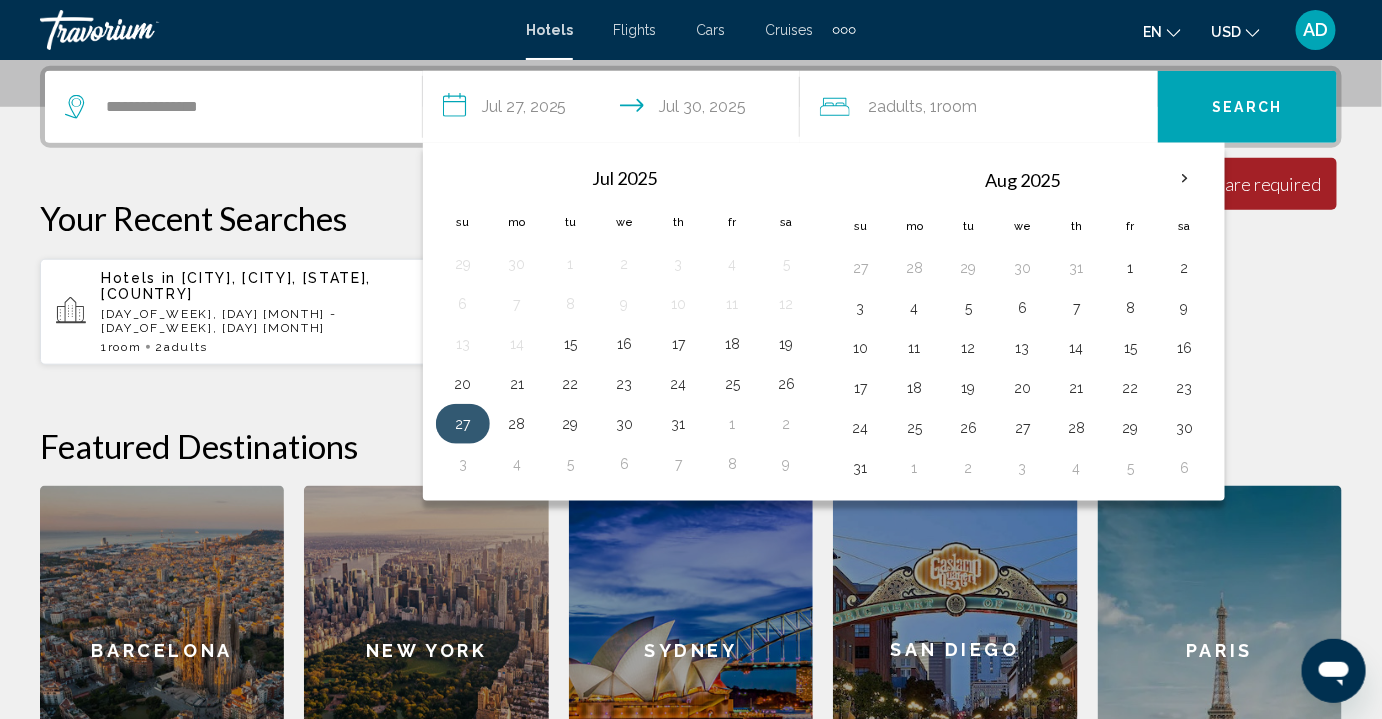 click on "27" at bounding box center [463, 424] 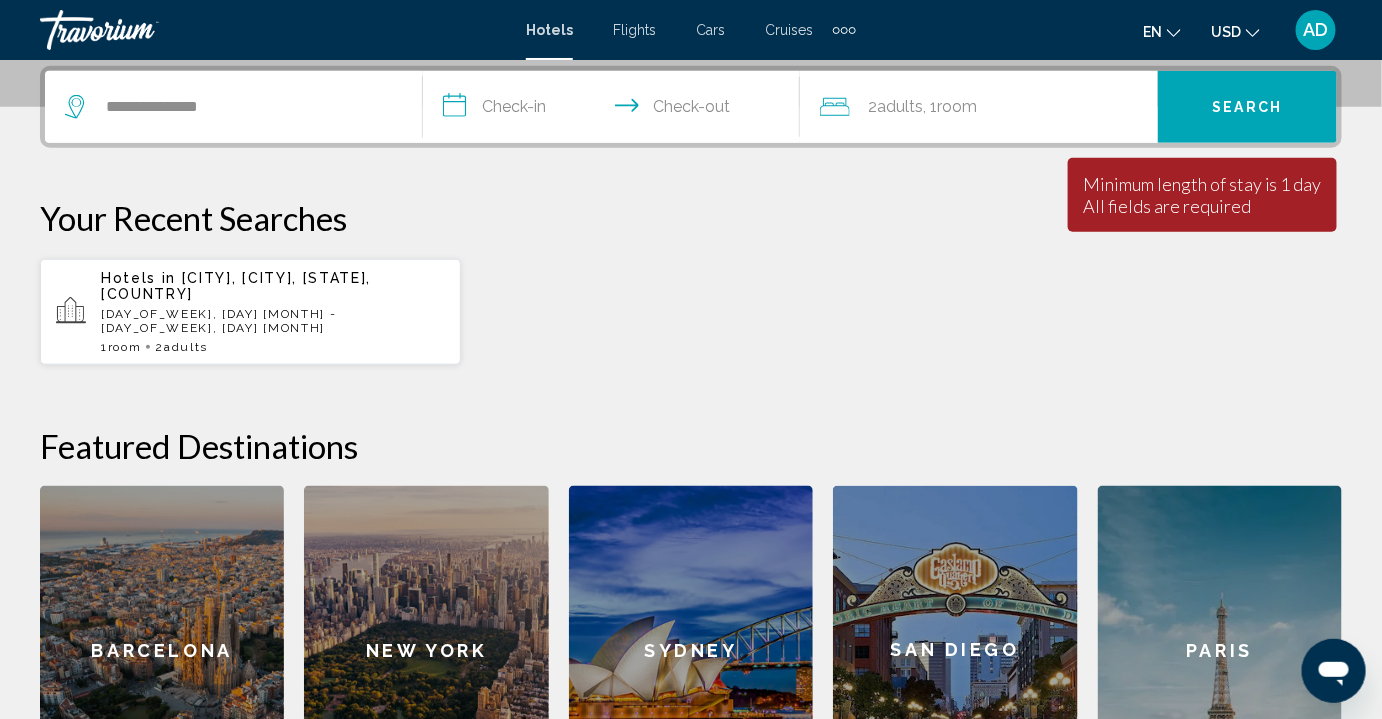 click on "**********" at bounding box center [616, 110] 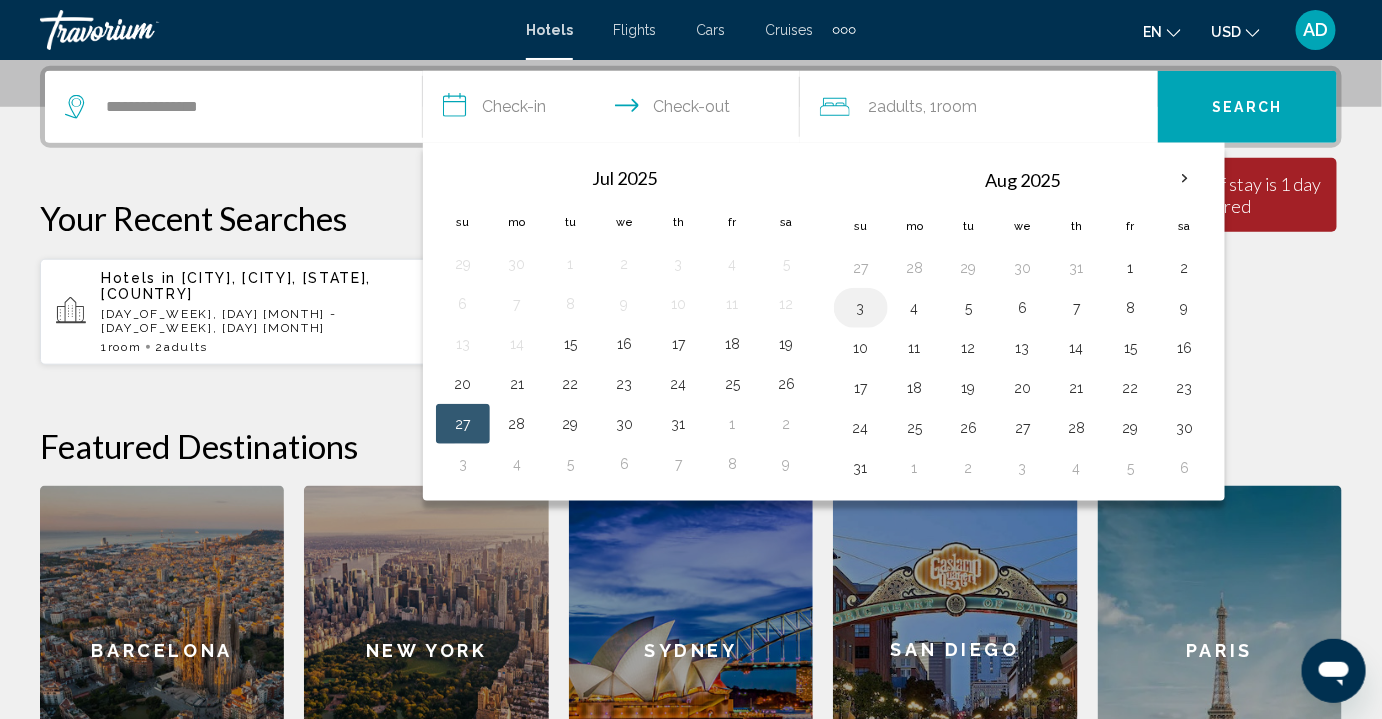 click on "3" at bounding box center (861, 308) 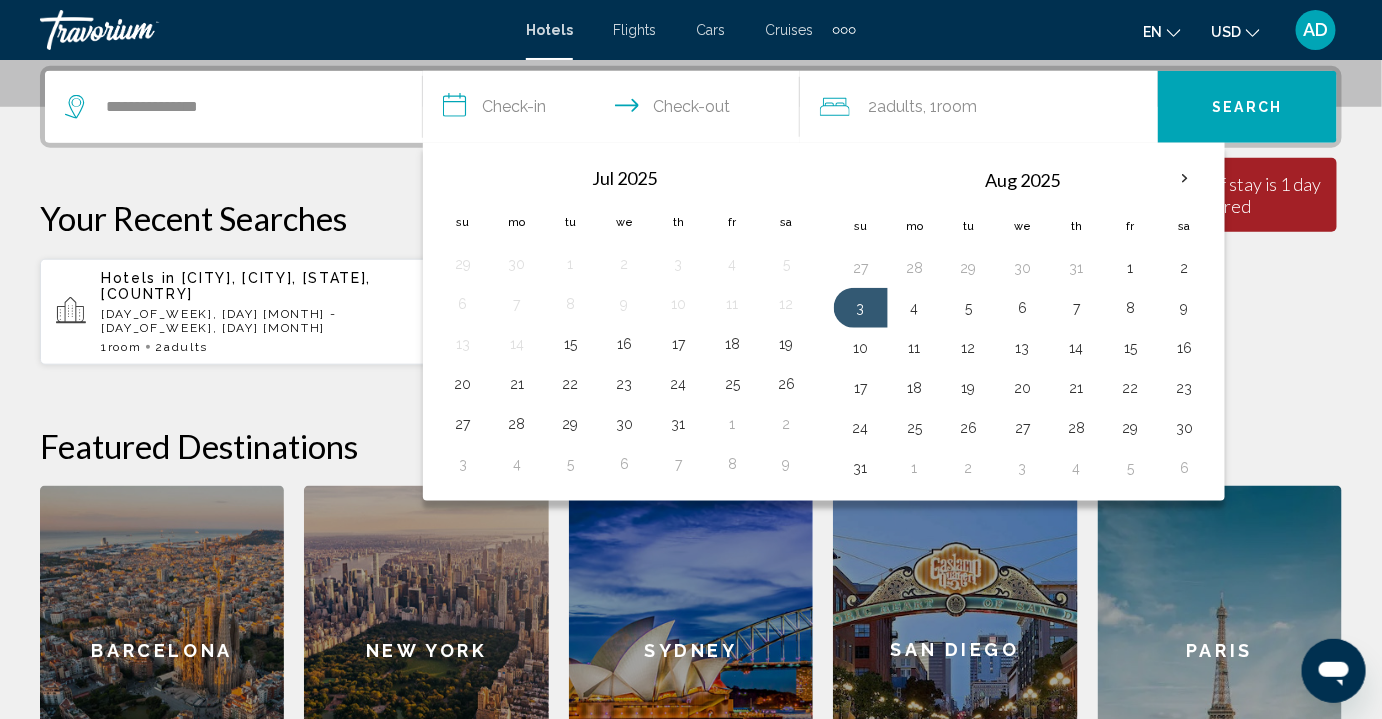 click on "**********" at bounding box center [616, 110] 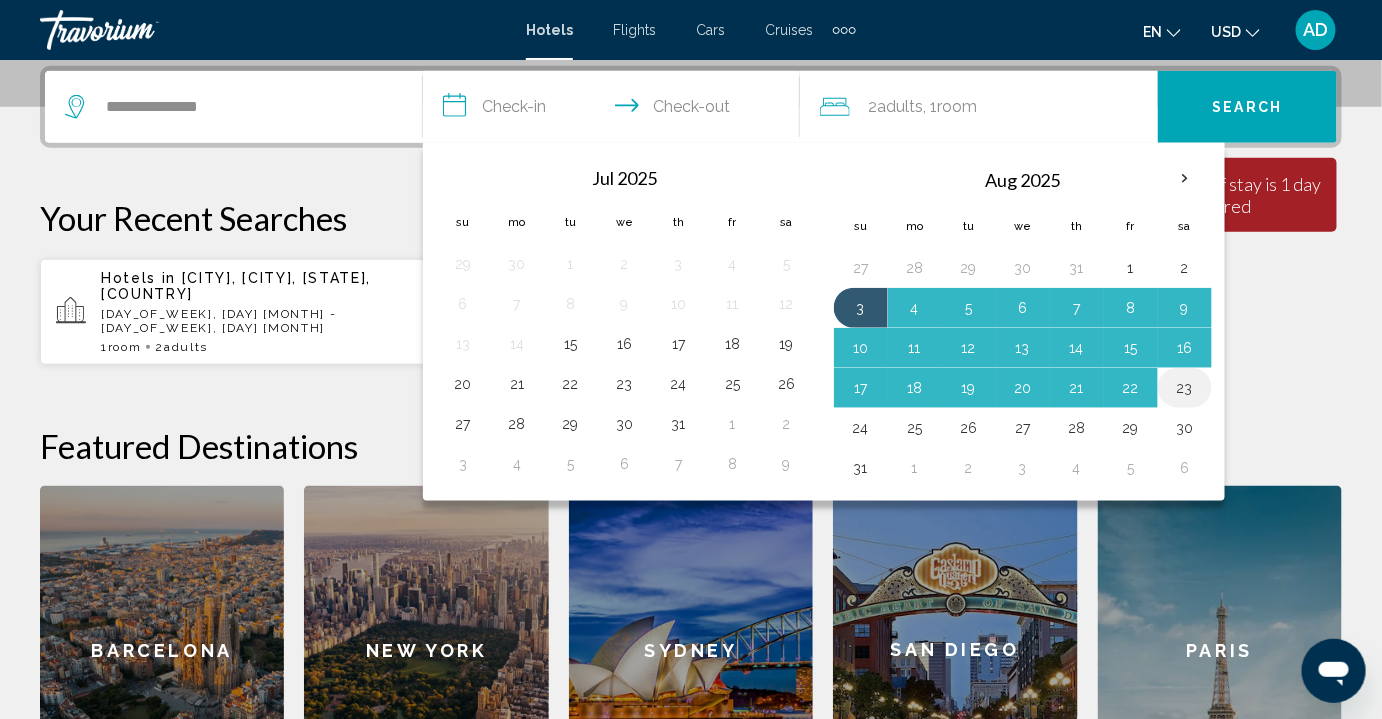 click on "23" at bounding box center (1185, 388) 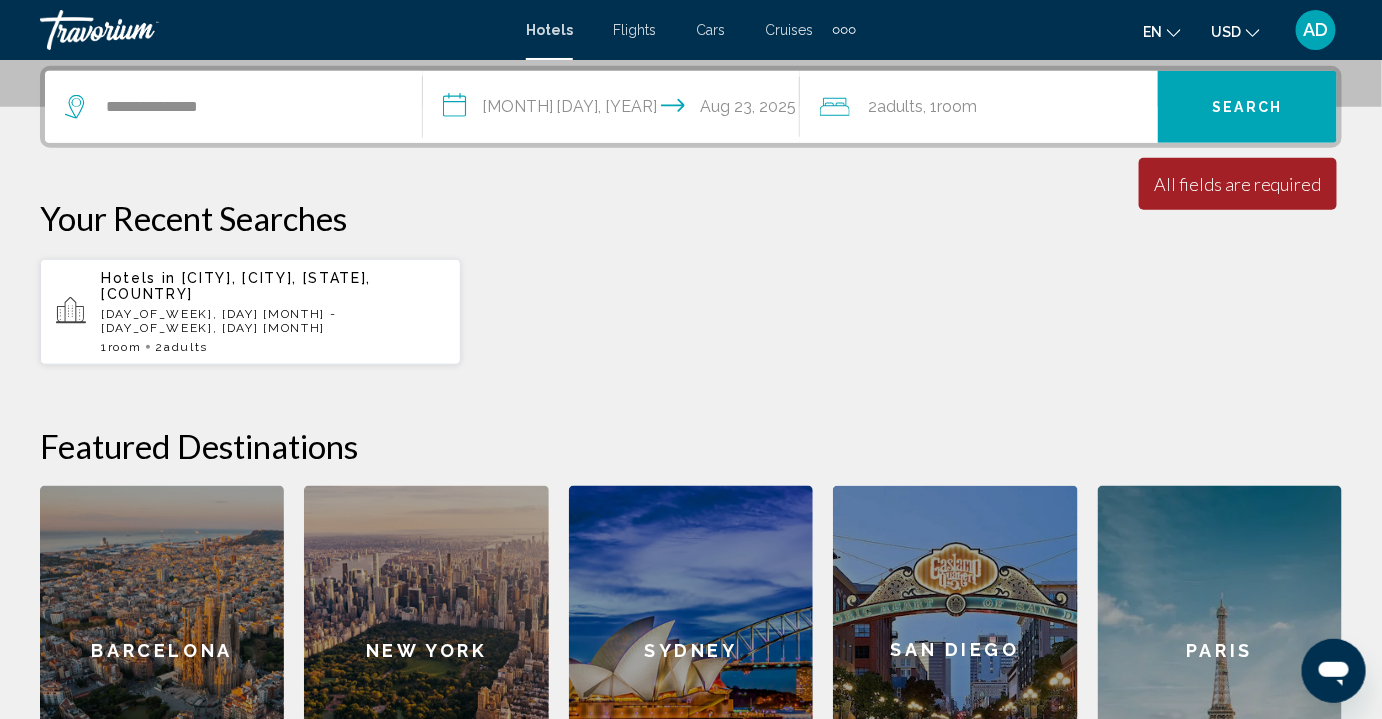 click on "Search" at bounding box center [1247, 107] 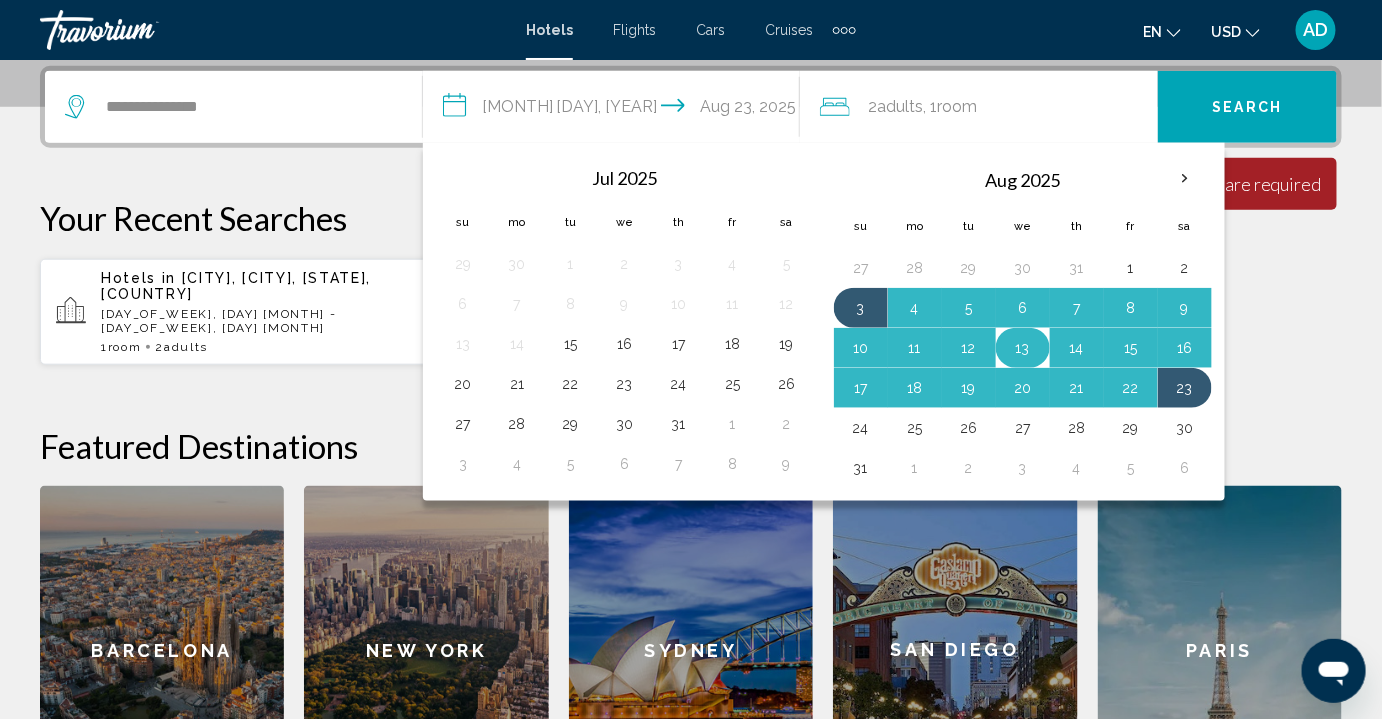 click on "13" at bounding box center (1023, 348) 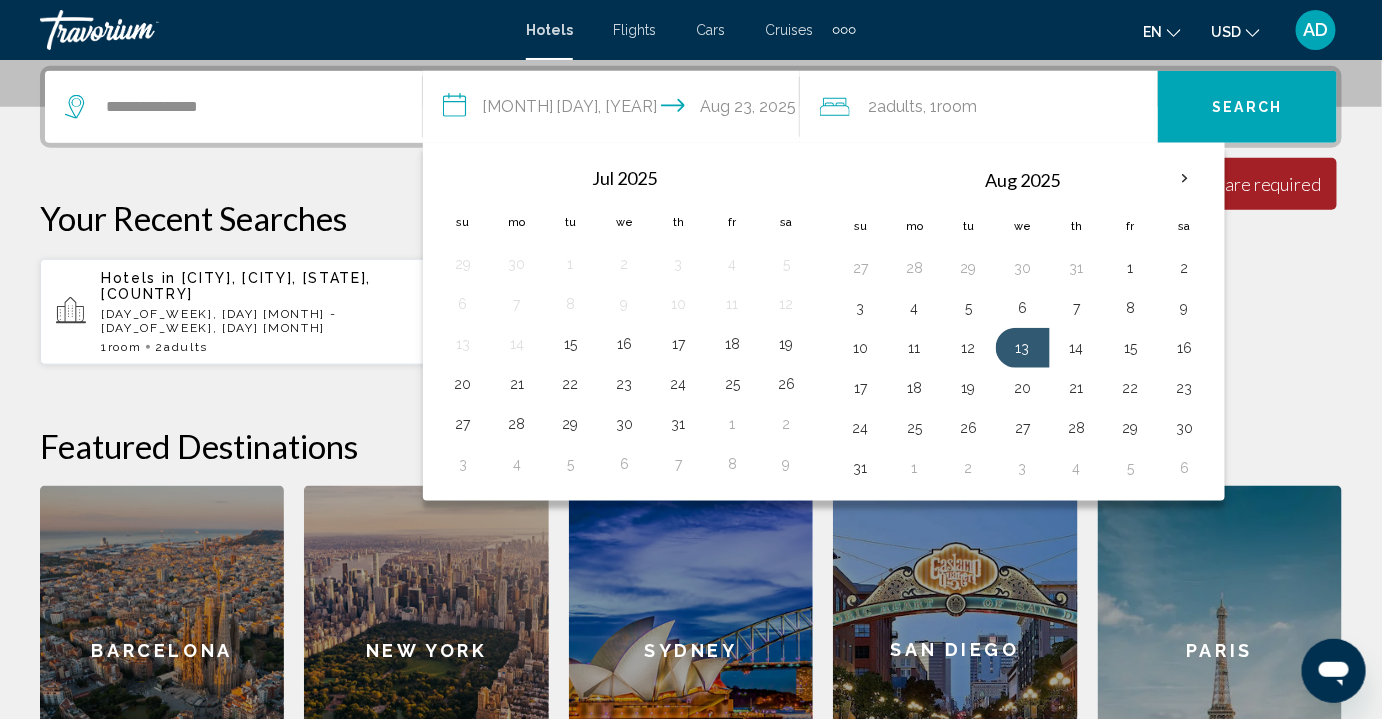 click on "Search" at bounding box center (1248, 108) 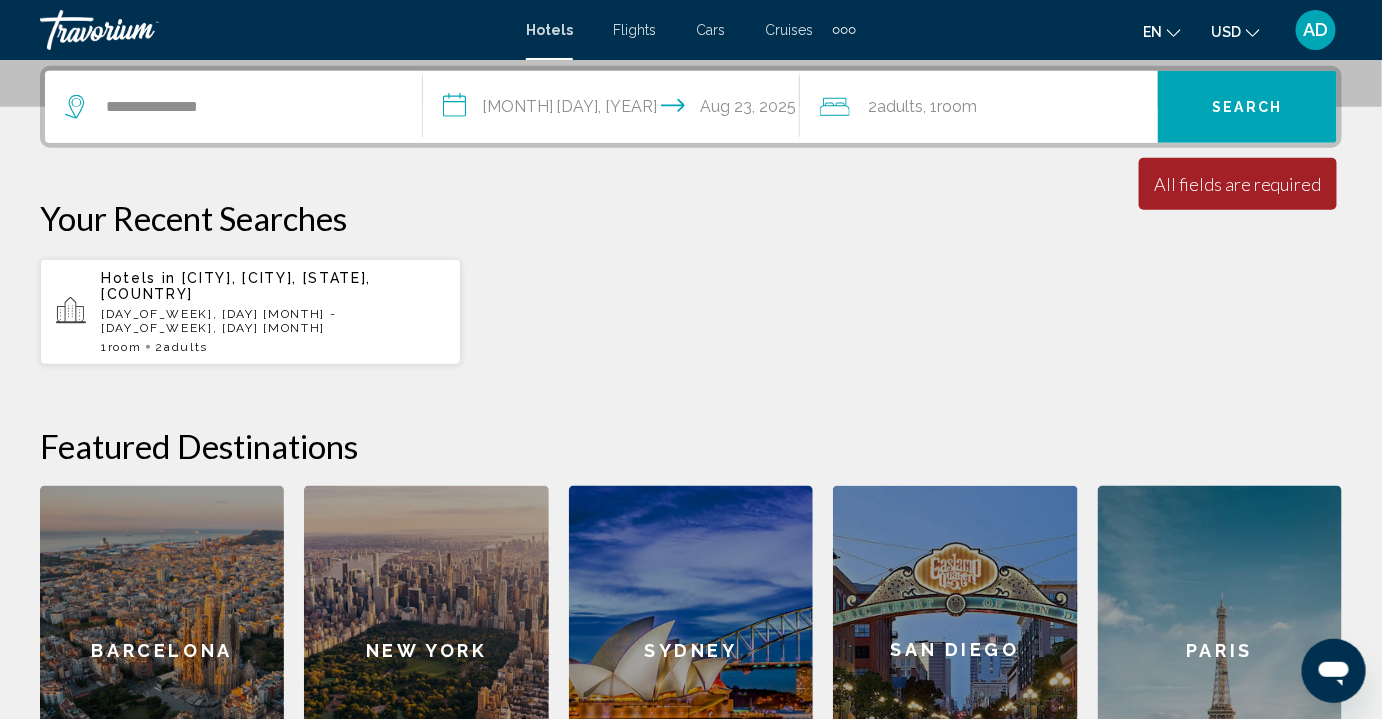 click on "**********" at bounding box center [616, 110] 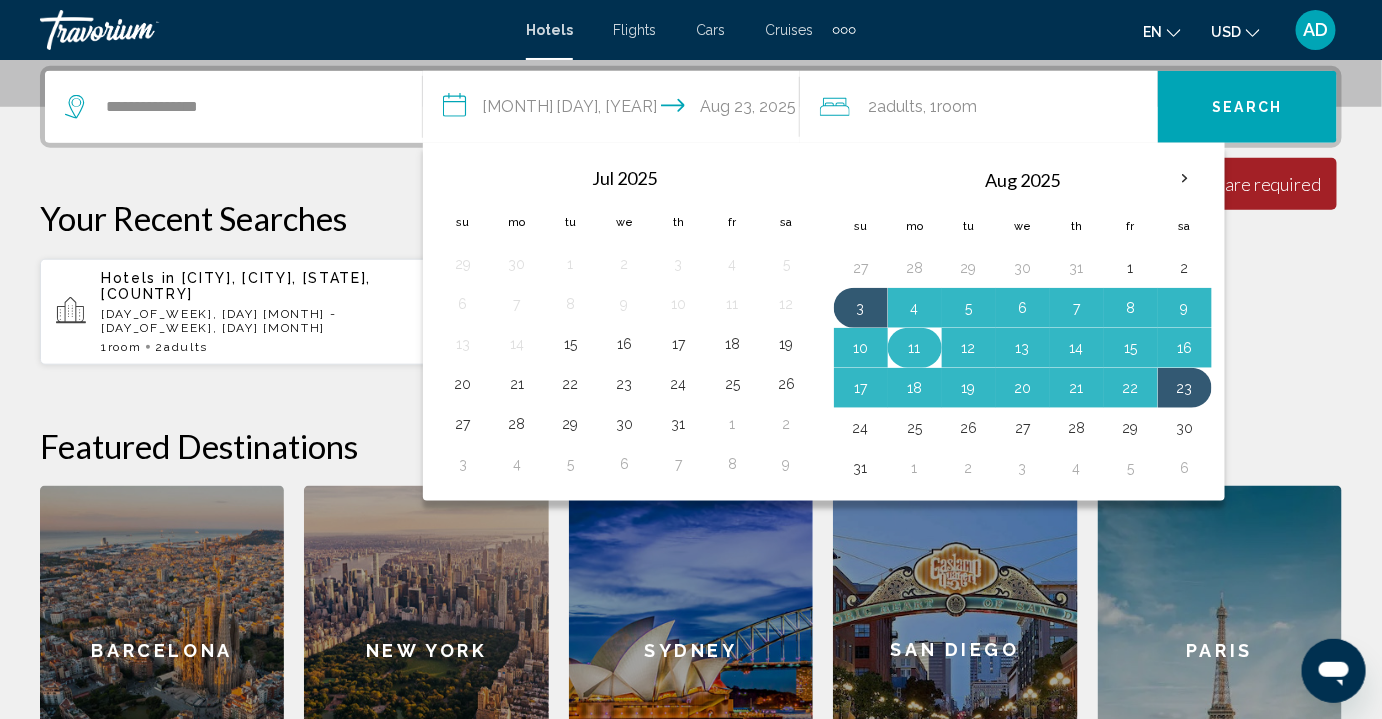 click on "11" at bounding box center [915, 348] 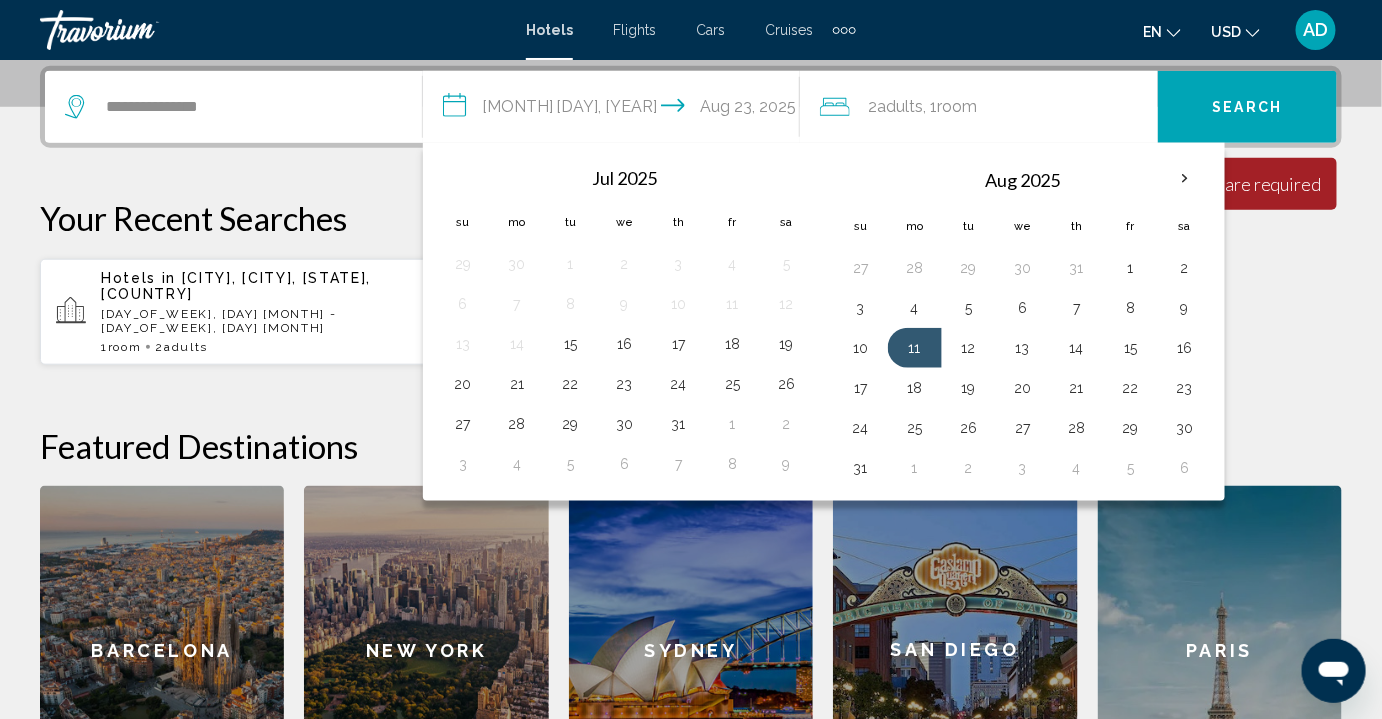 click on "Search" at bounding box center (1248, 108) 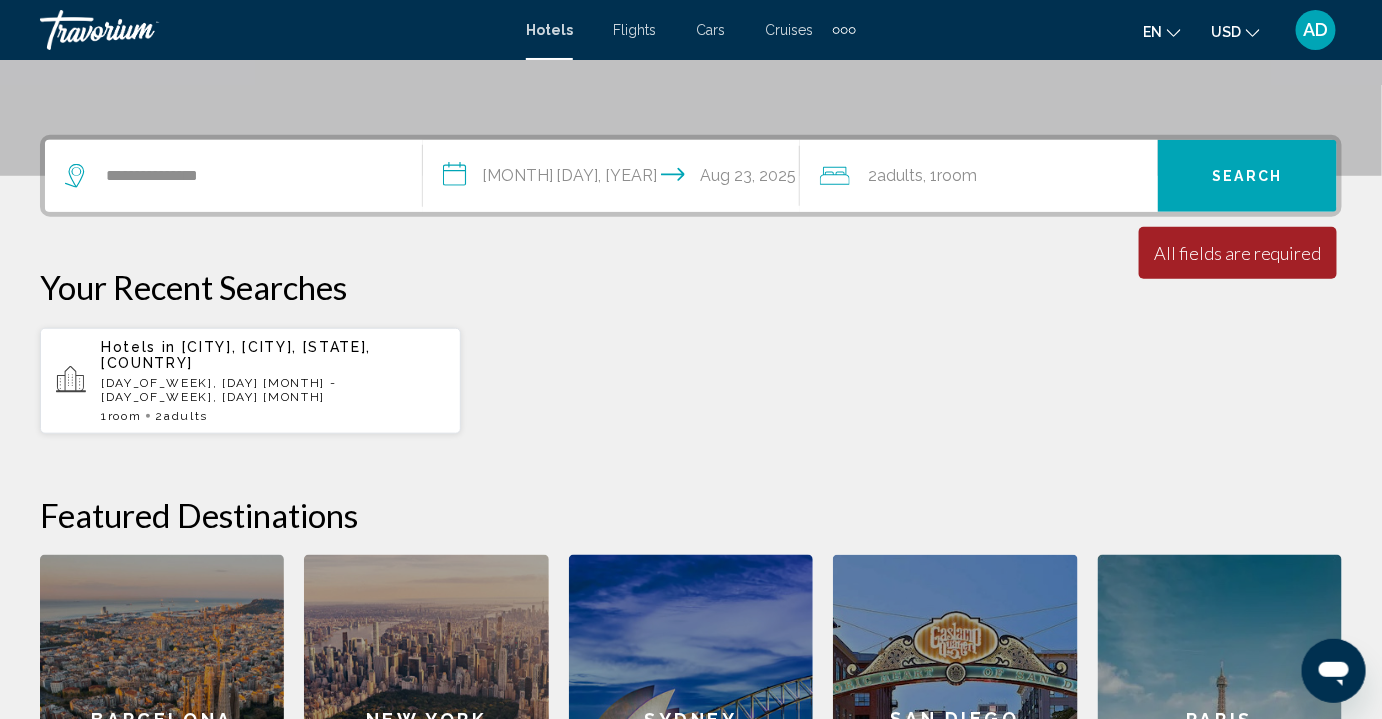 scroll, scrollTop: 272, scrollLeft: 0, axis: vertical 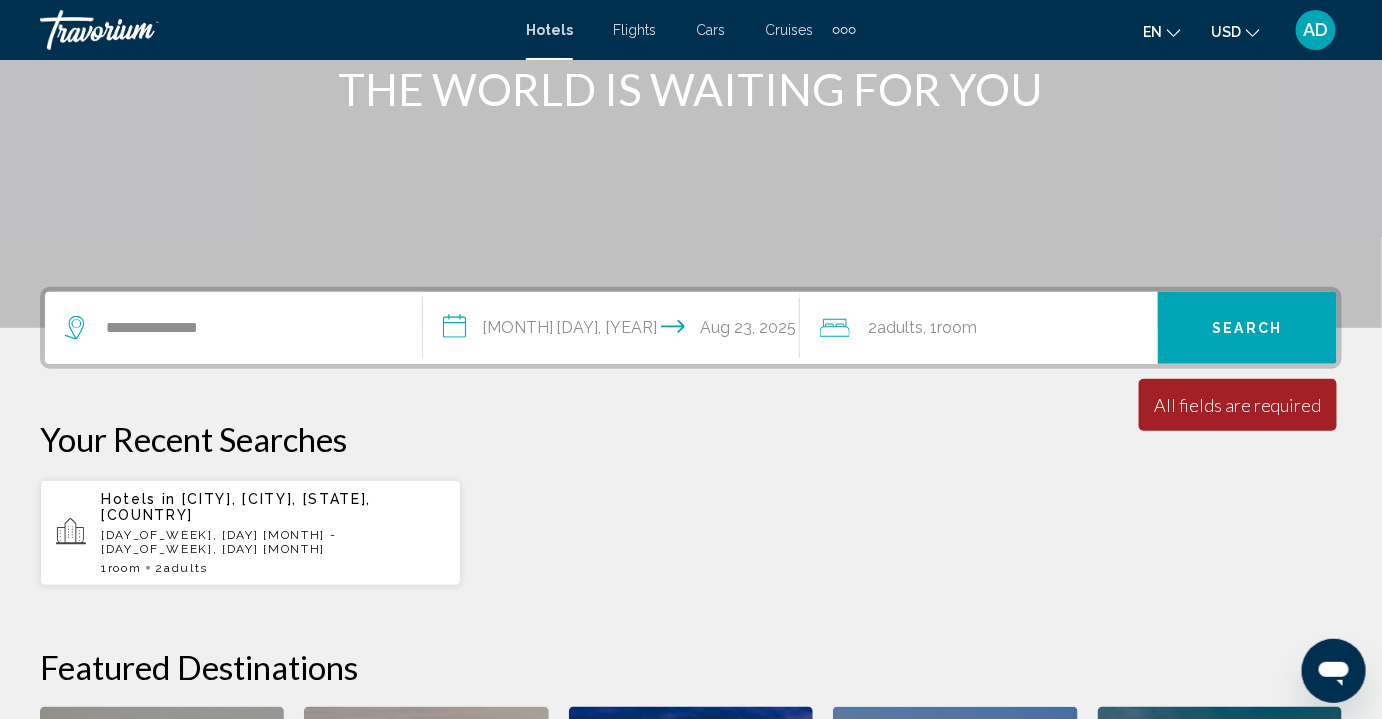 click on "**********" at bounding box center (616, 331) 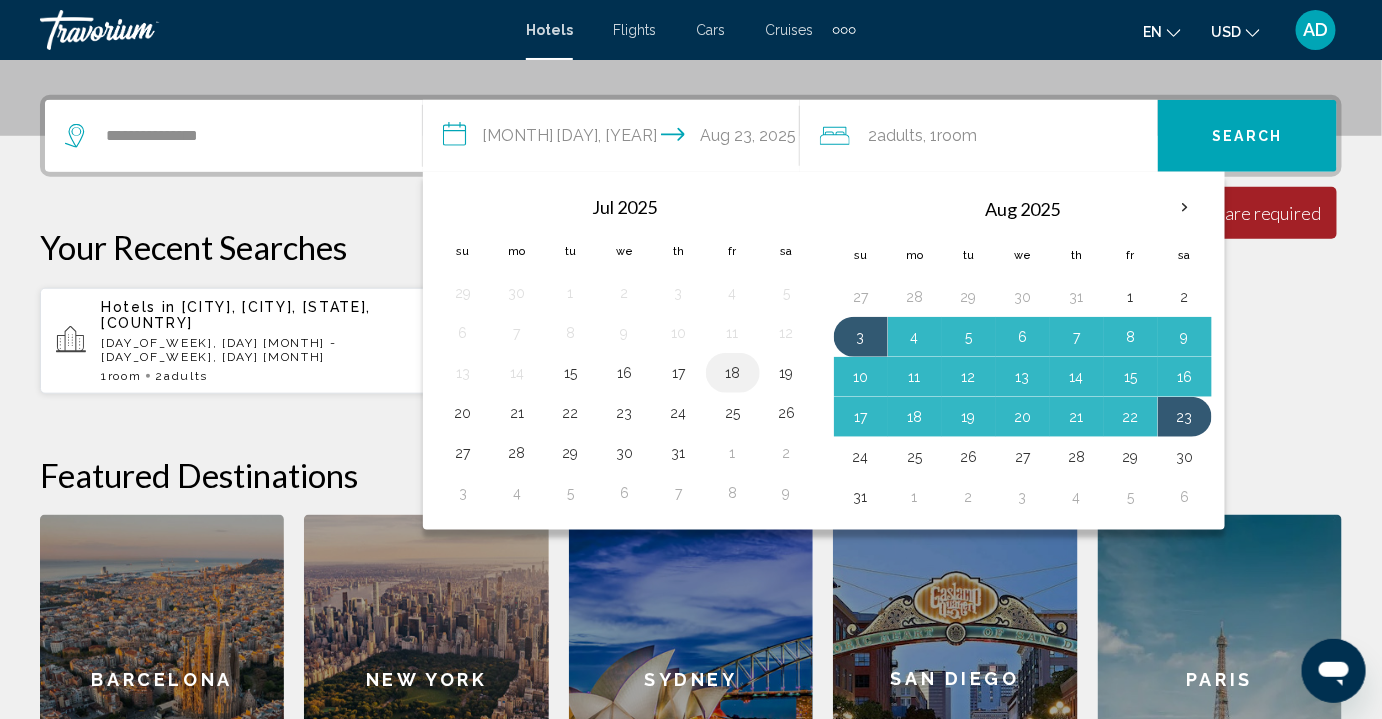 scroll, scrollTop: 493, scrollLeft: 0, axis: vertical 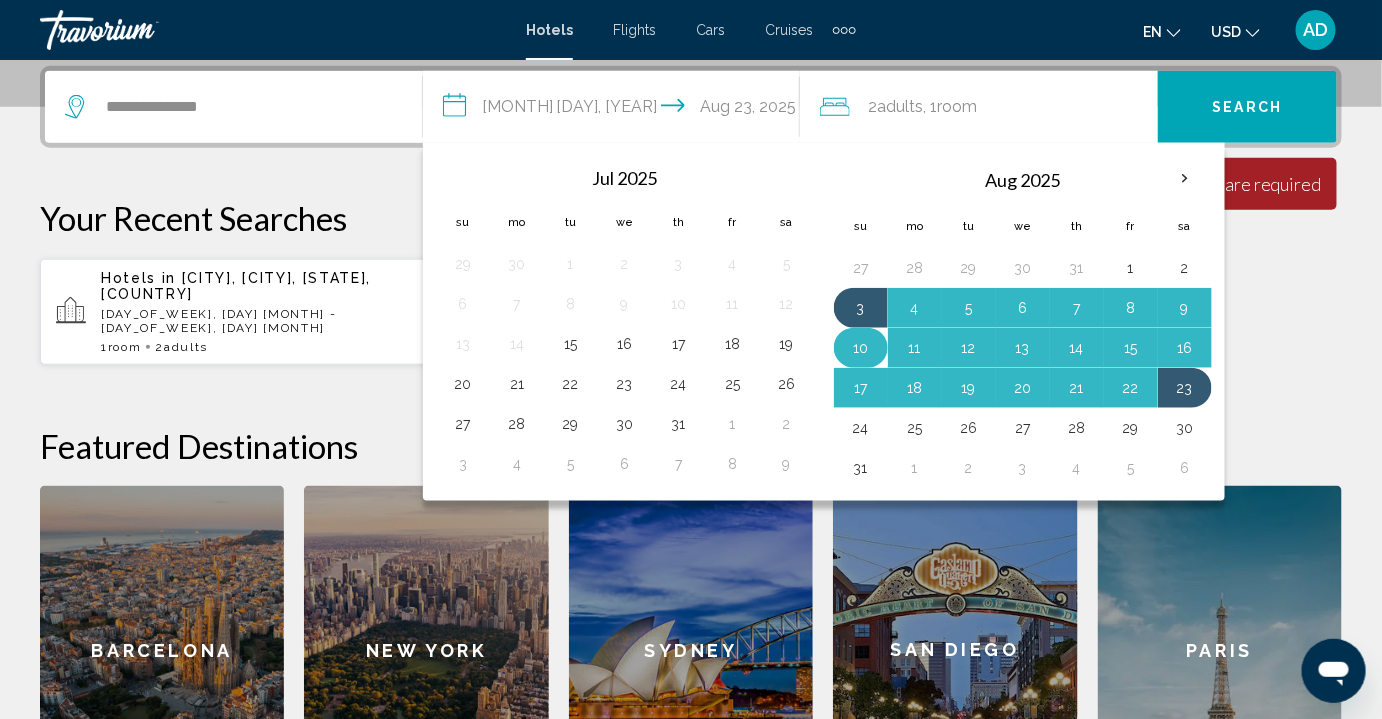 click on "10" at bounding box center [861, 348] 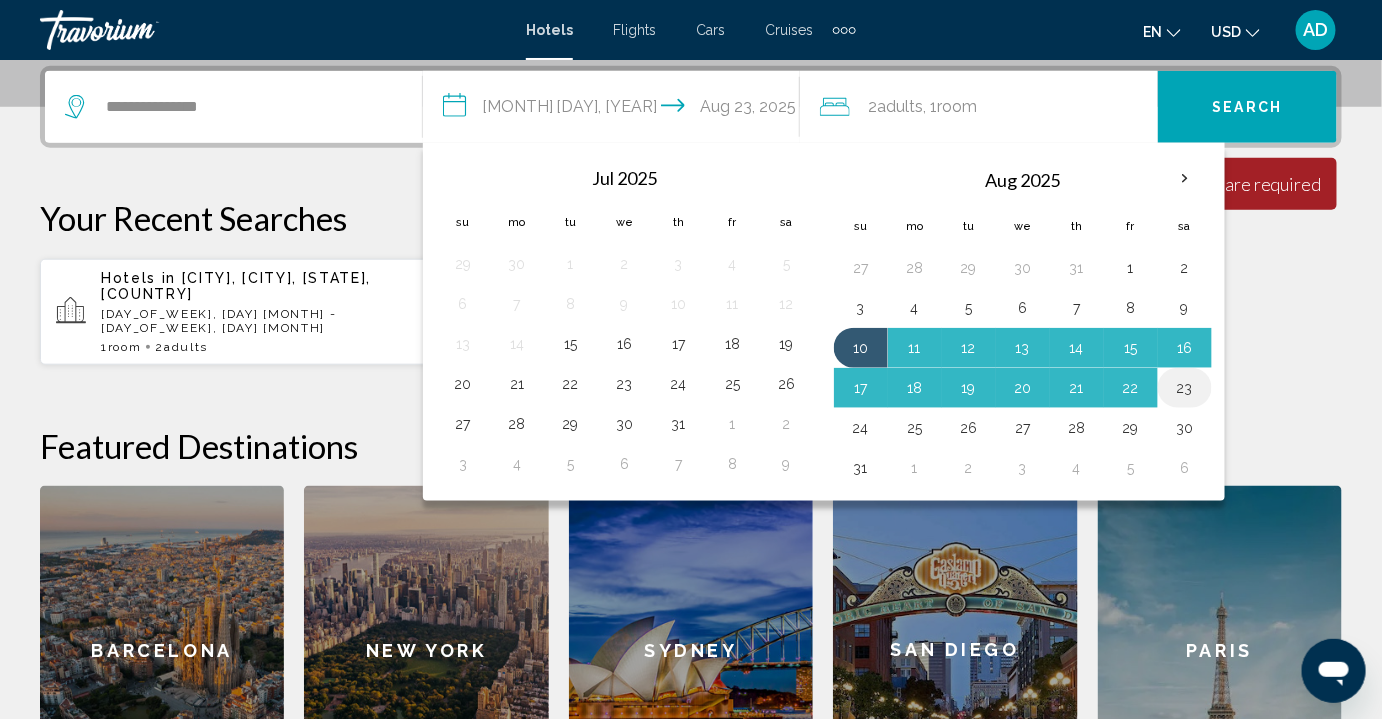click on "23" at bounding box center (1185, 388) 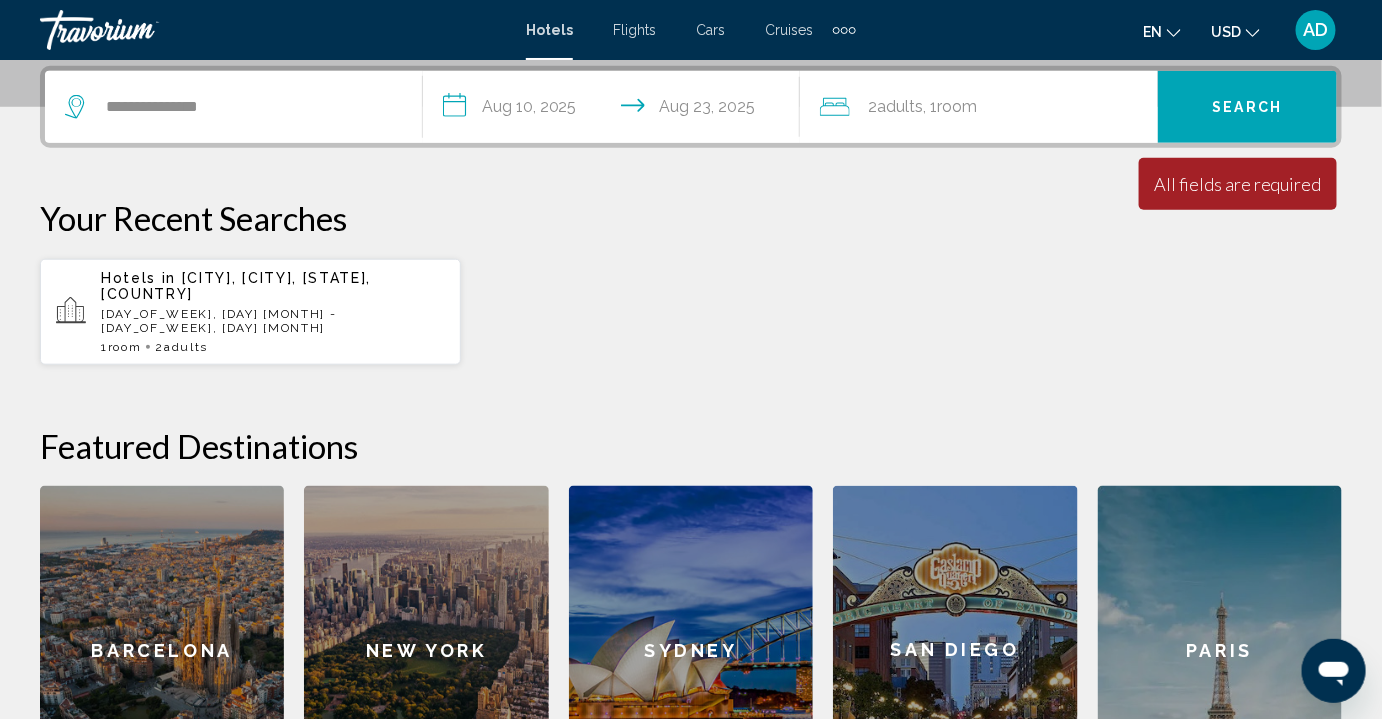 click on "Search" at bounding box center [1248, 108] 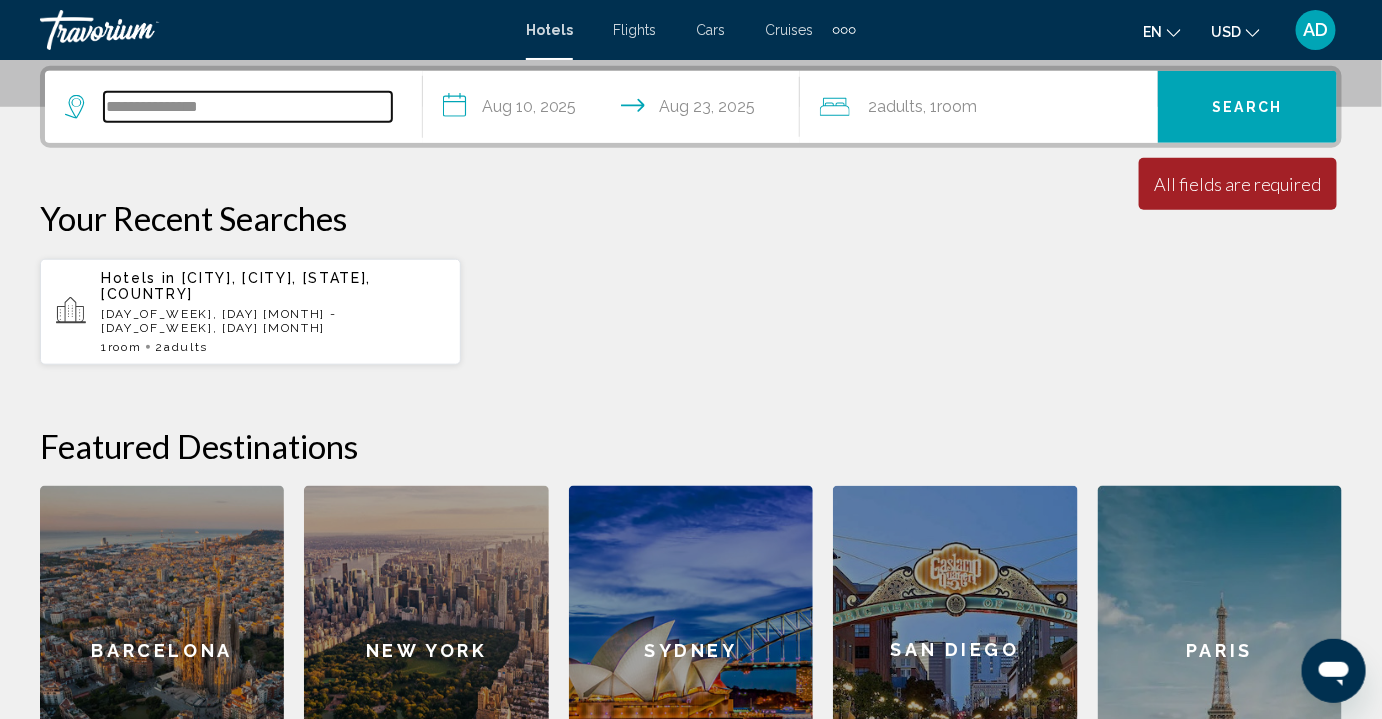 click on "**********" at bounding box center [248, 107] 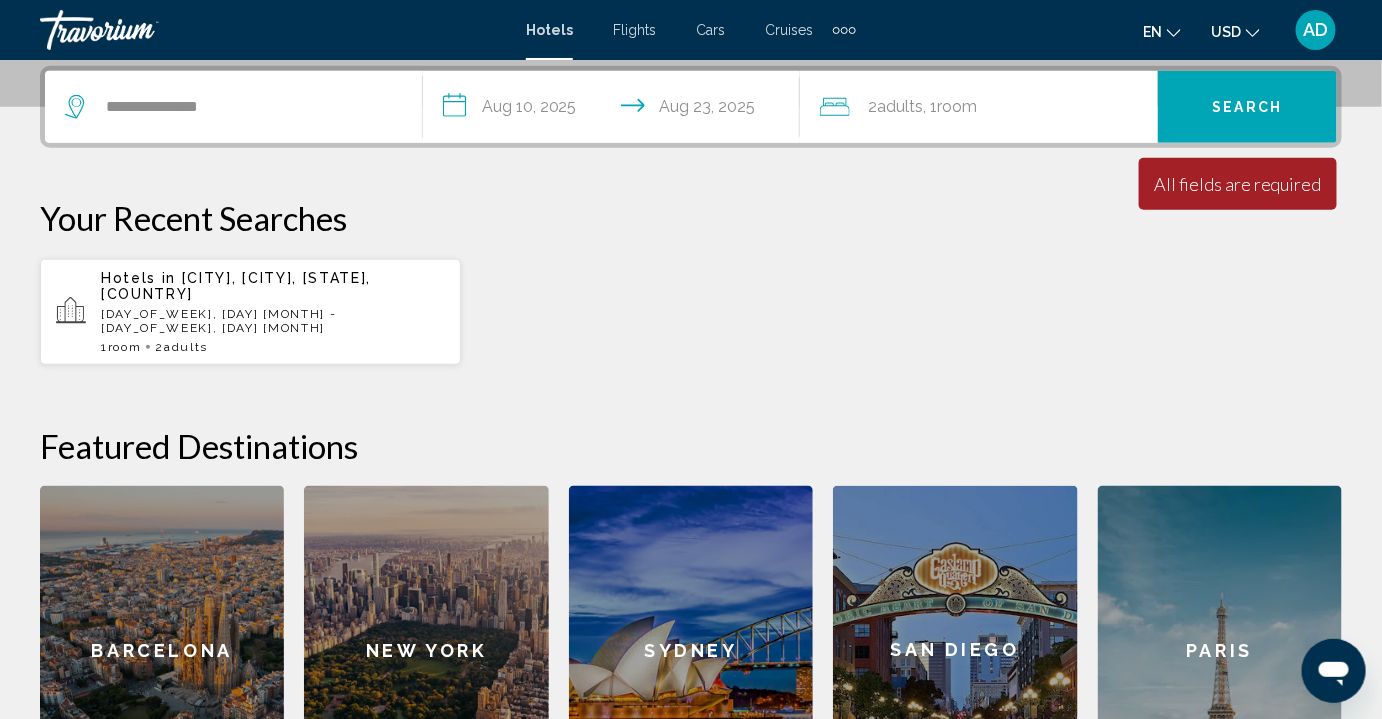 click on "**********" at bounding box center (616, 110) 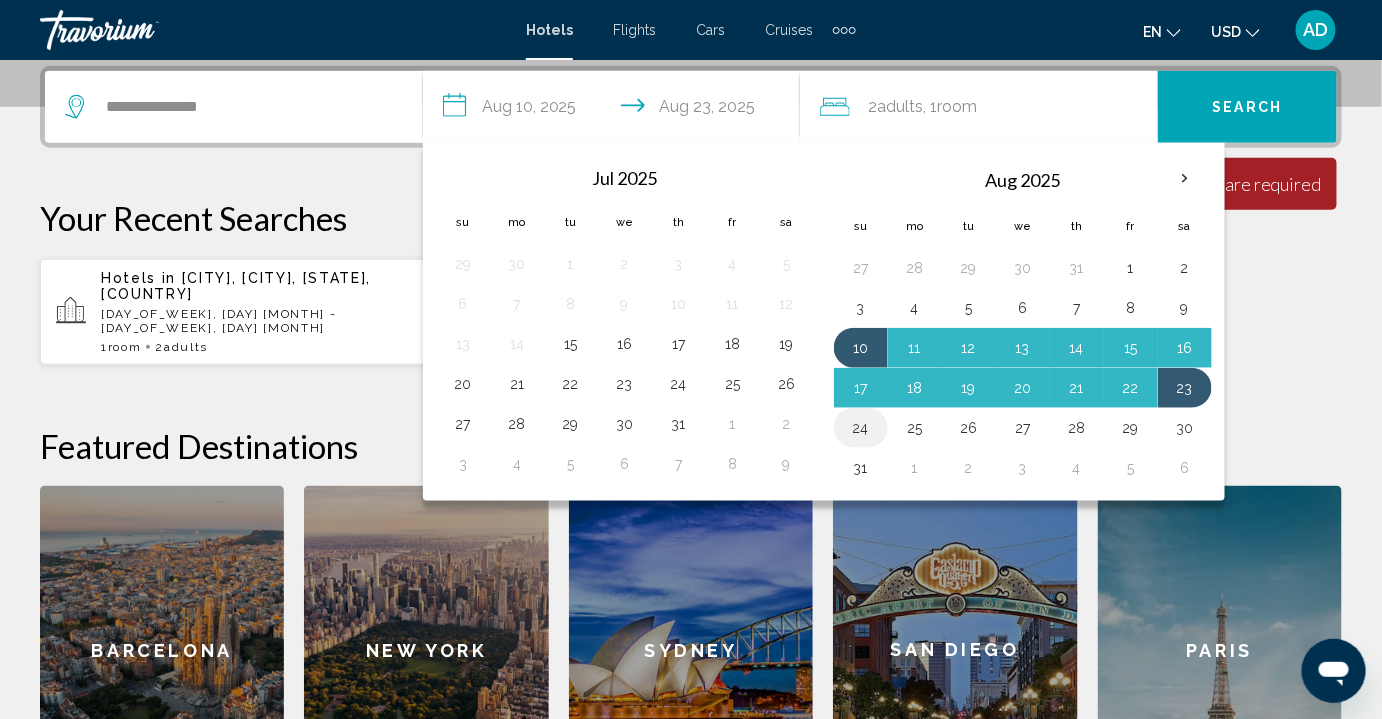 click on "24" at bounding box center [861, 428] 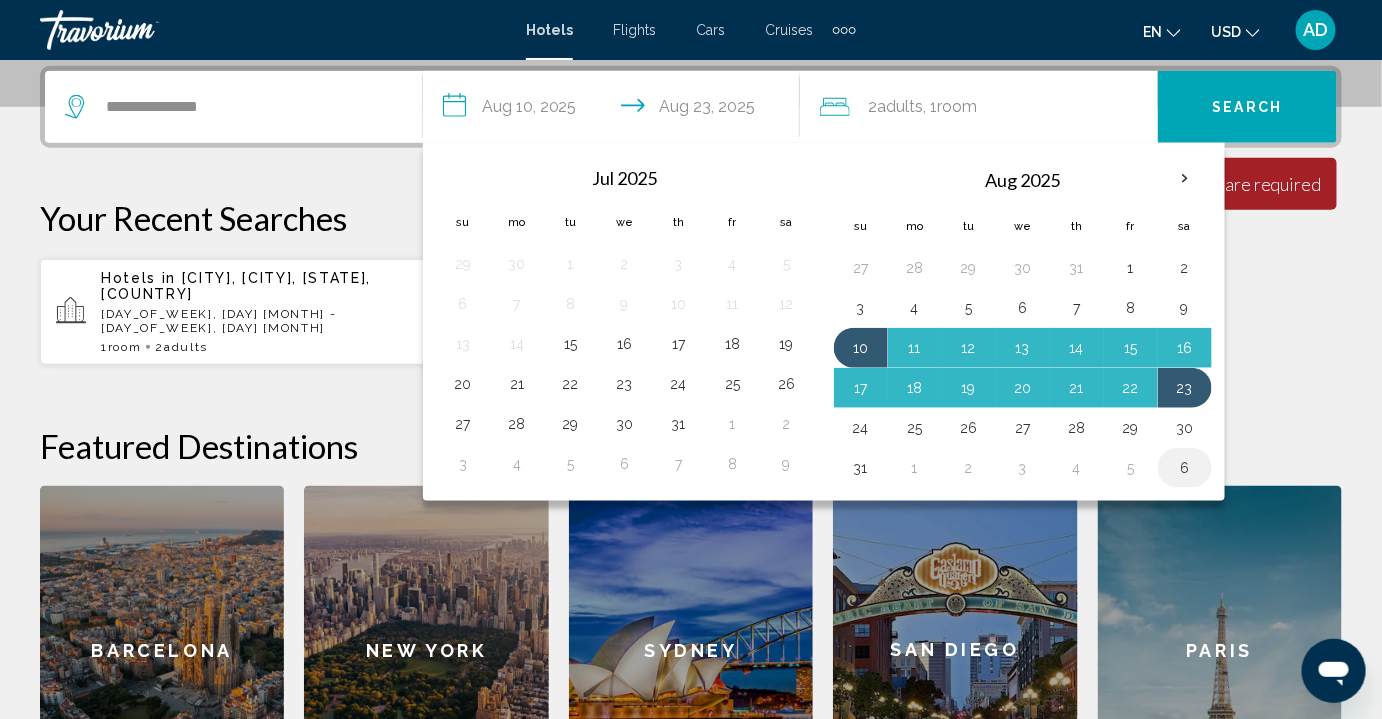 drag, startPoint x: 861, startPoint y: 425, endPoint x: 1164, endPoint y: 459, distance: 304.9016 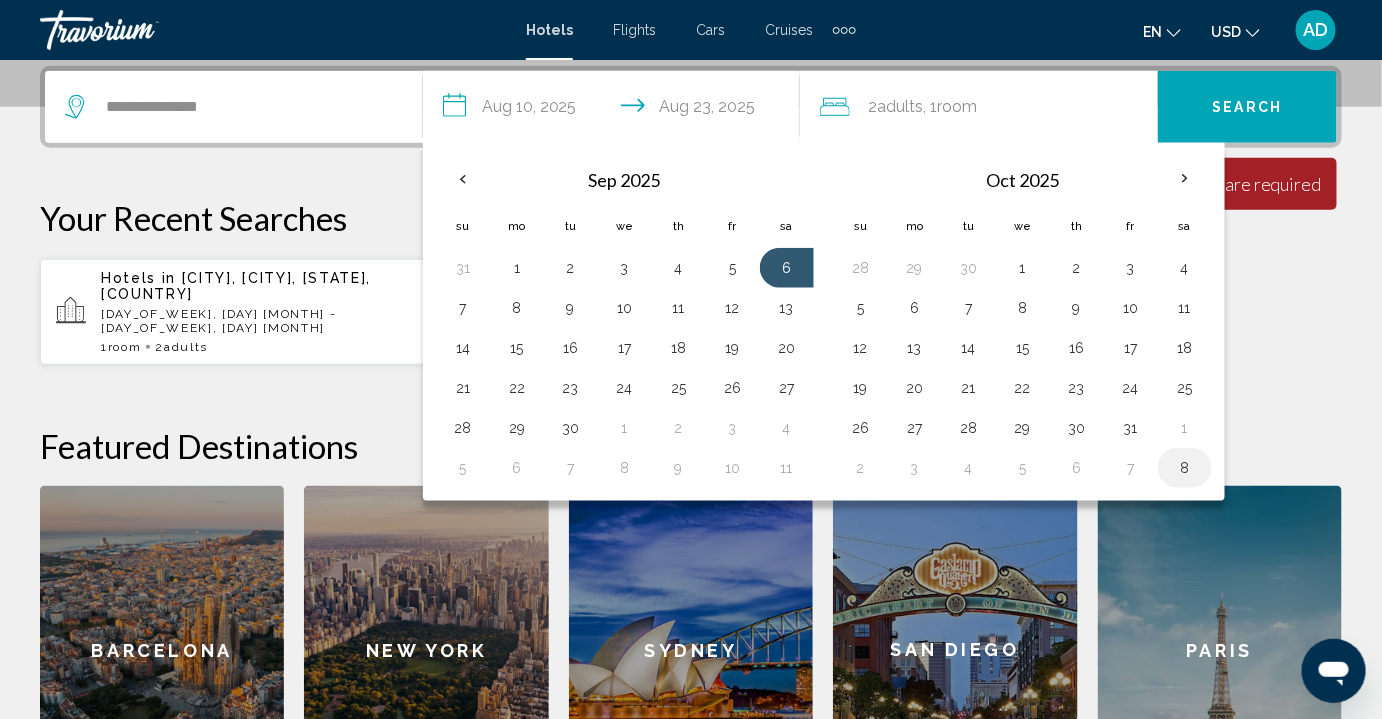 click on "8" at bounding box center (1185, 468) 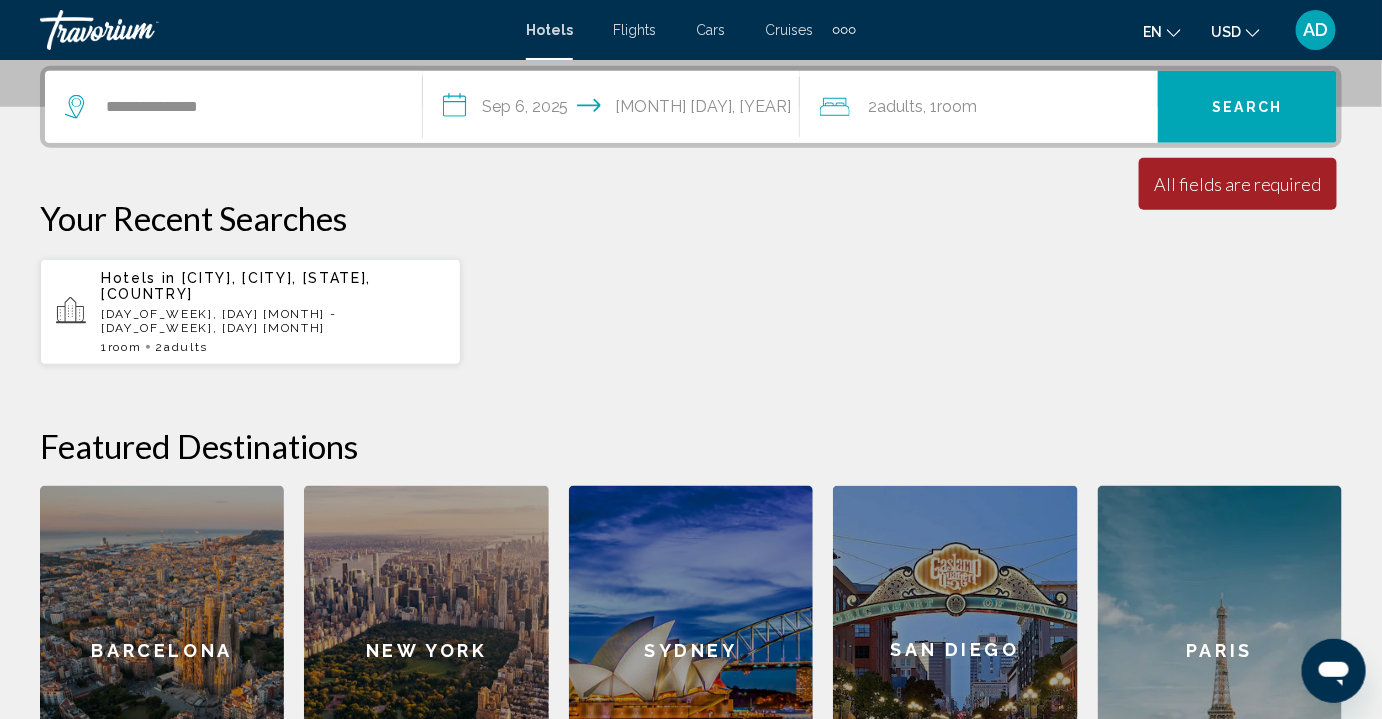 click on "**********" at bounding box center [616, 110] 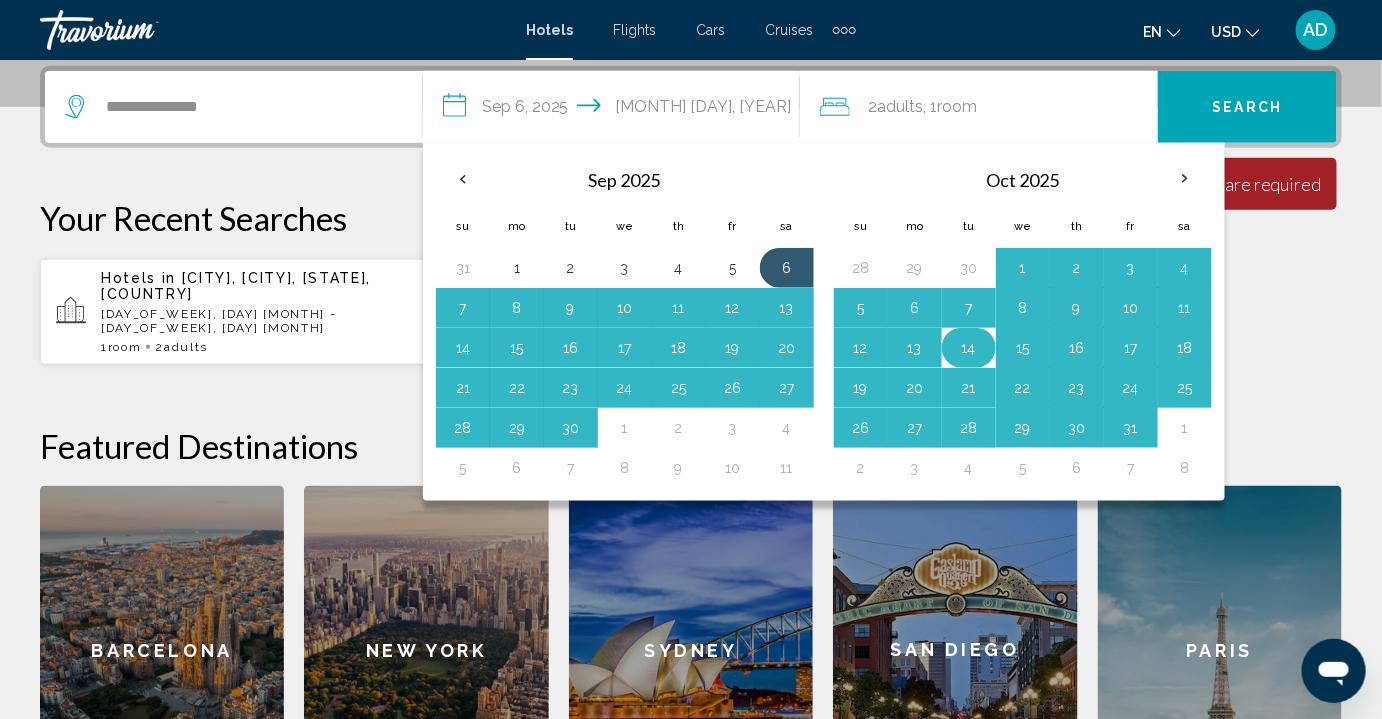click on "14" at bounding box center [969, 348] 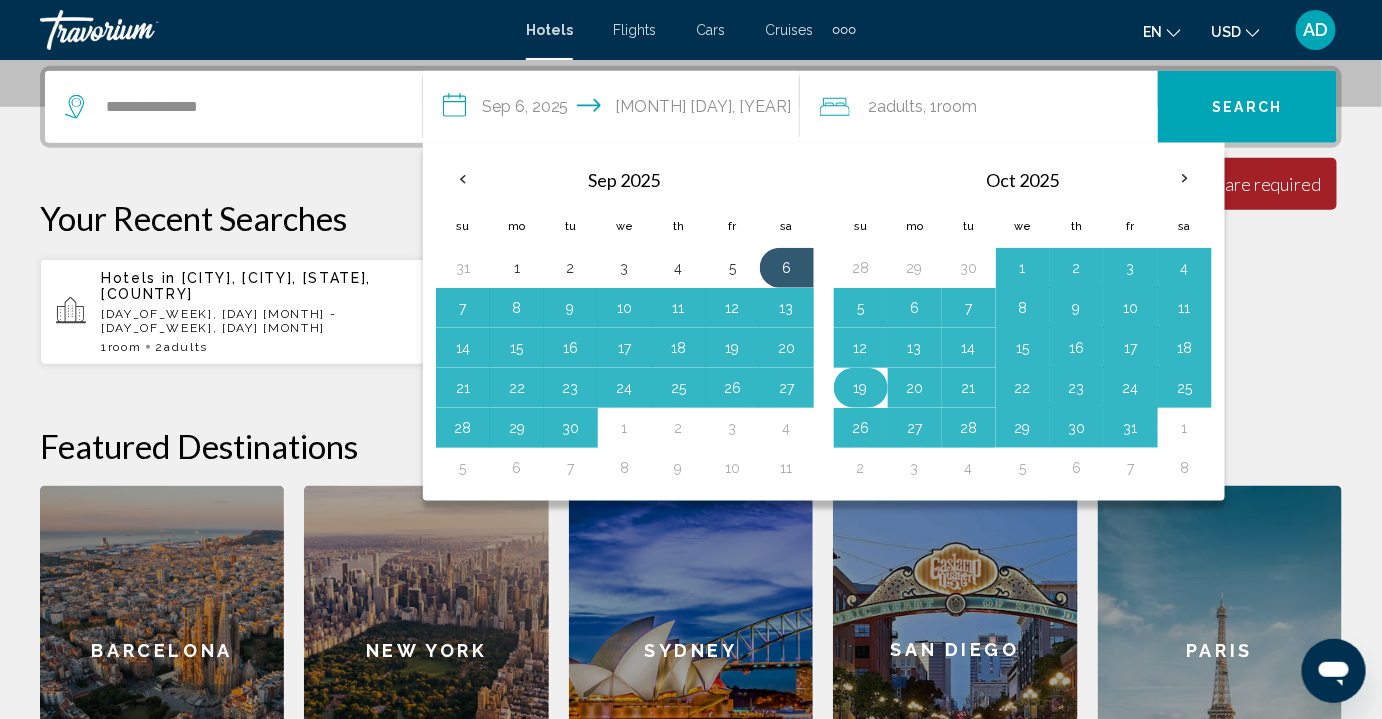 click on "19" at bounding box center [861, 388] 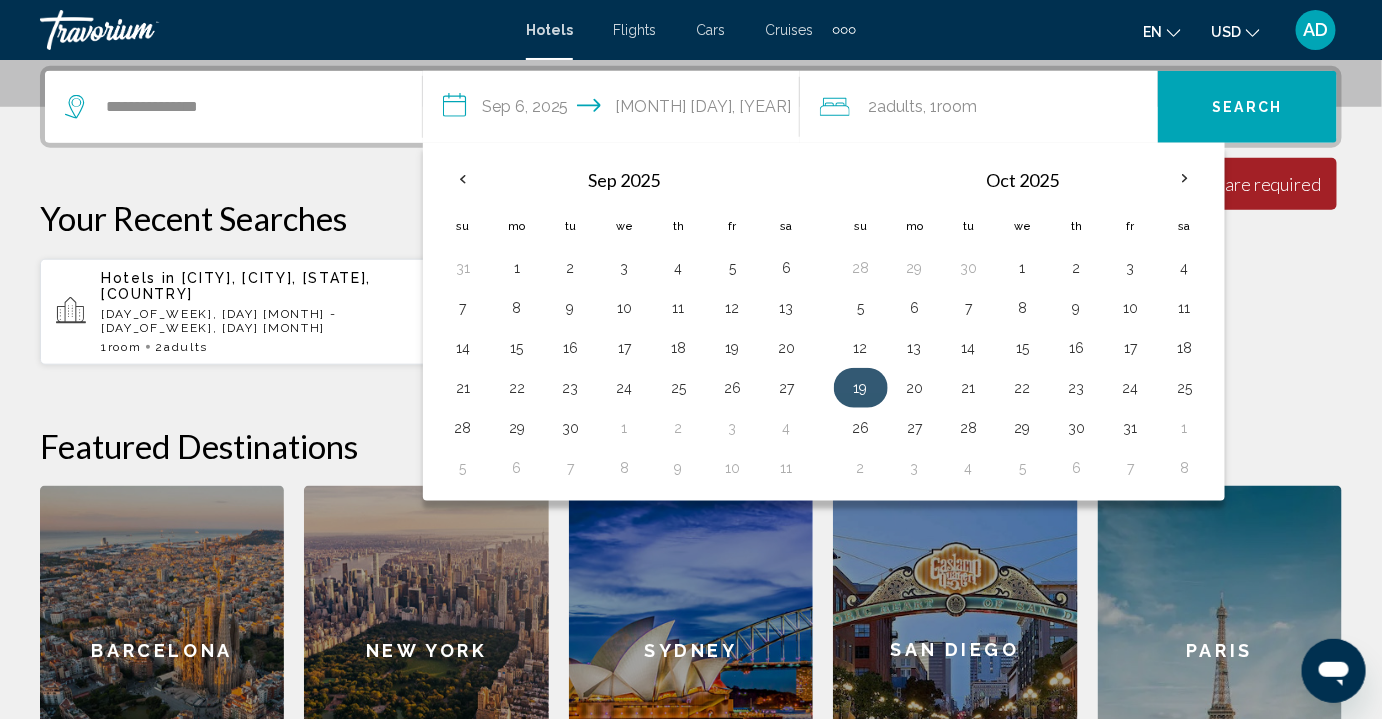click on "19" at bounding box center [861, 388] 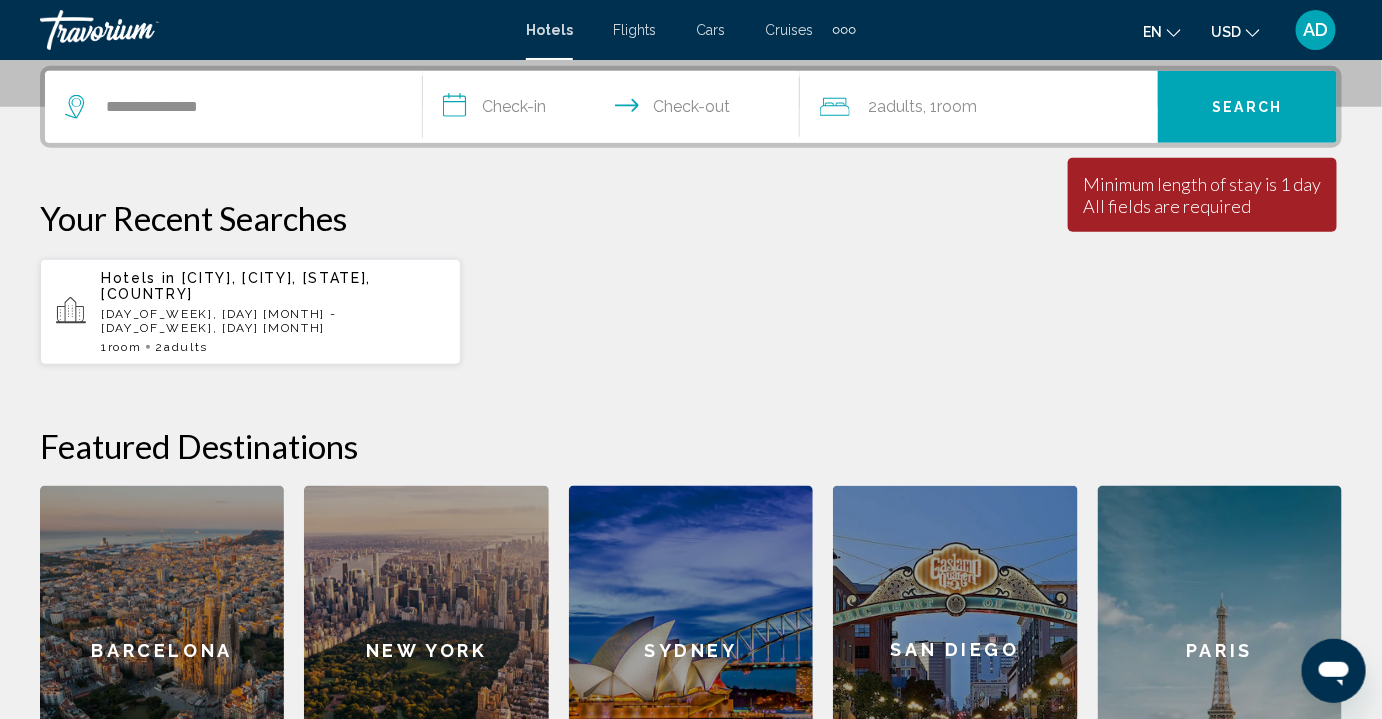 click on "**********" at bounding box center (616, 110) 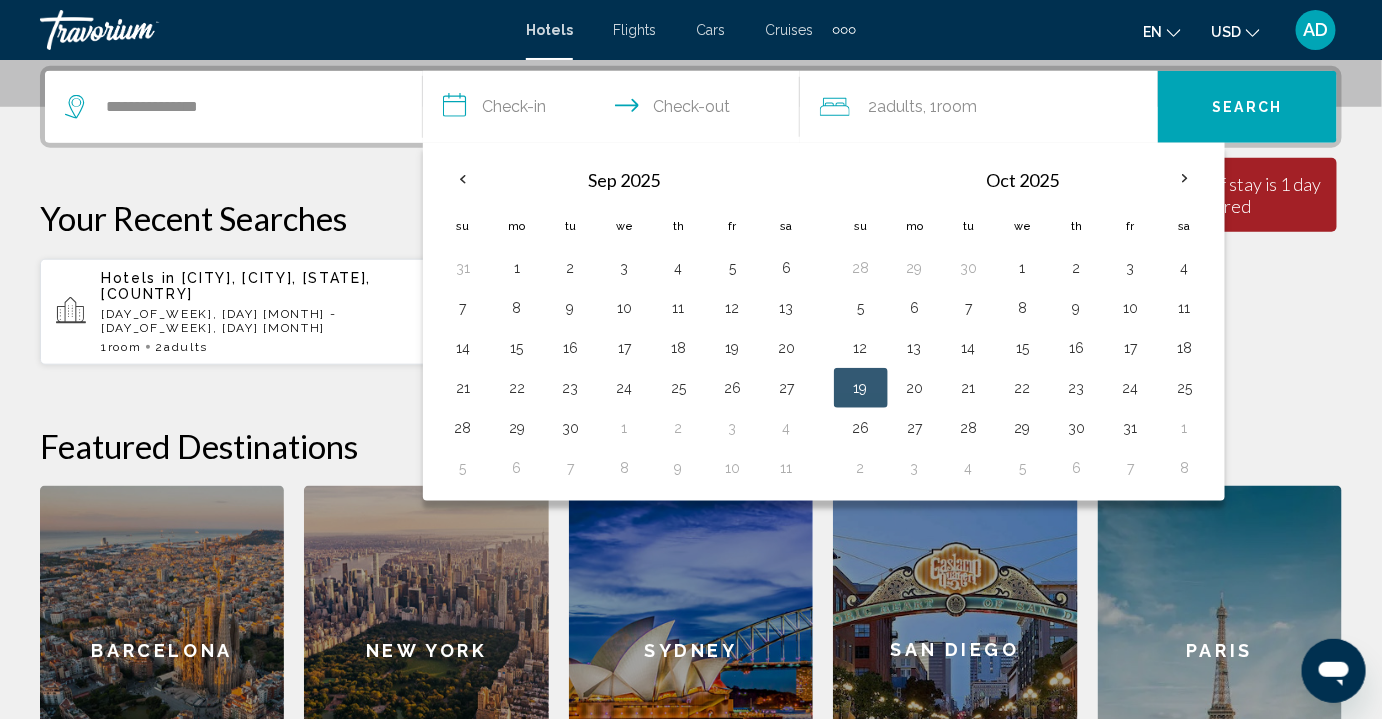 click on "**********" at bounding box center [616, 110] 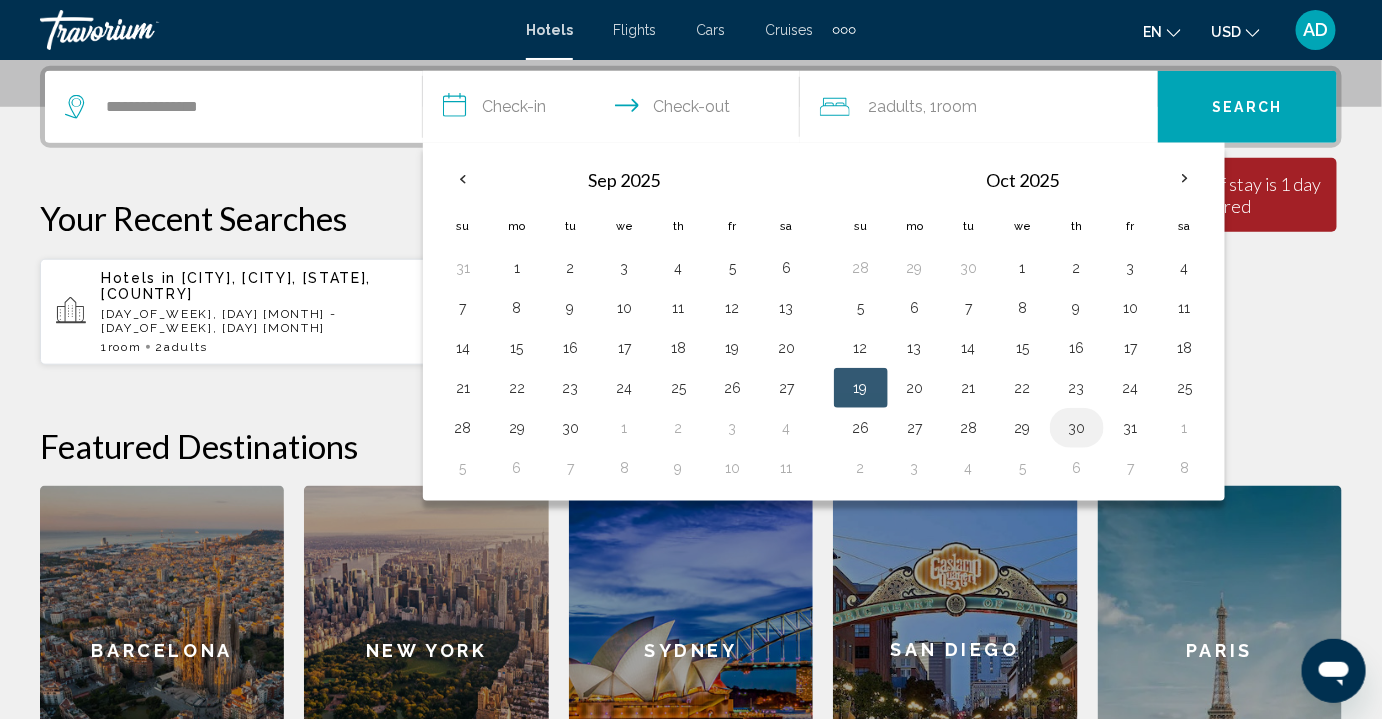 click on "30" at bounding box center (1077, 428) 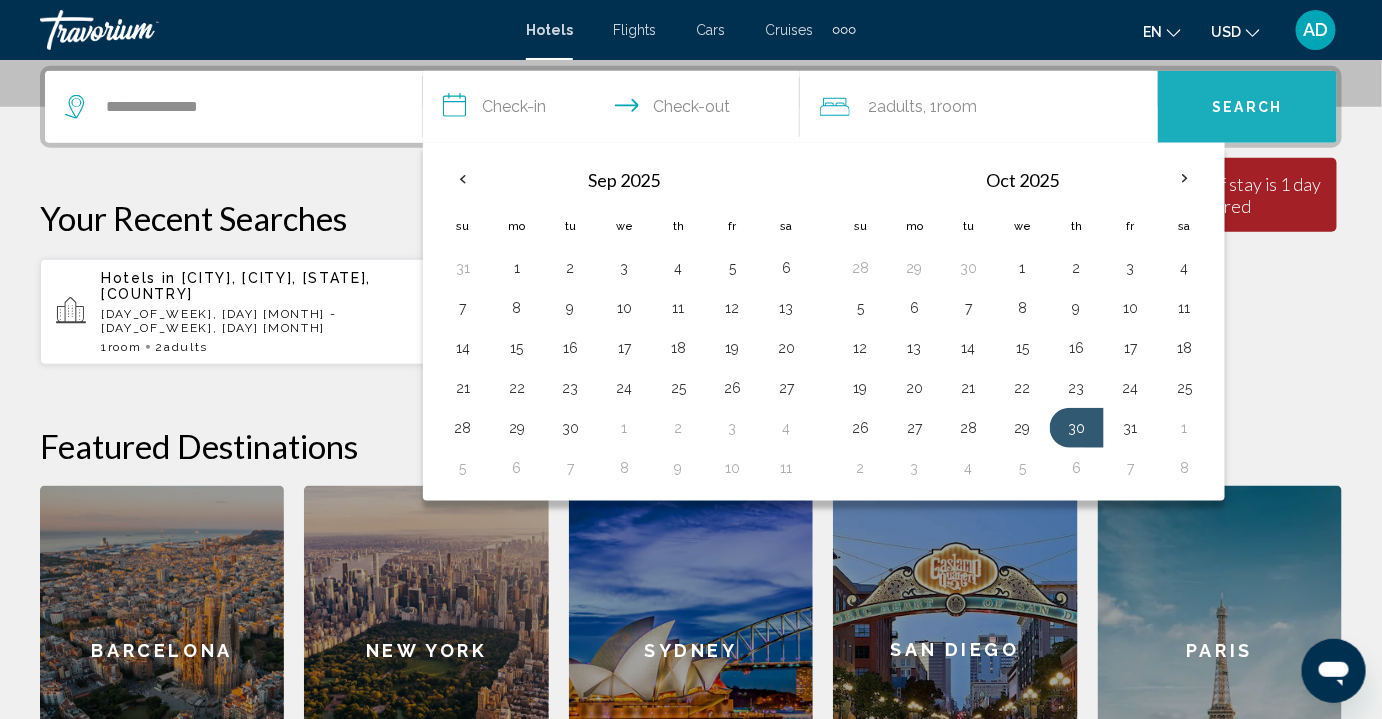 click on "Search" at bounding box center (1247, 107) 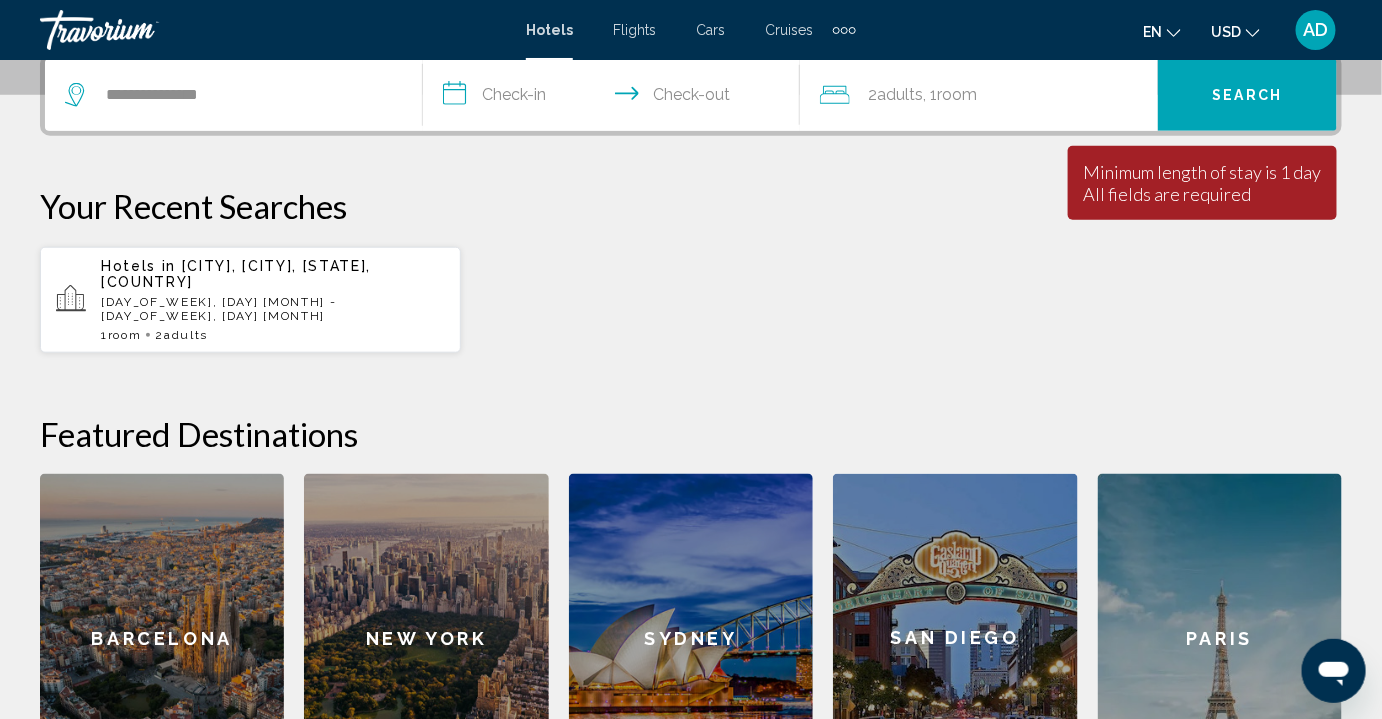 scroll, scrollTop: 0, scrollLeft: 0, axis: both 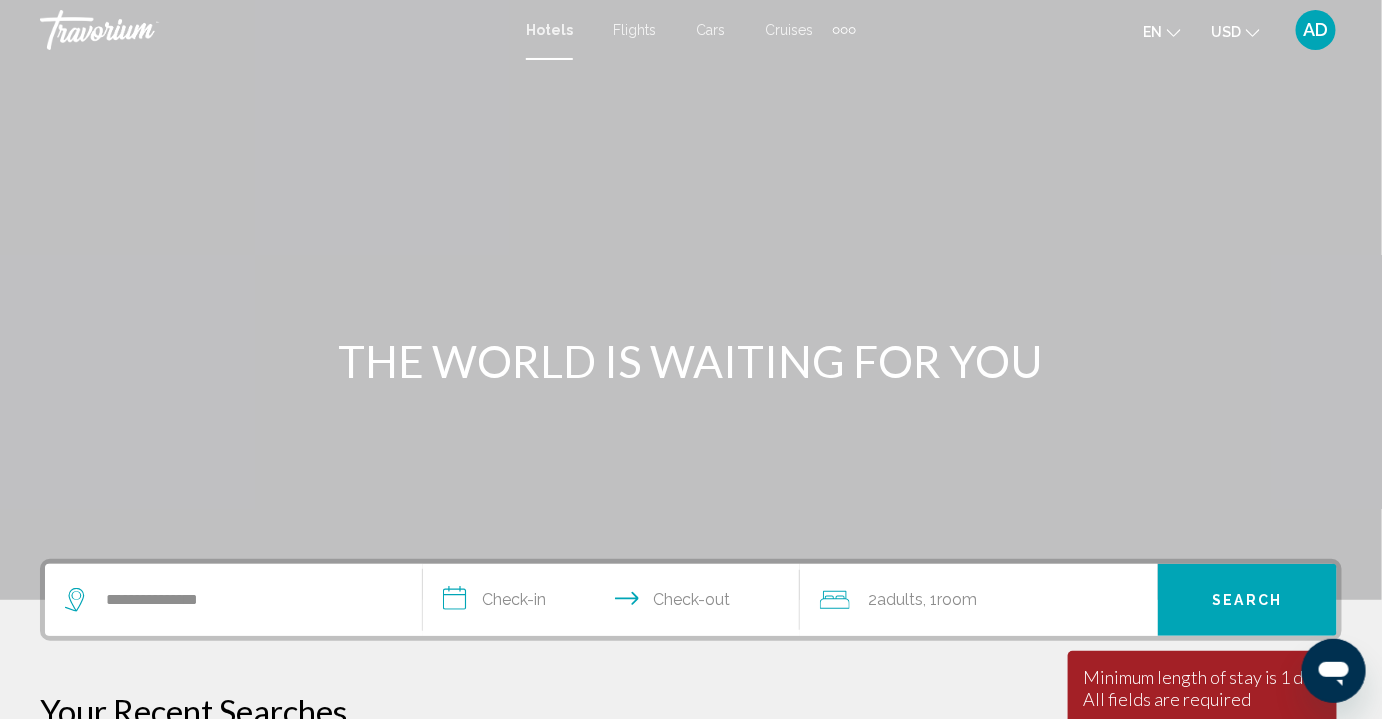click on "2  Adult Adults , 1  Room rooms" 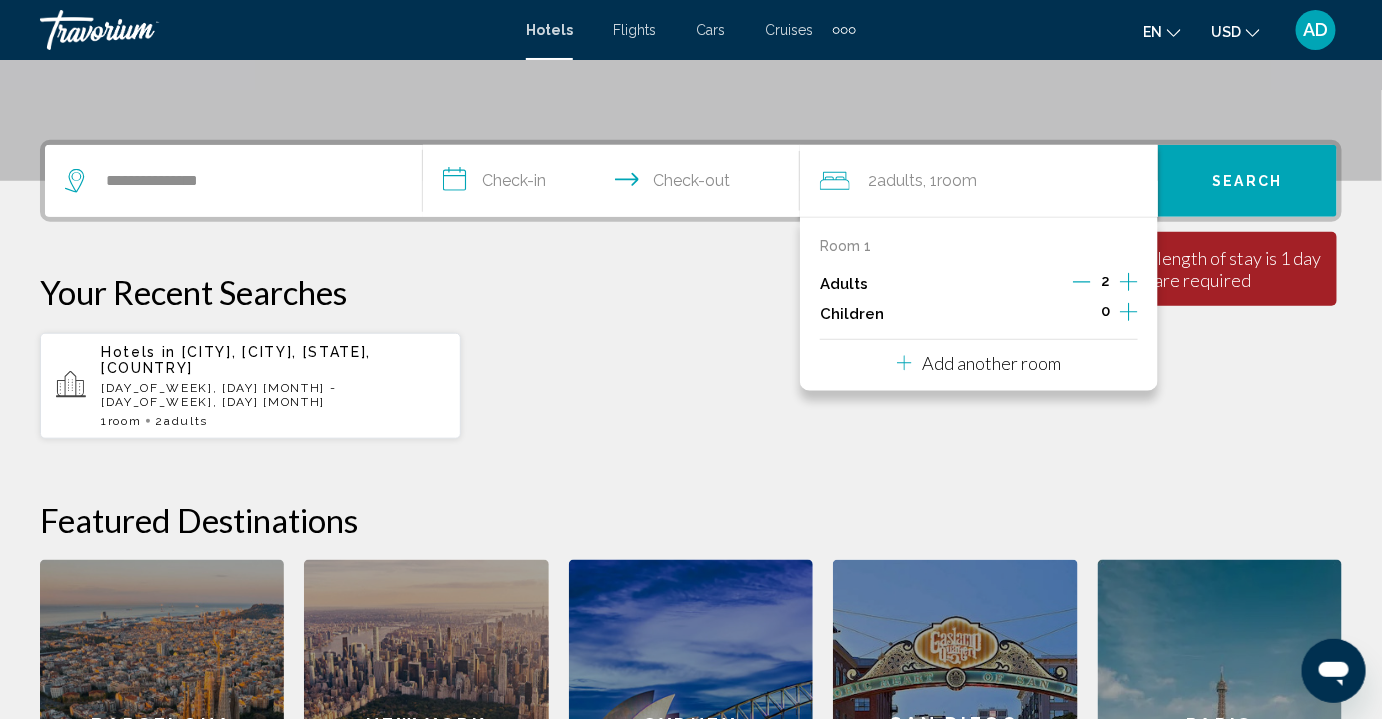 scroll, scrollTop: 493, scrollLeft: 0, axis: vertical 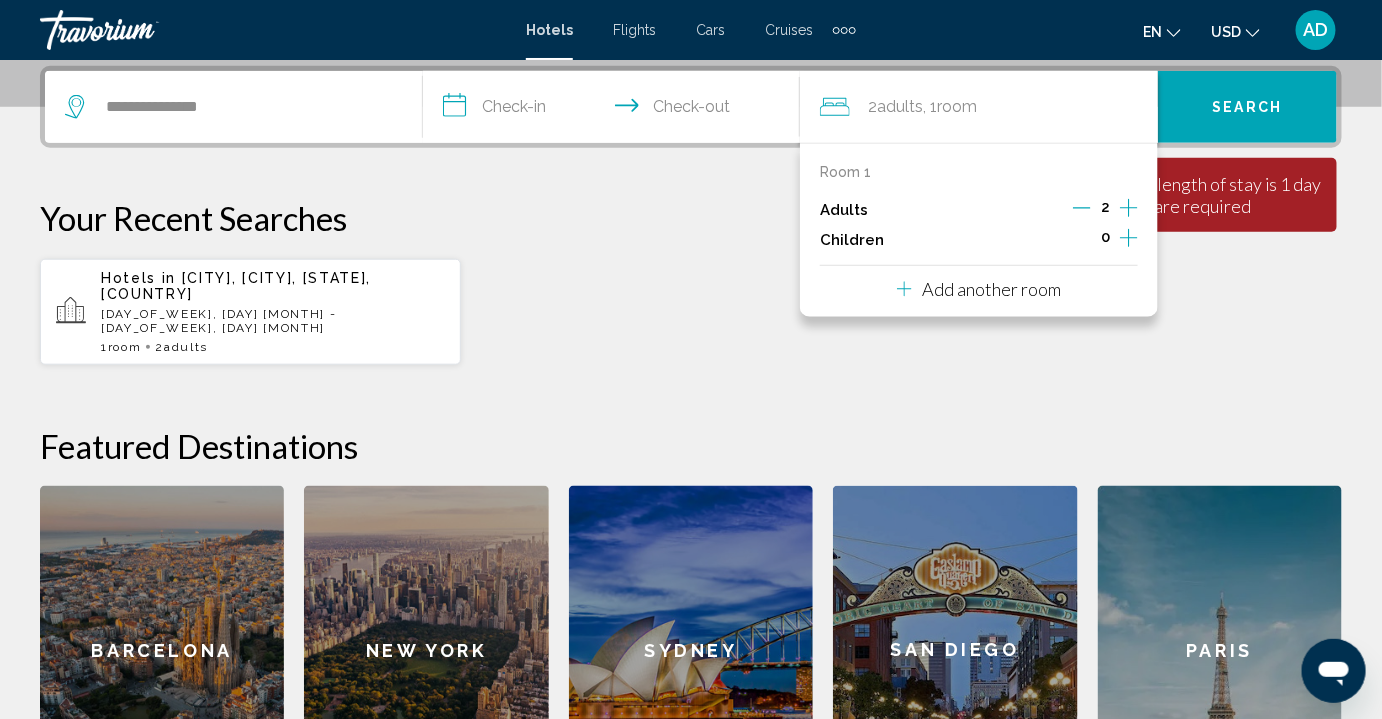 click 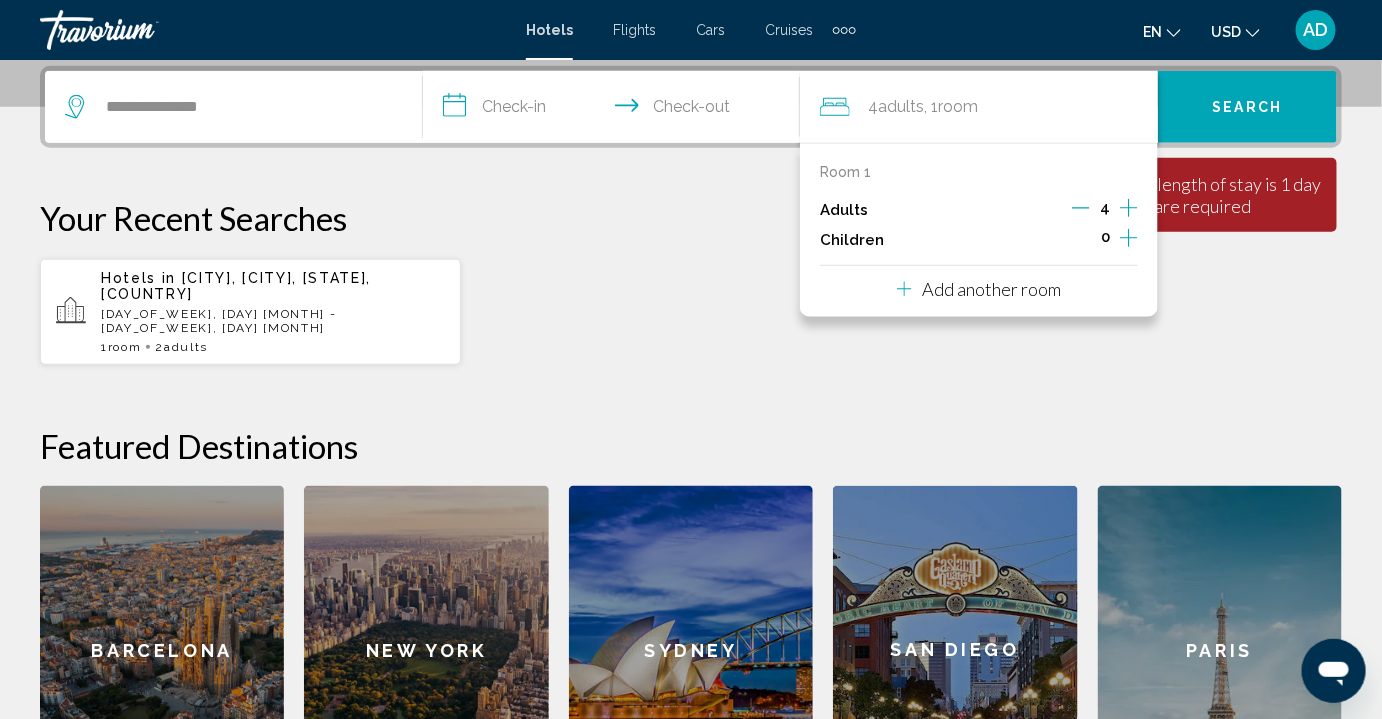 click on "Your Recent Searches" at bounding box center [691, 218] 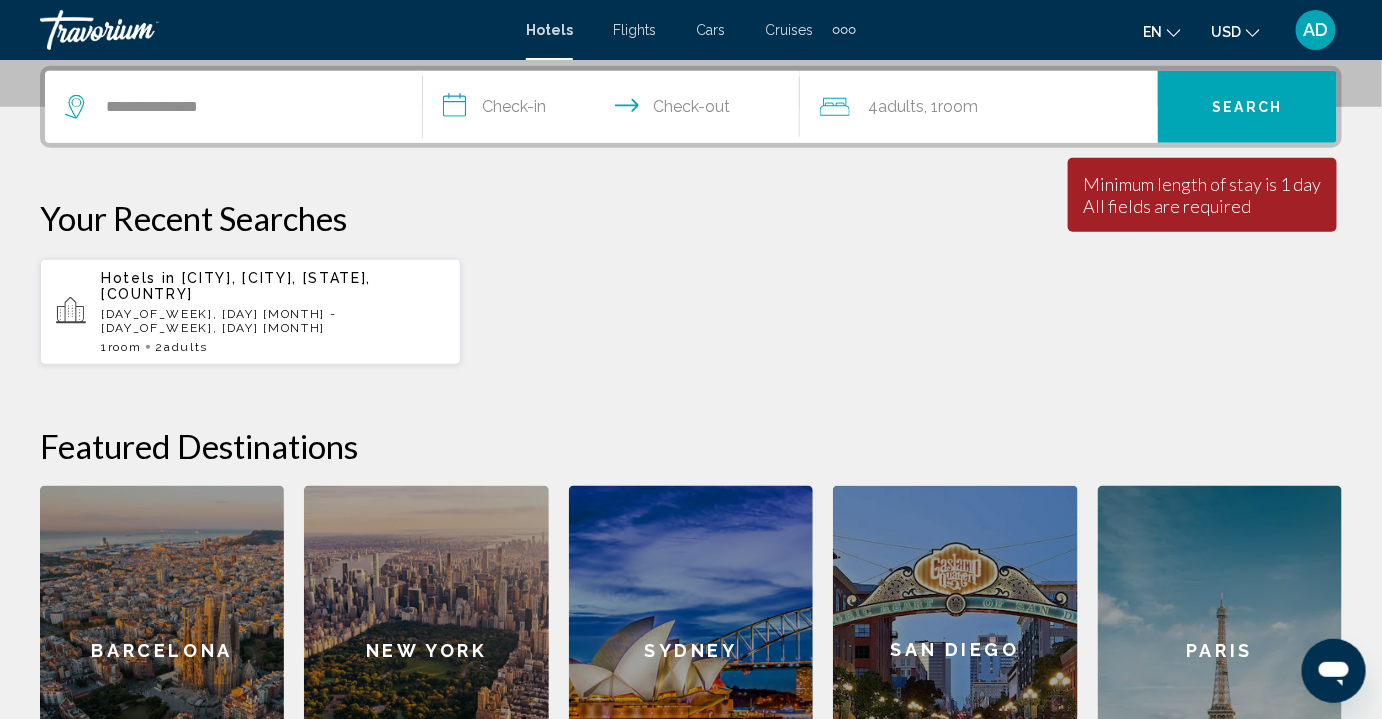 click on "**********" at bounding box center (616, 110) 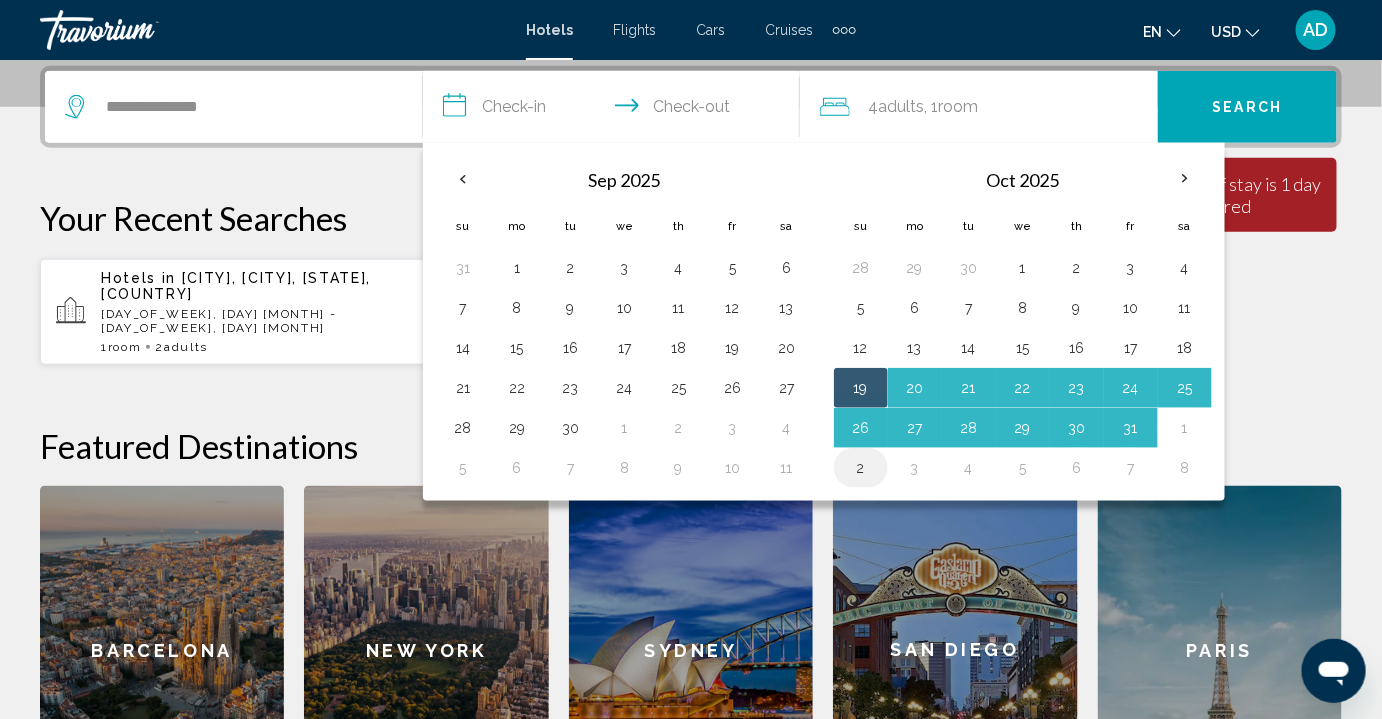 click on "2" at bounding box center [861, 468] 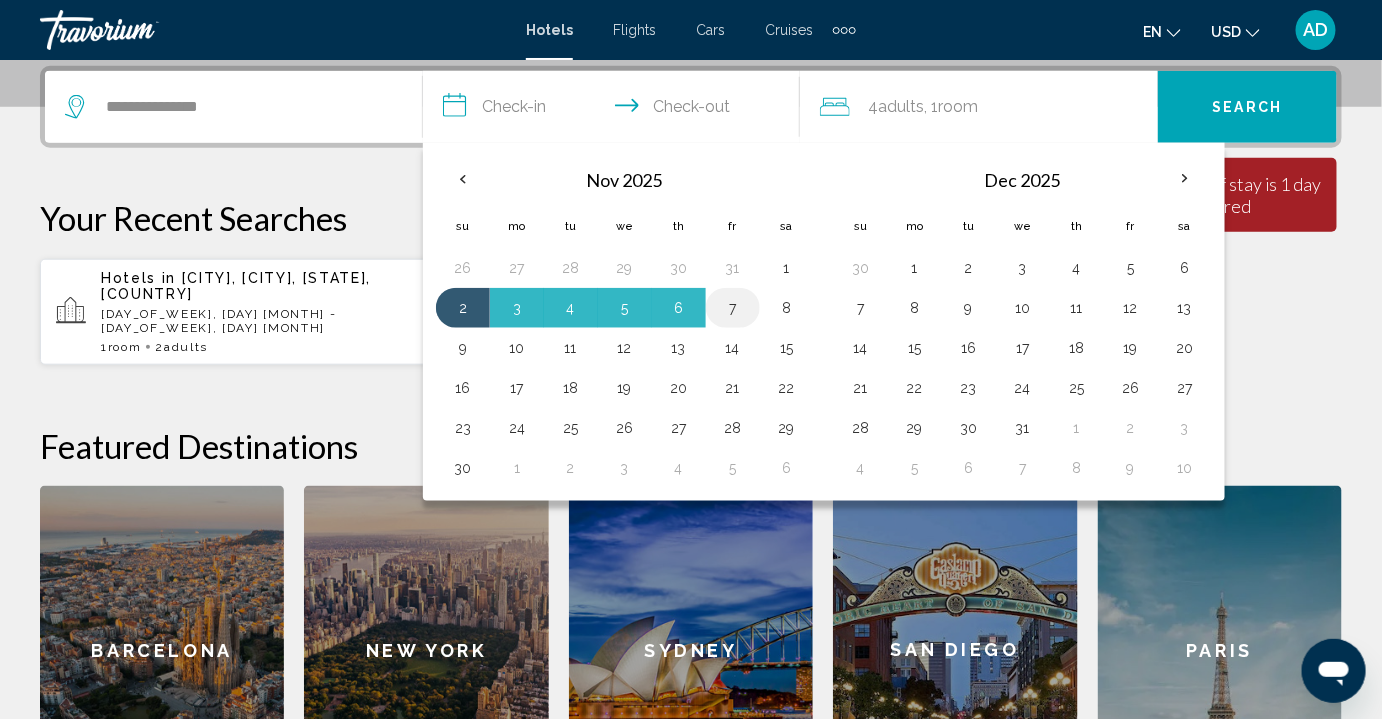 click on "7" at bounding box center [733, 308] 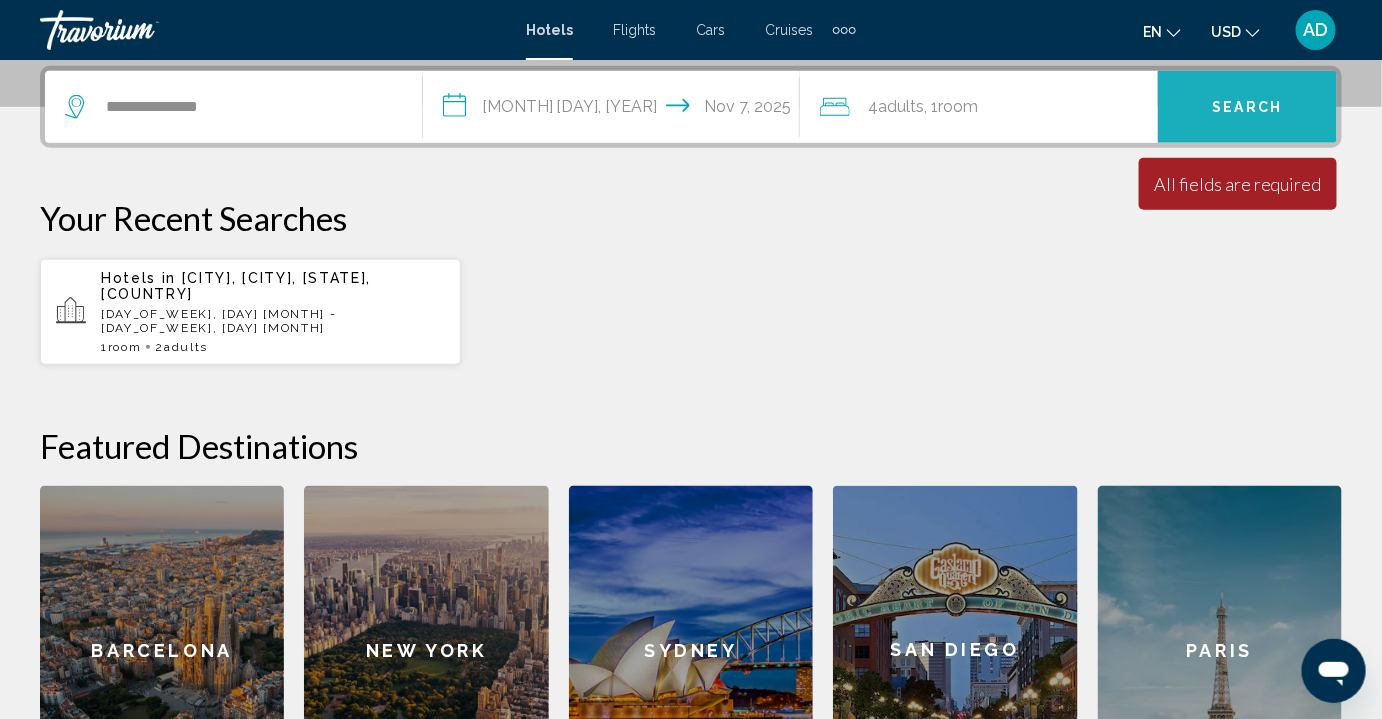 click on "Search" at bounding box center (1248, 108) 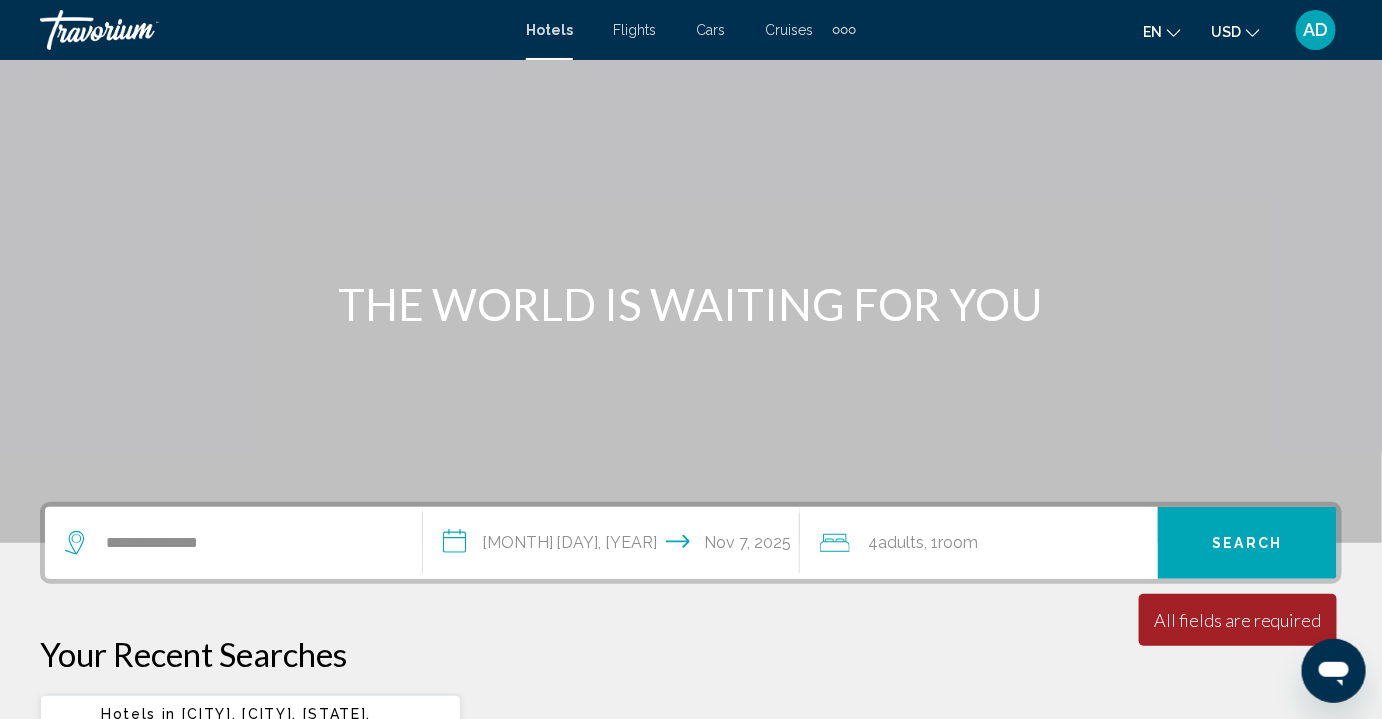 scroll, scrollTop: 0, scrollLeft: 0, axis: both 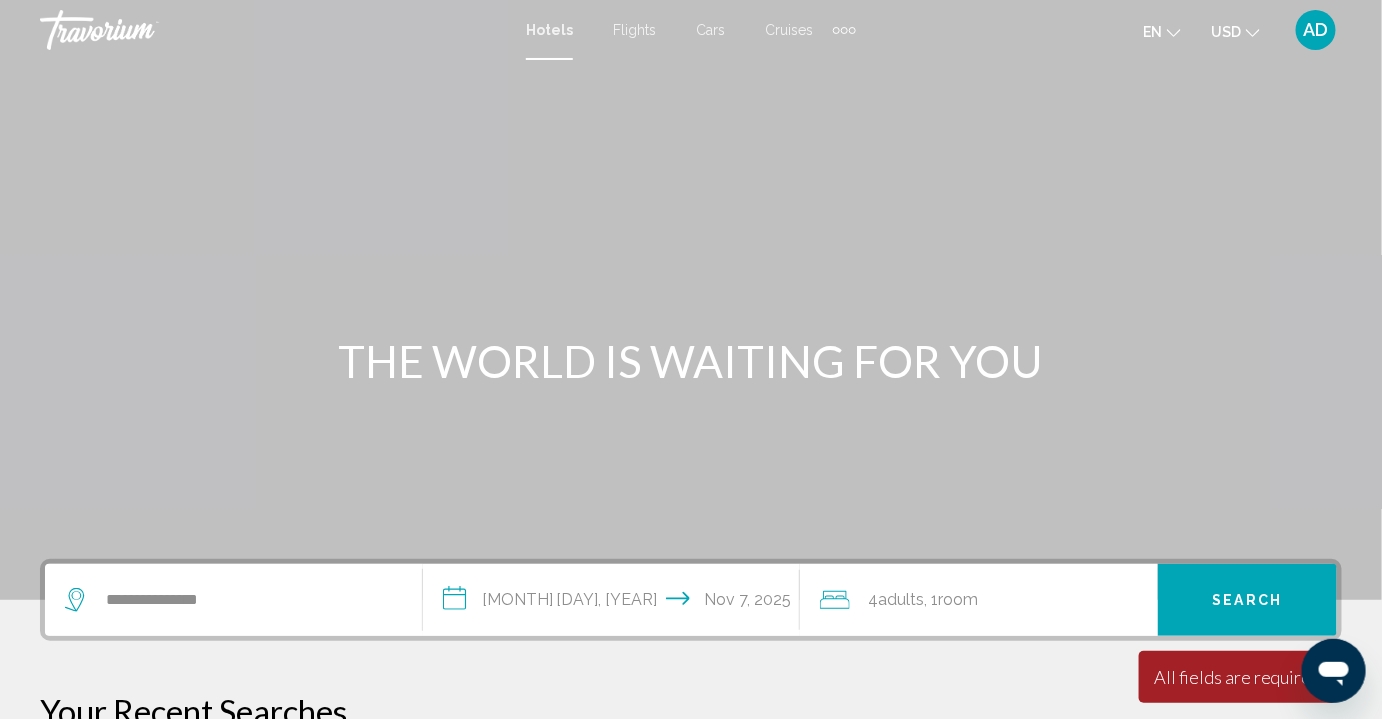 click on "Flights" at bounding box center (634, 30) 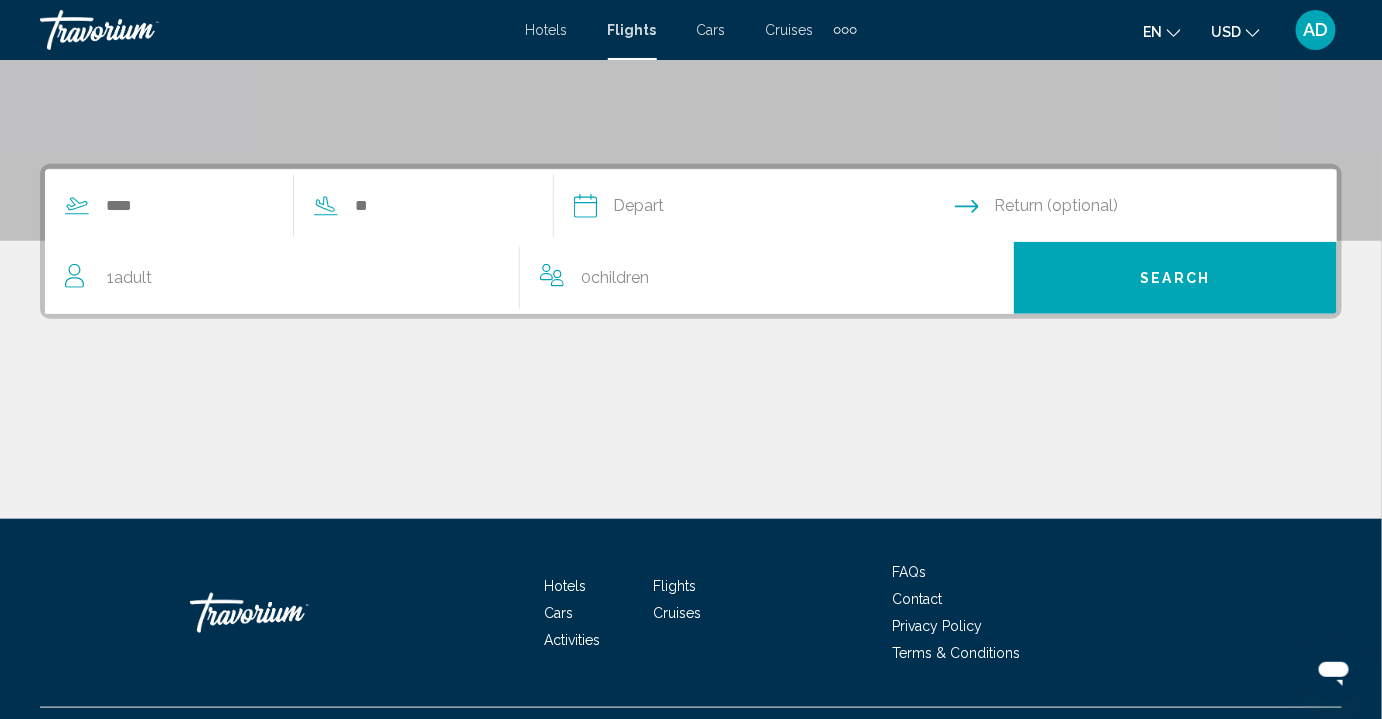 scroll, scrollTop: 363, scrollLeft: 0, axis: vertical 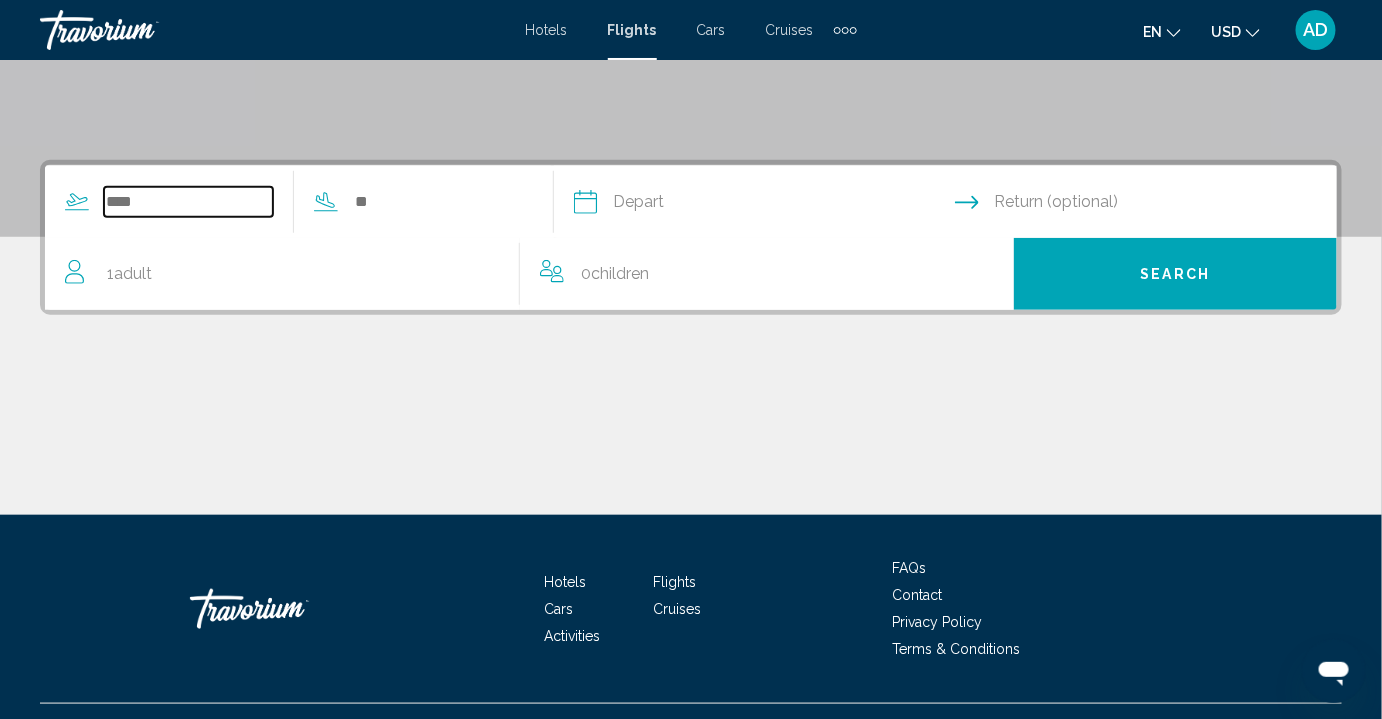 click at bounding box center (188, 202) 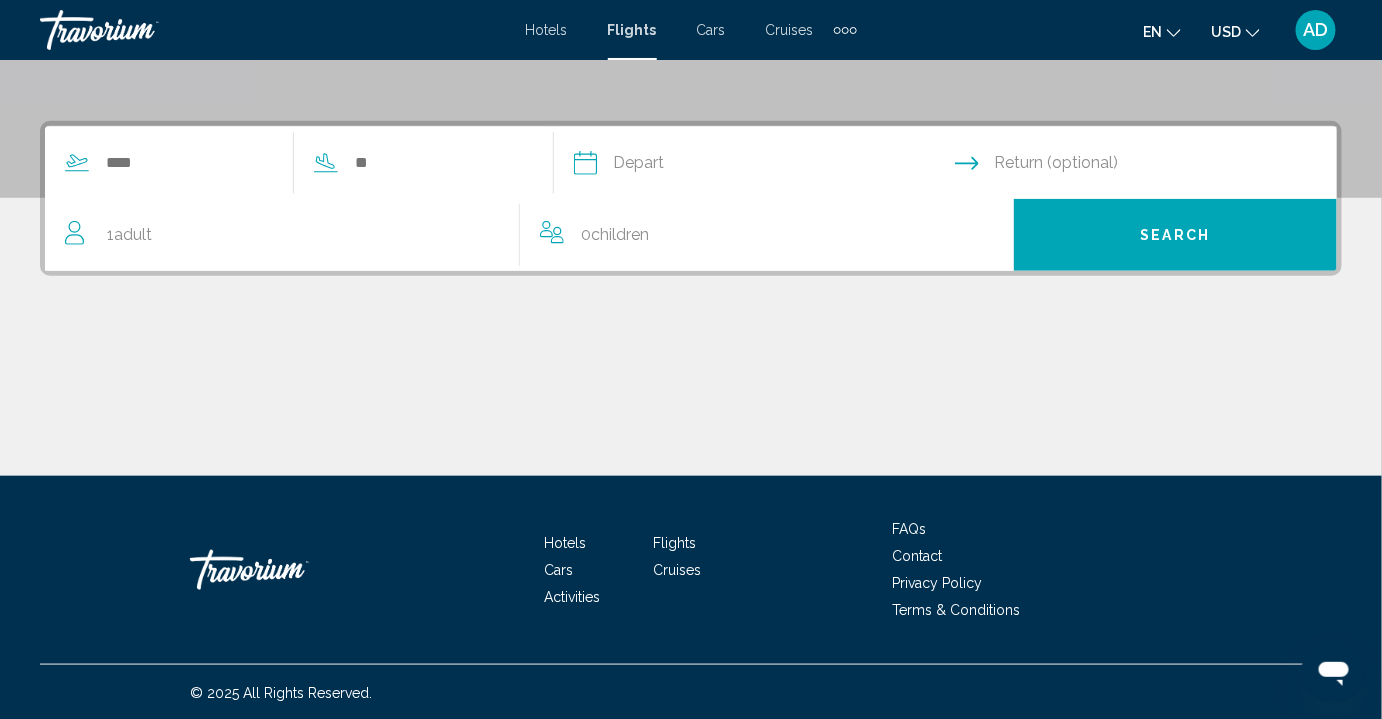 click at bounding box center (169, 163) 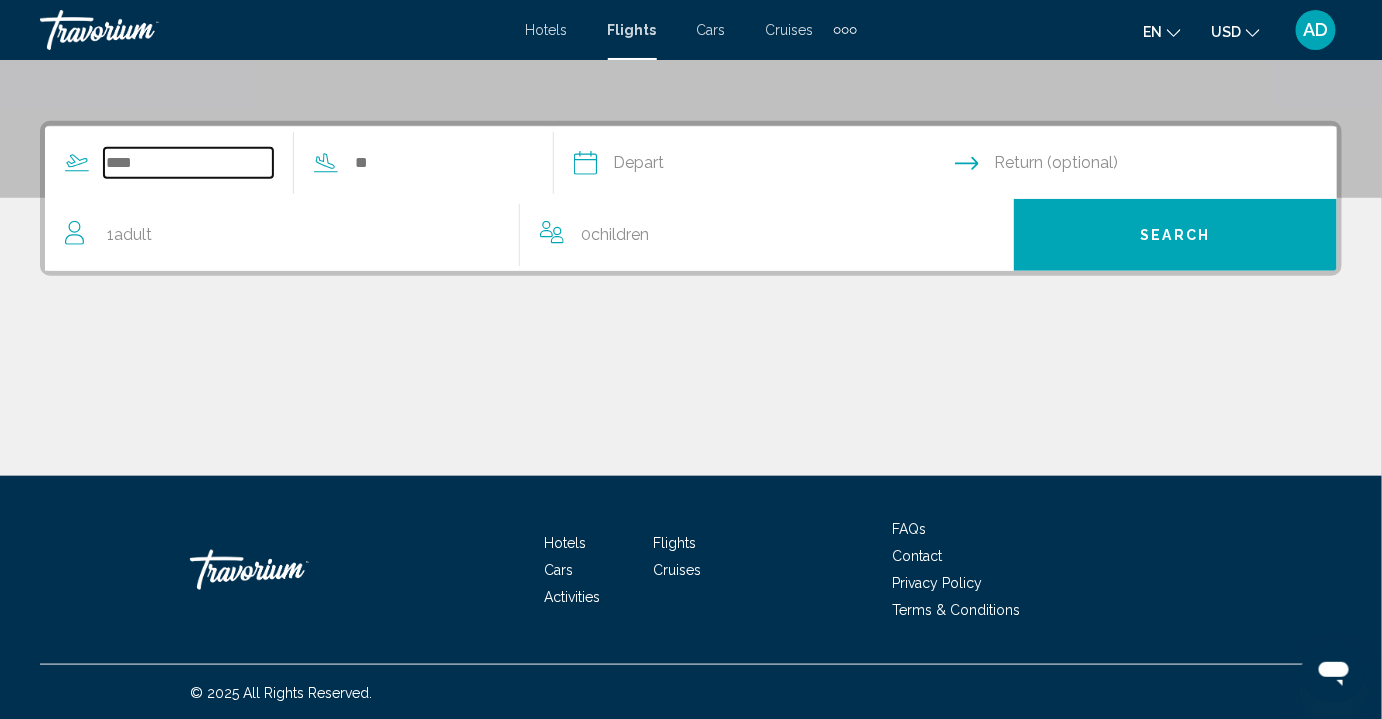 click at bounding box center [188, 163] 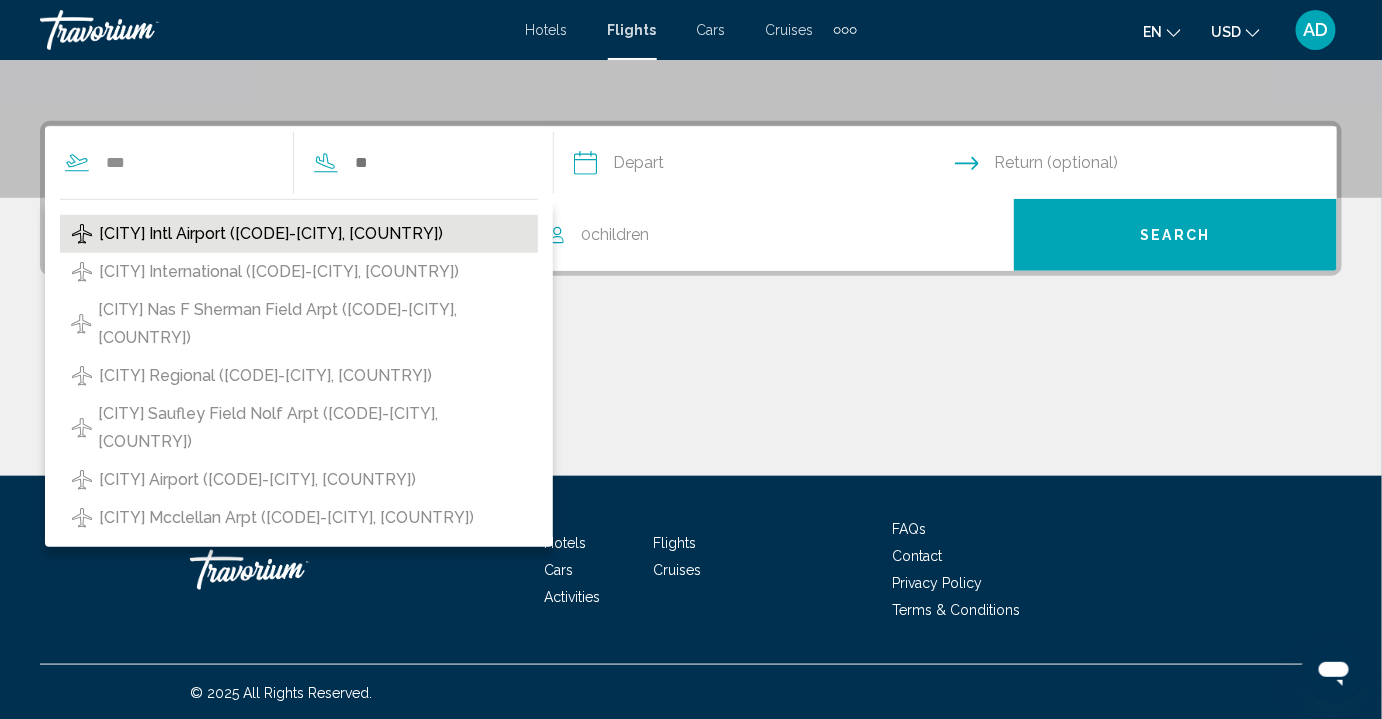 click on "[CITY] Intl Airport ([CODE]-[CITY], [COUNTRY])" at bounding box center [271, 234] 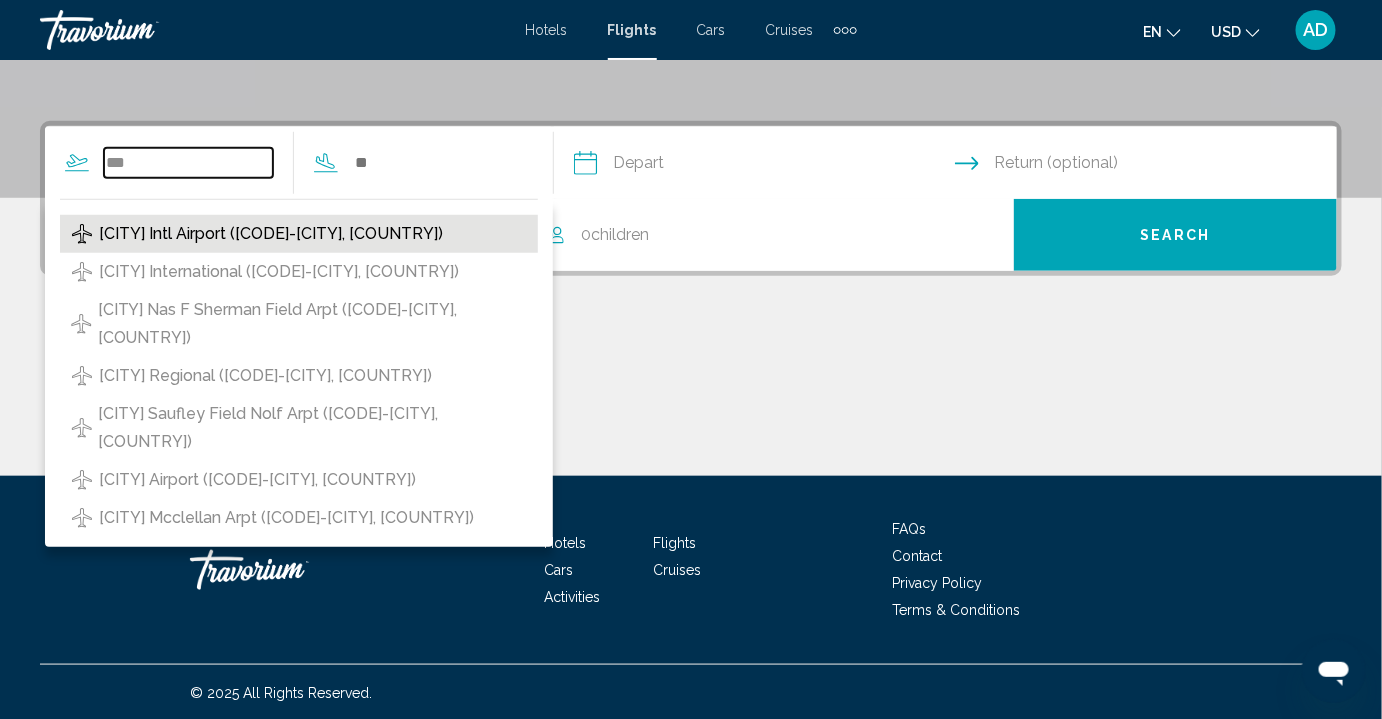 type on "**********" 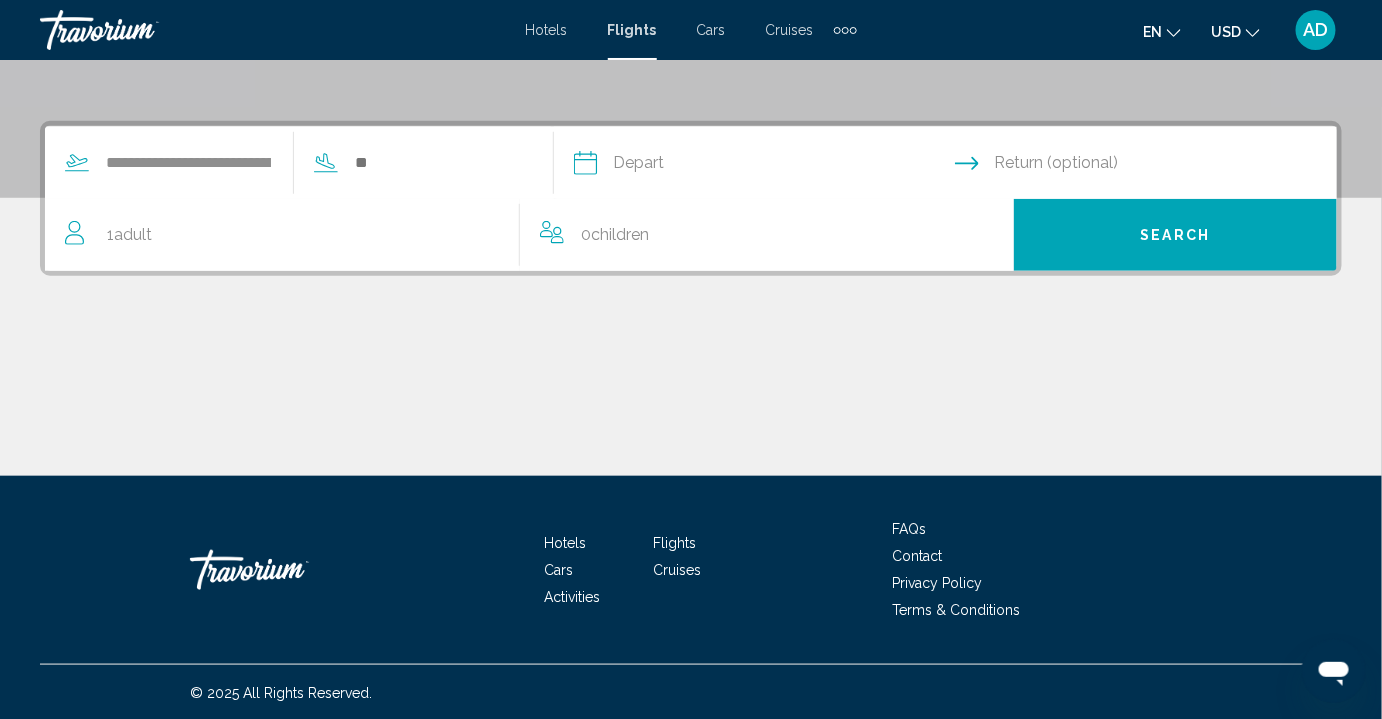 click at bounding box center (764, 166) 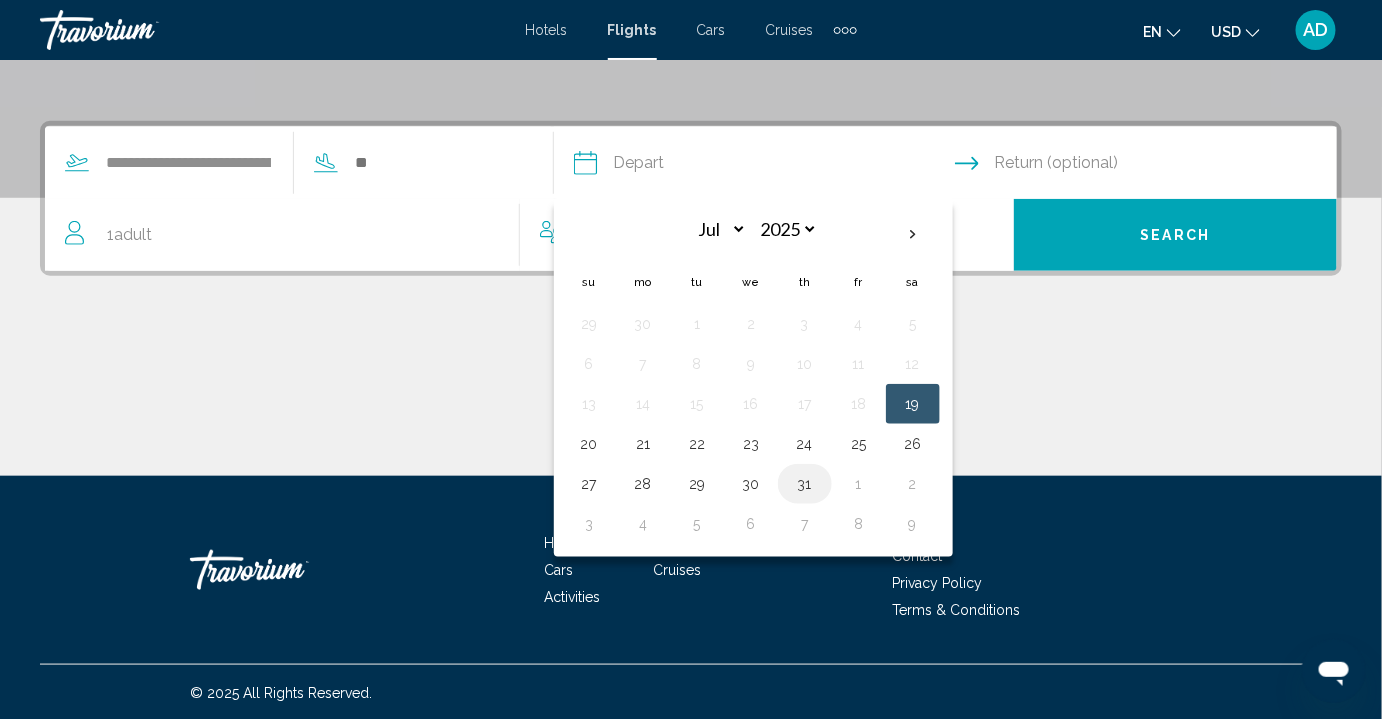 click on "31" at bounding box center (805, 484) 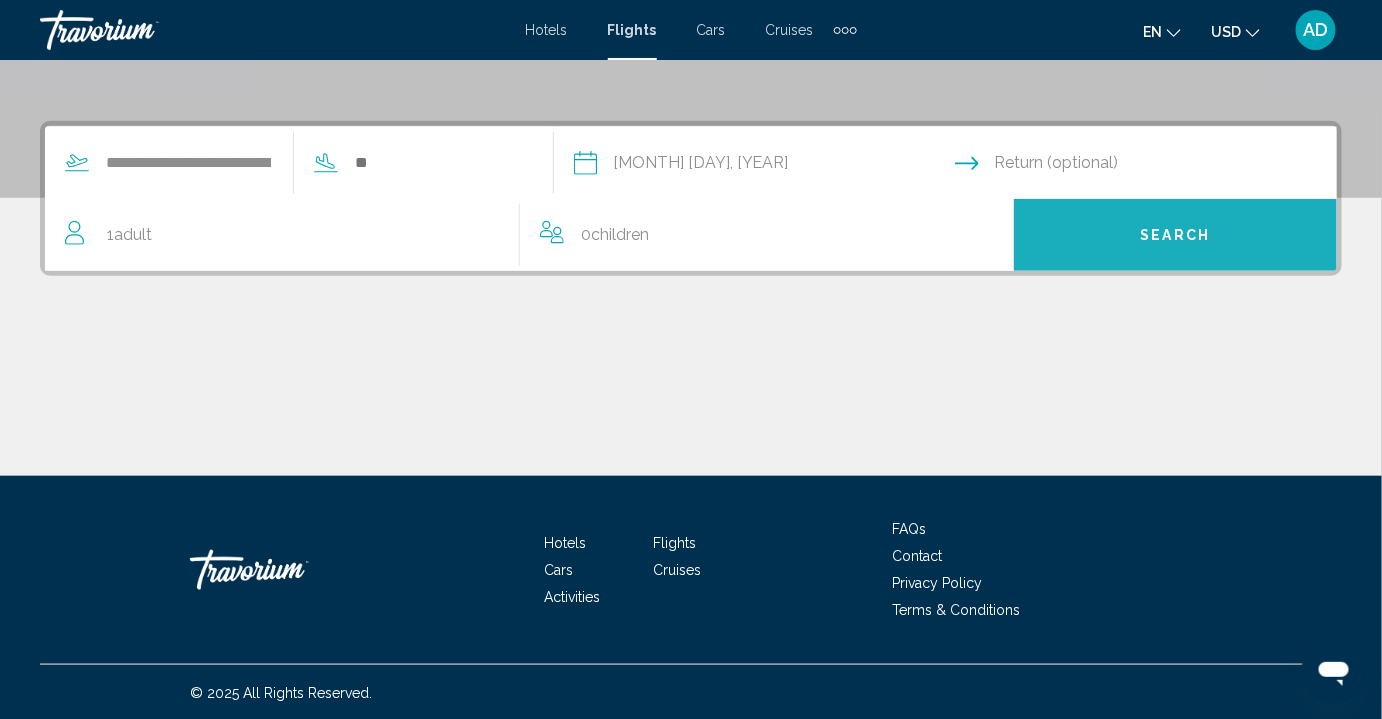 click on "Search" at bounding box center [1175, 235] 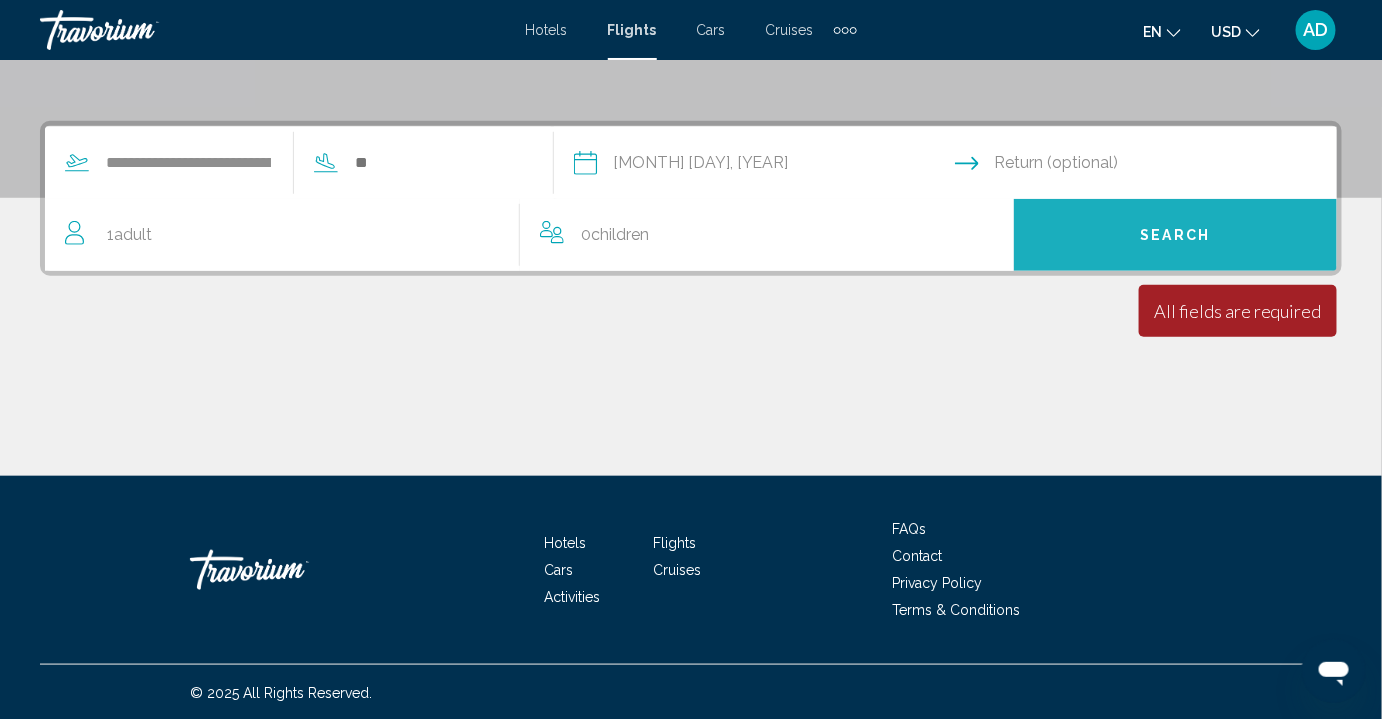 click on "Search" at bounding box center (1176, 236) 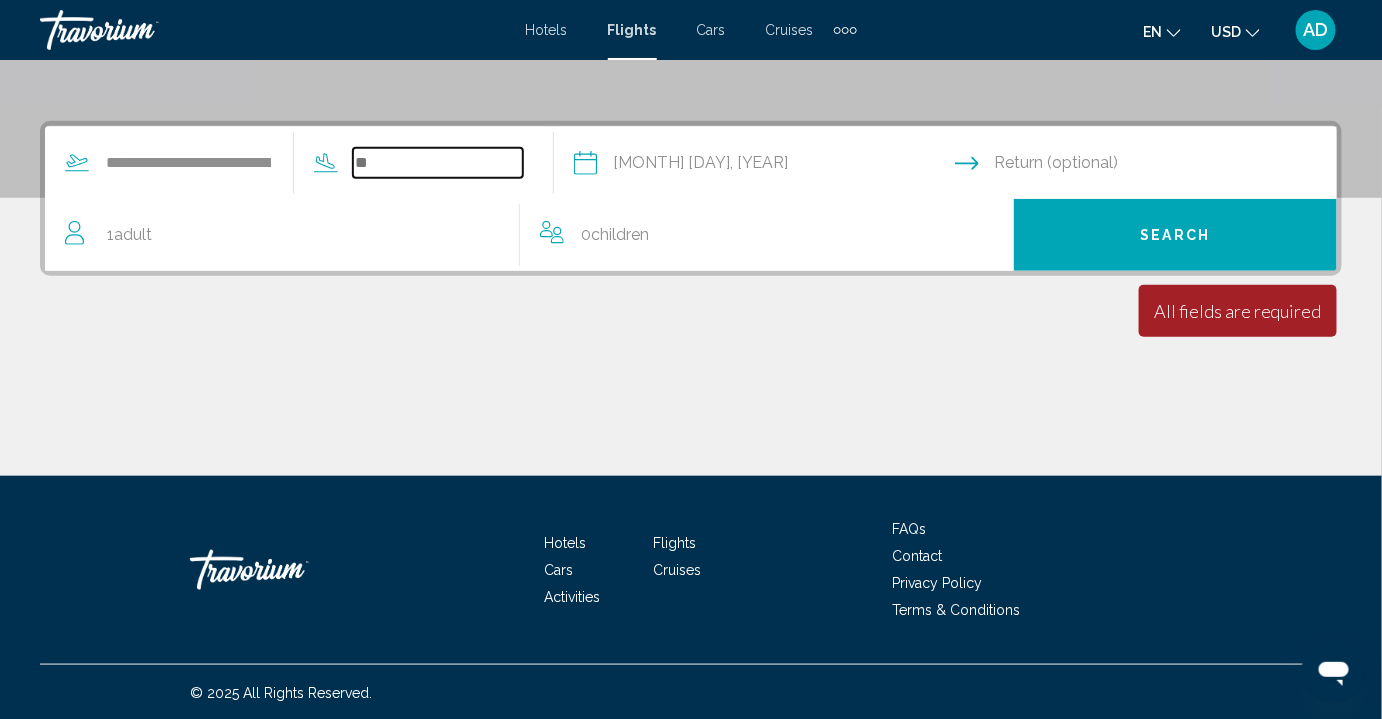 click at bounding box center [437, 163] 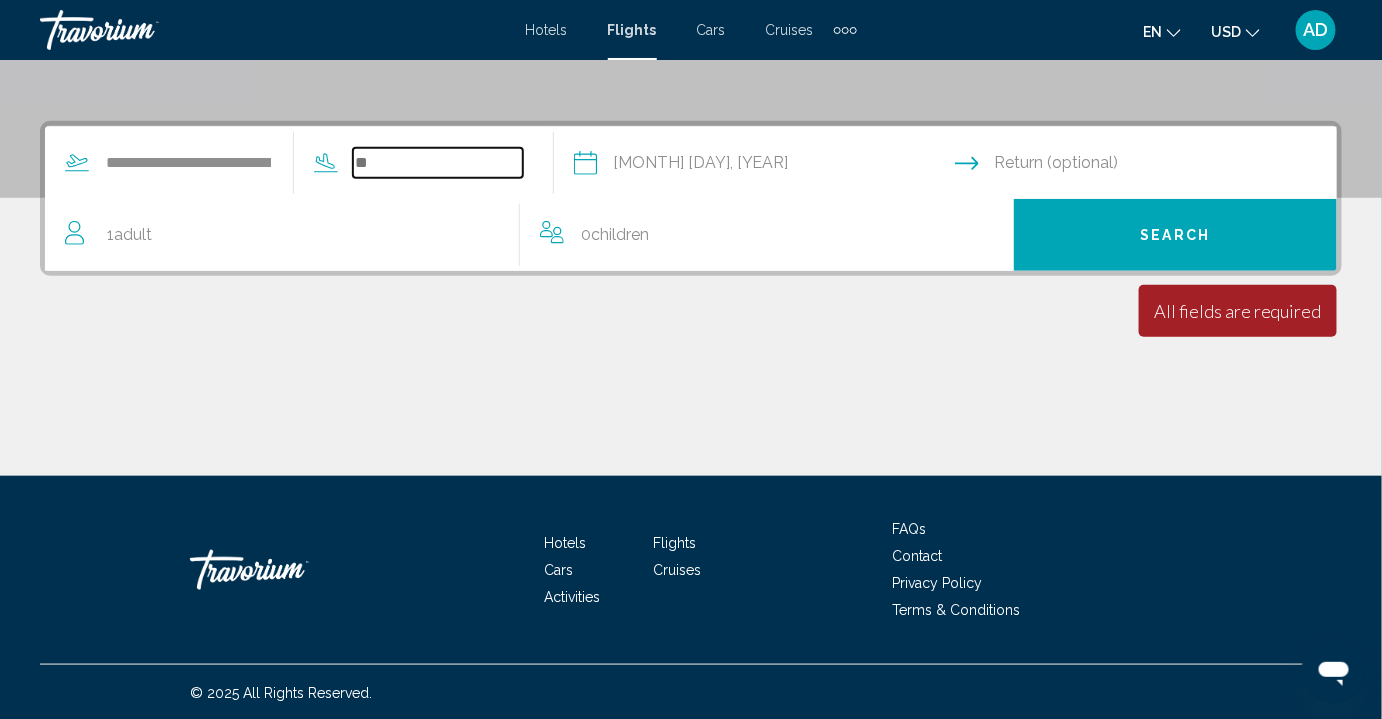 type on "*" 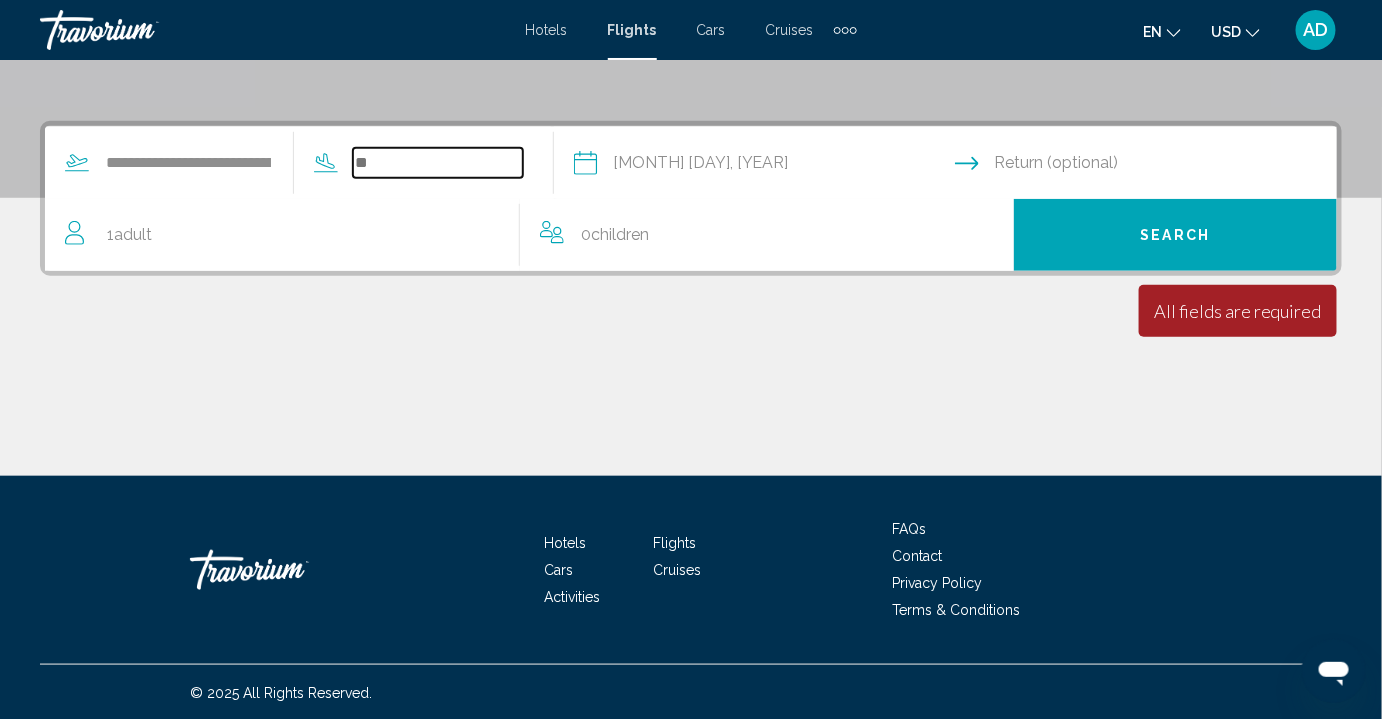 type on "*" 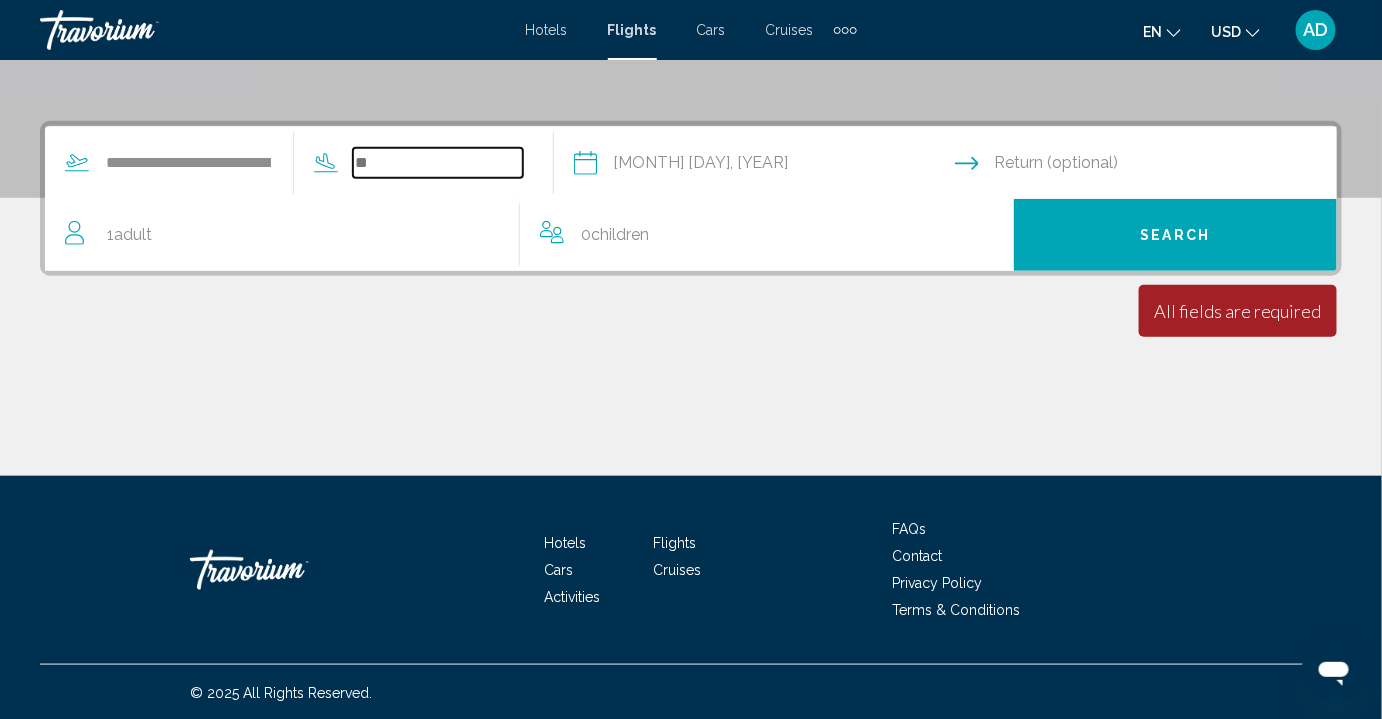 type on "*" 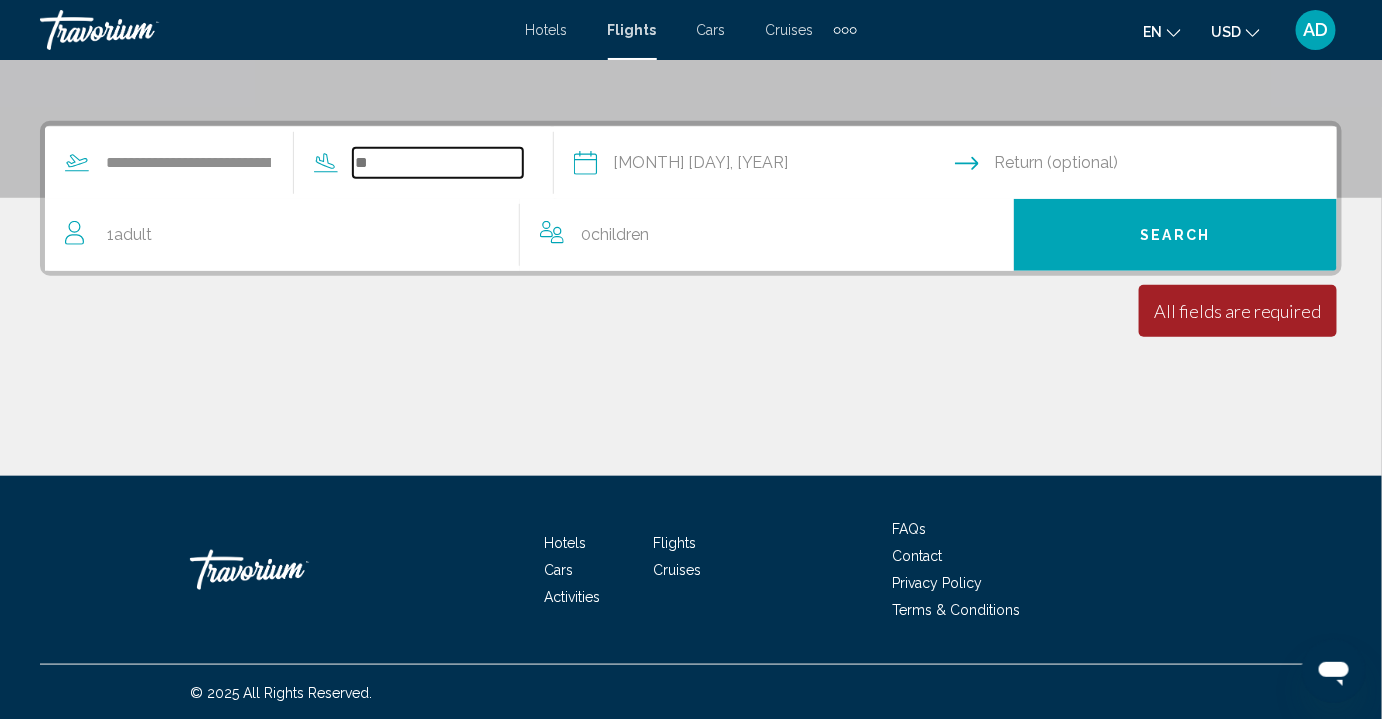 type on "*" 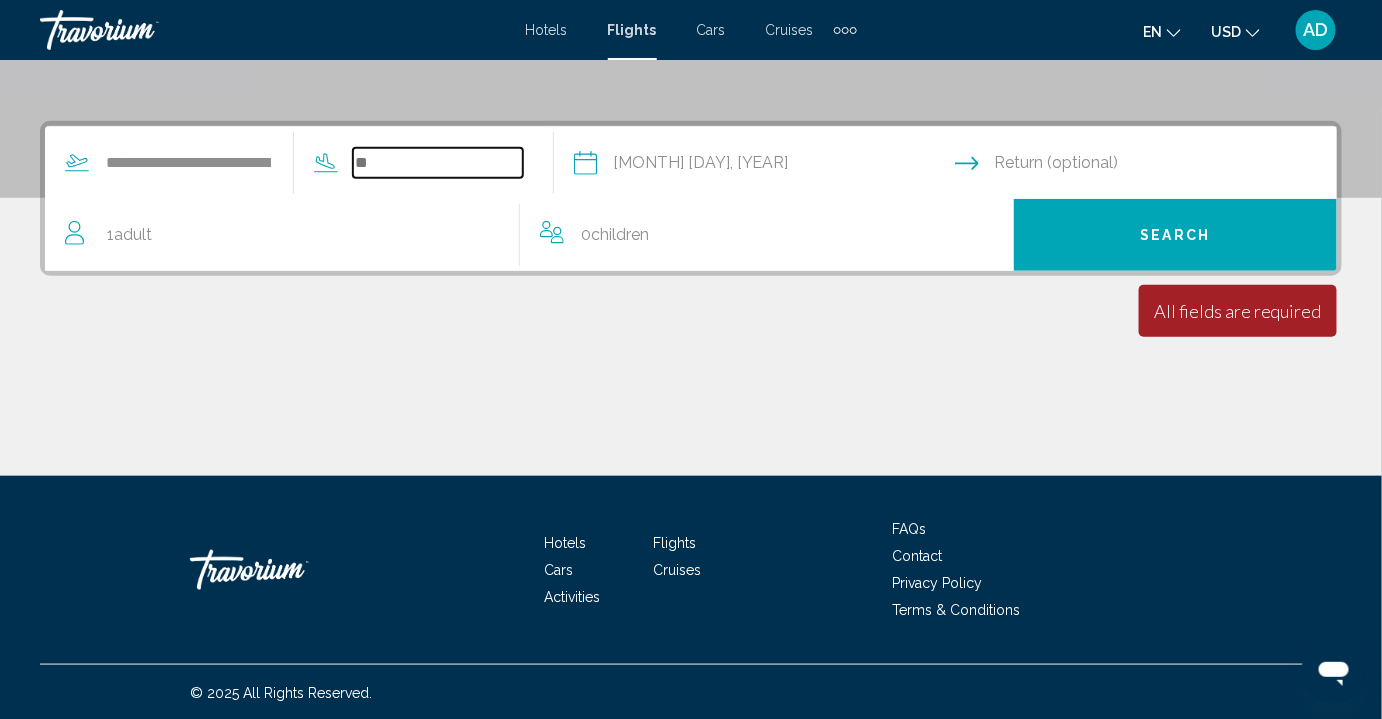 type on "*" 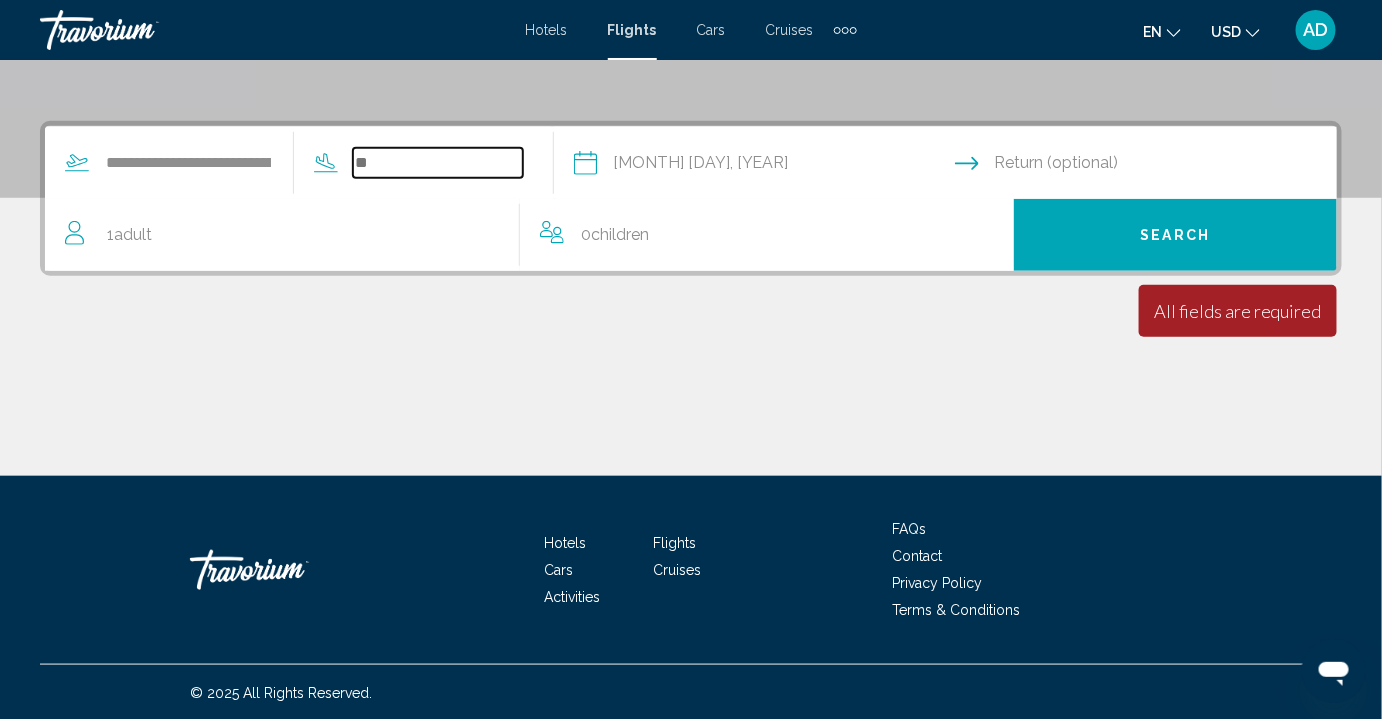 type on "*" 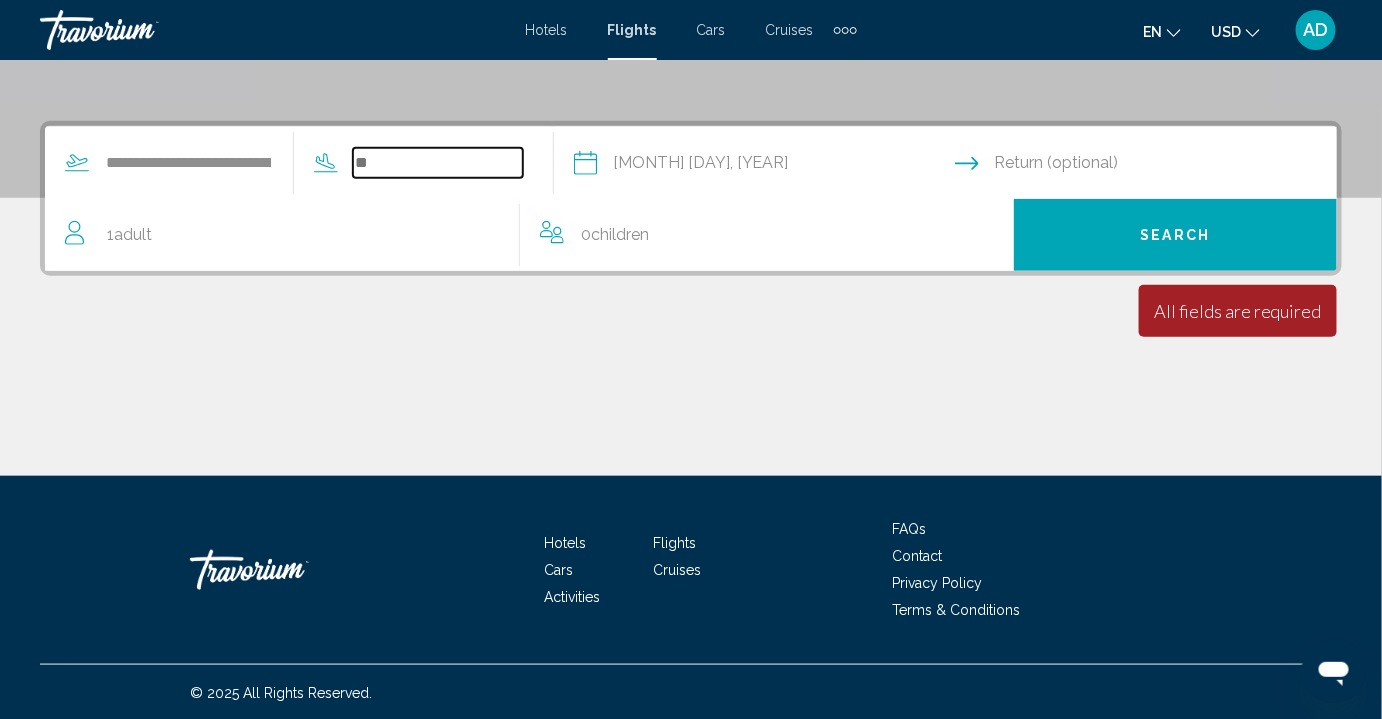 type on "*" 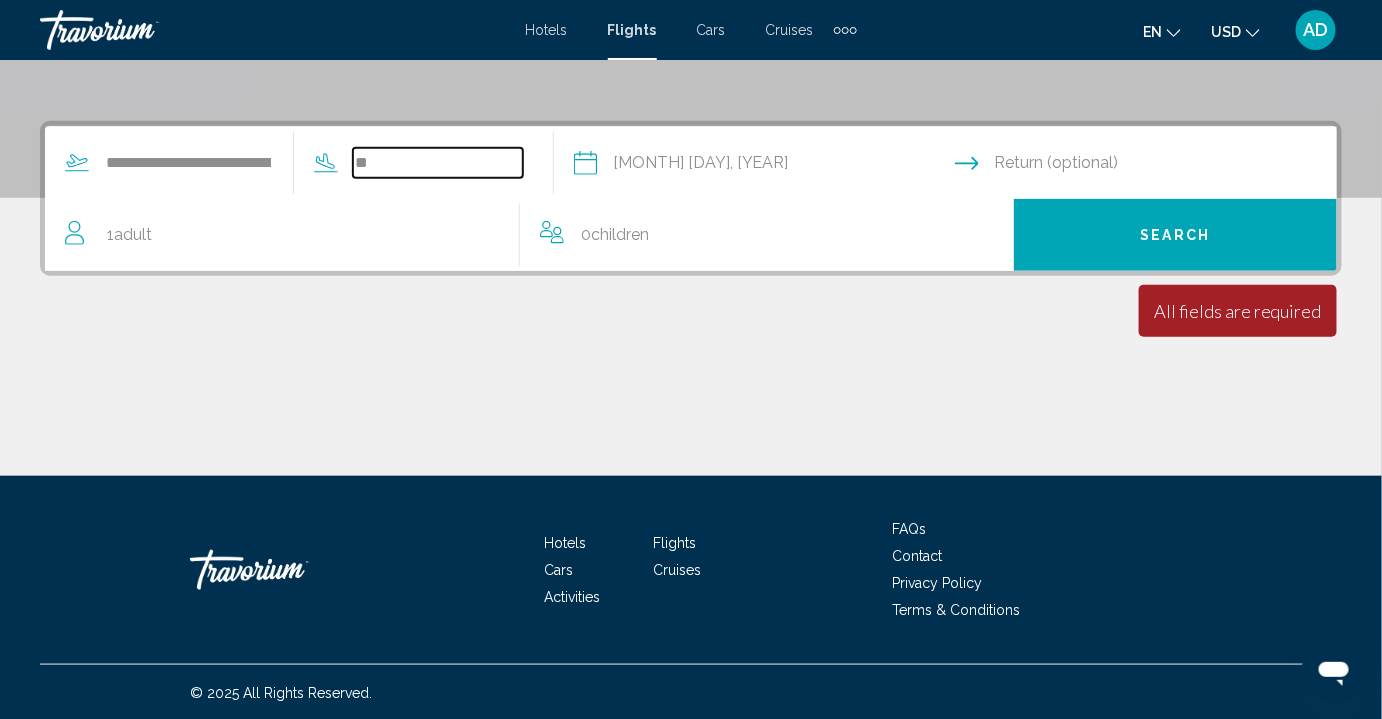 type on "*" 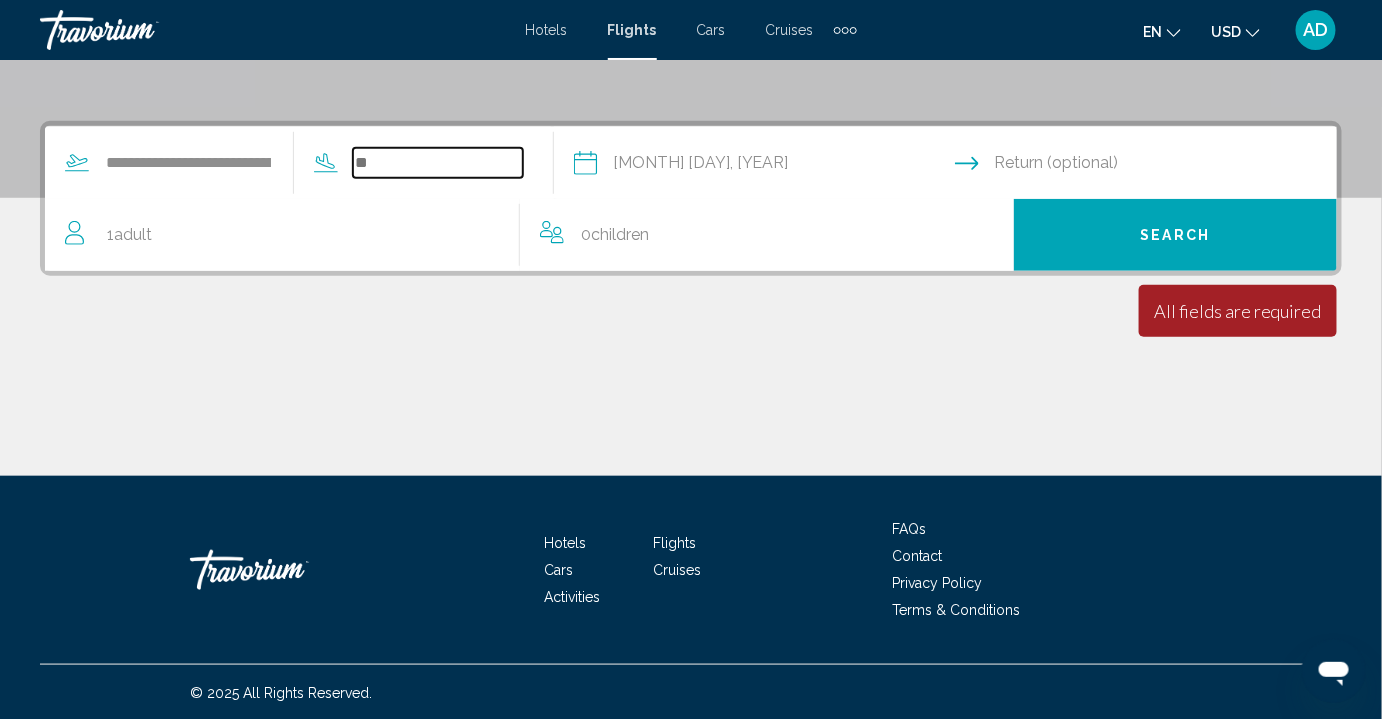 type on "*" 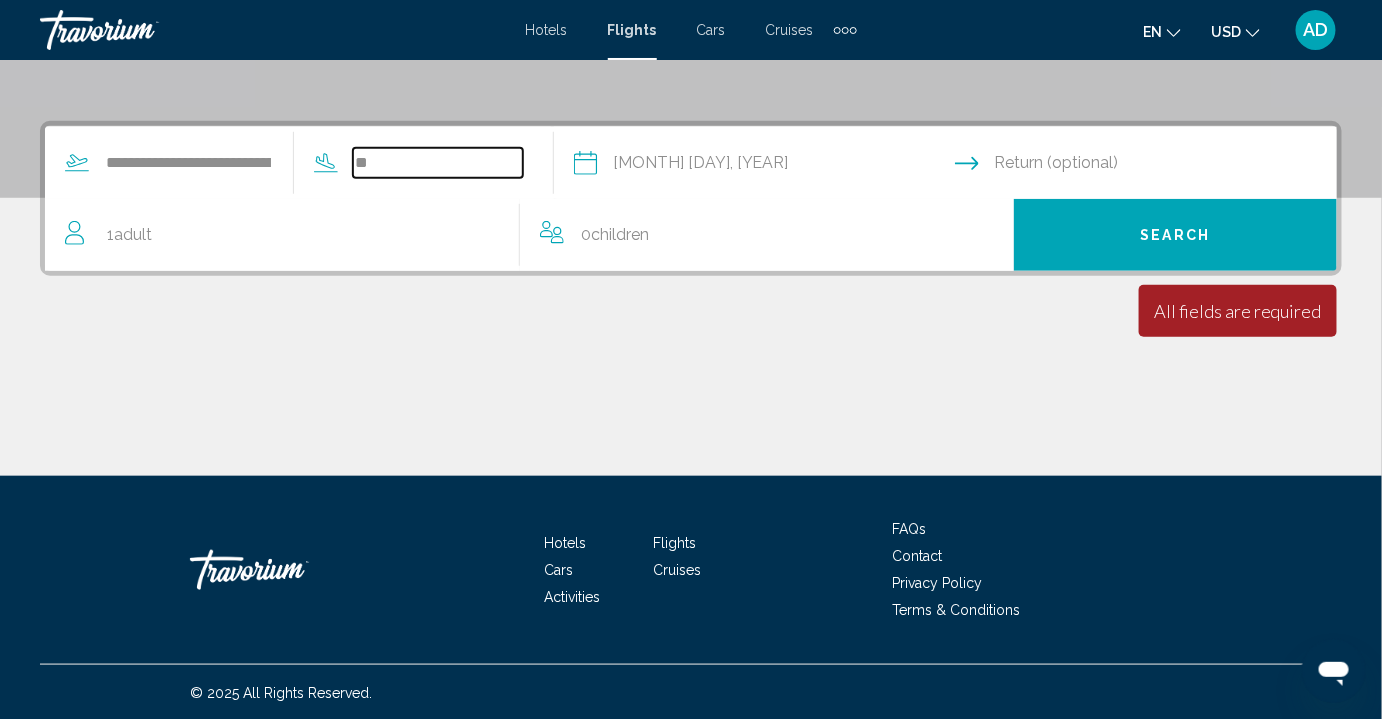 type on "*" 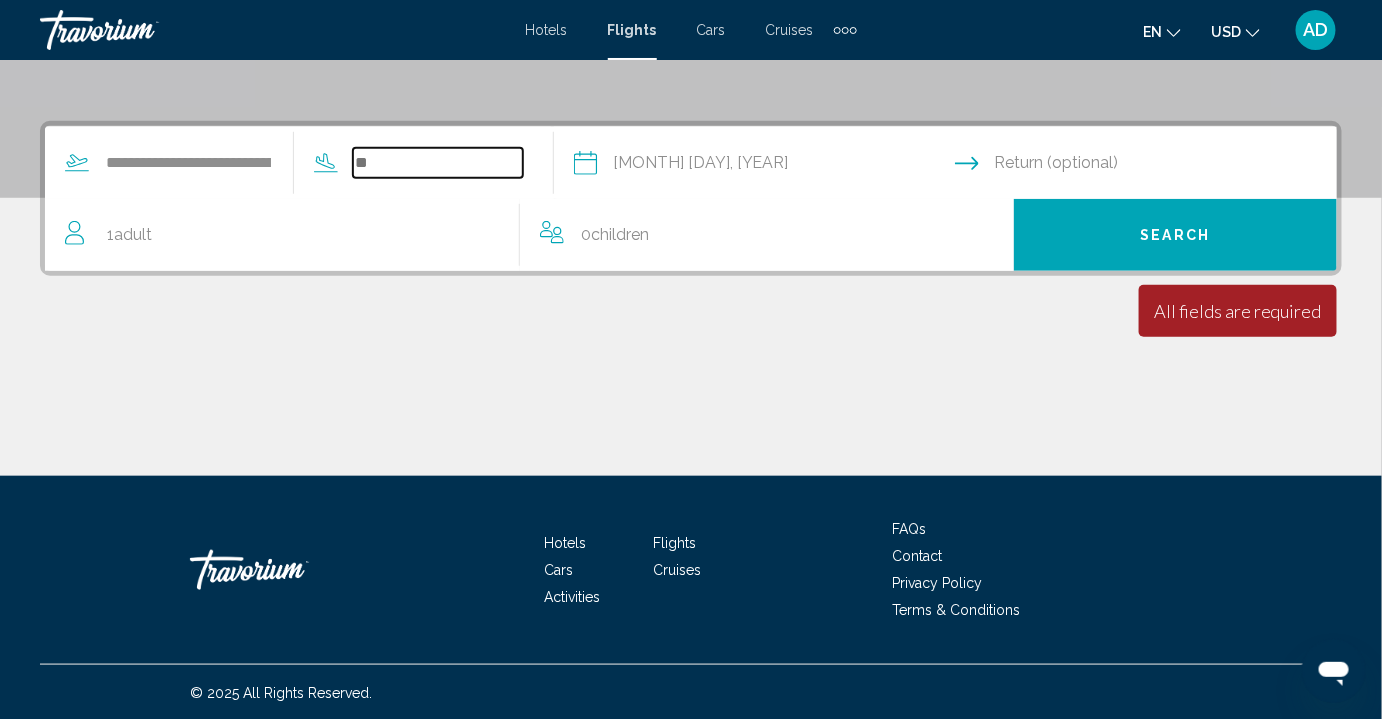 type on "*" 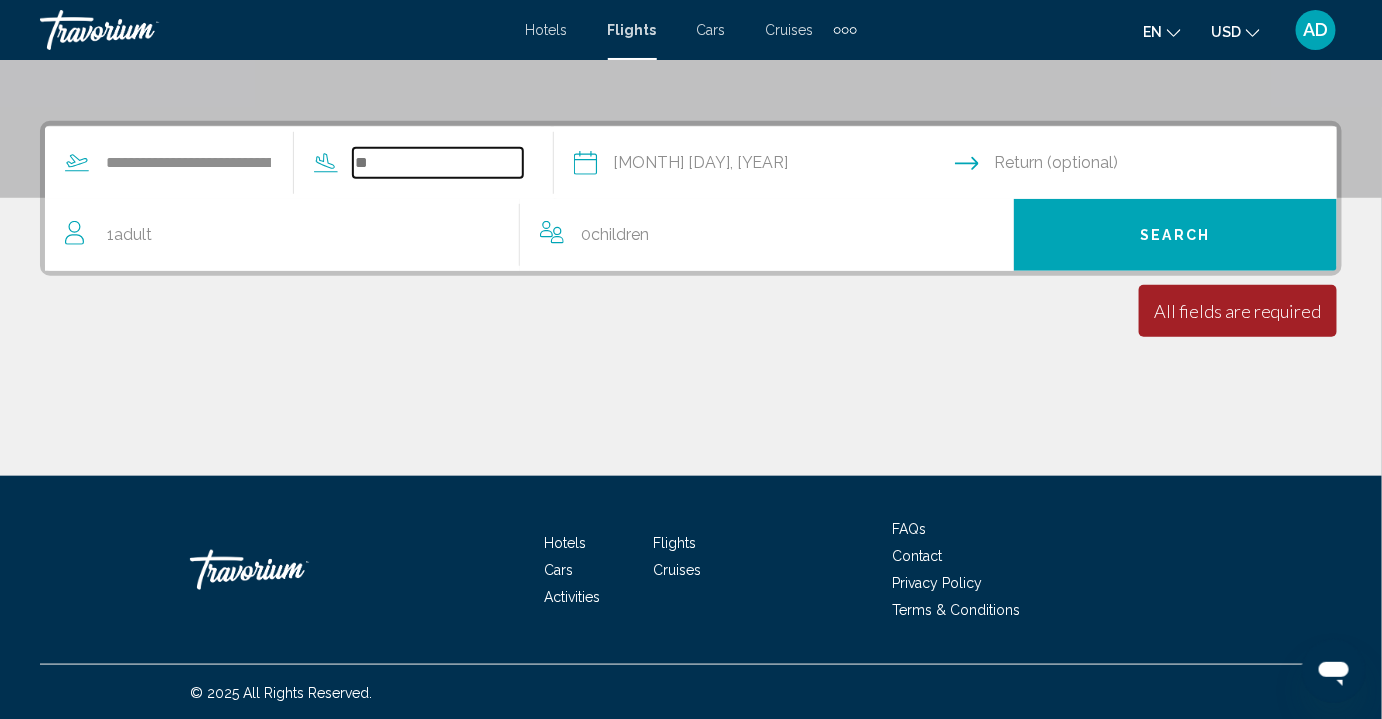 type on "*" 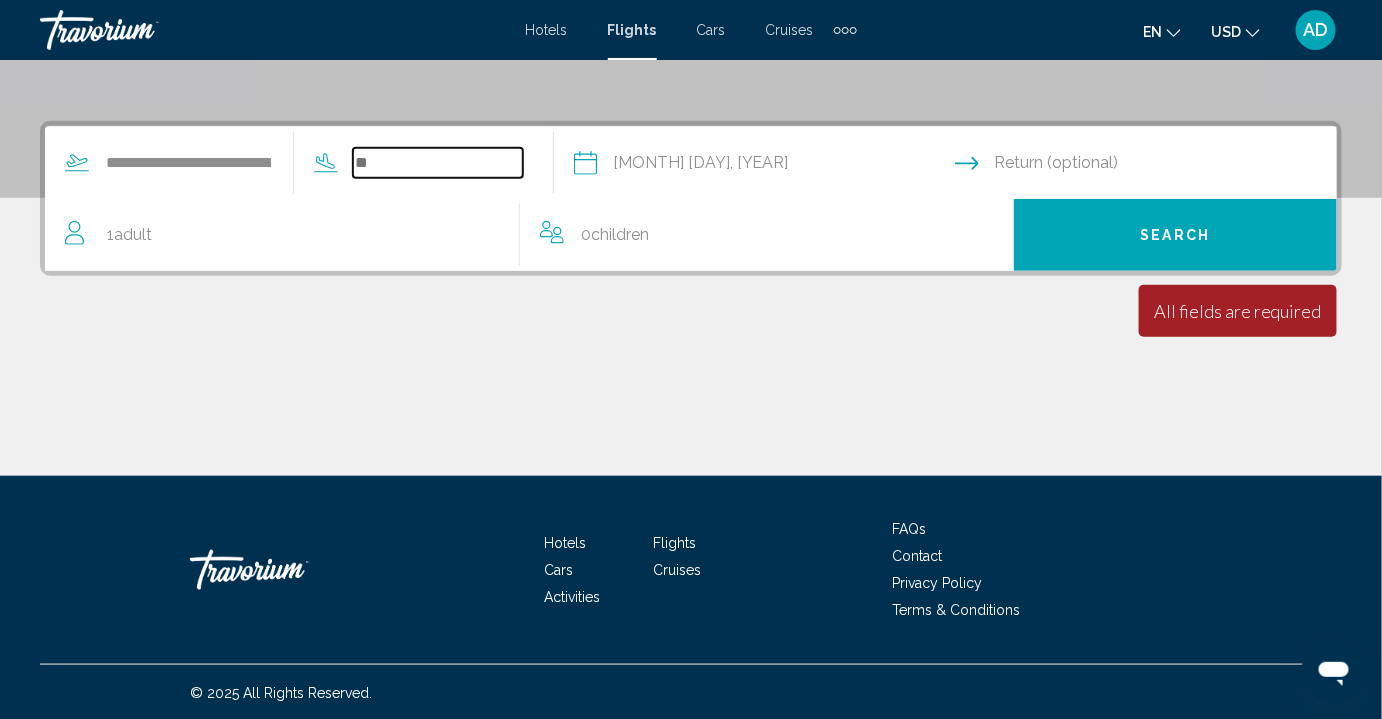 type on "*" 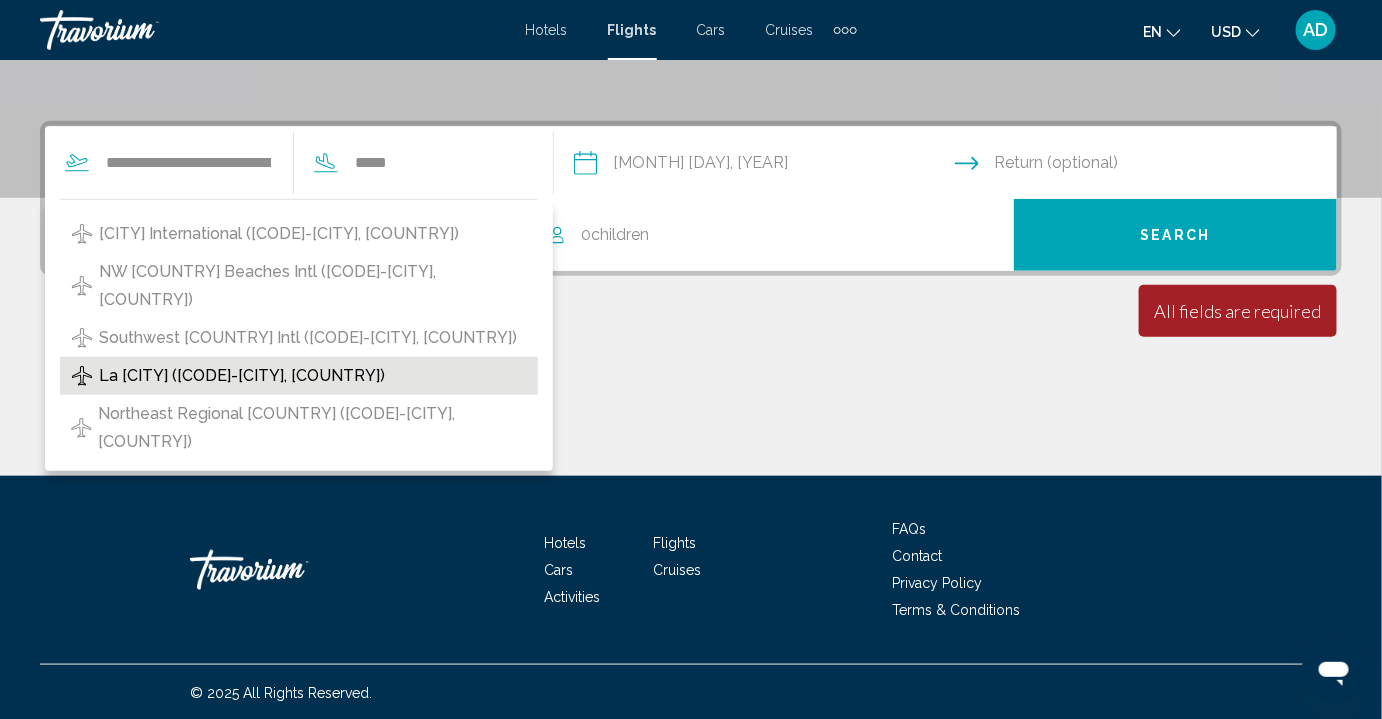 click on "La [CITY] ([CODE]-[CITY], [COUNTRY])" at bounding box center (242, 376) 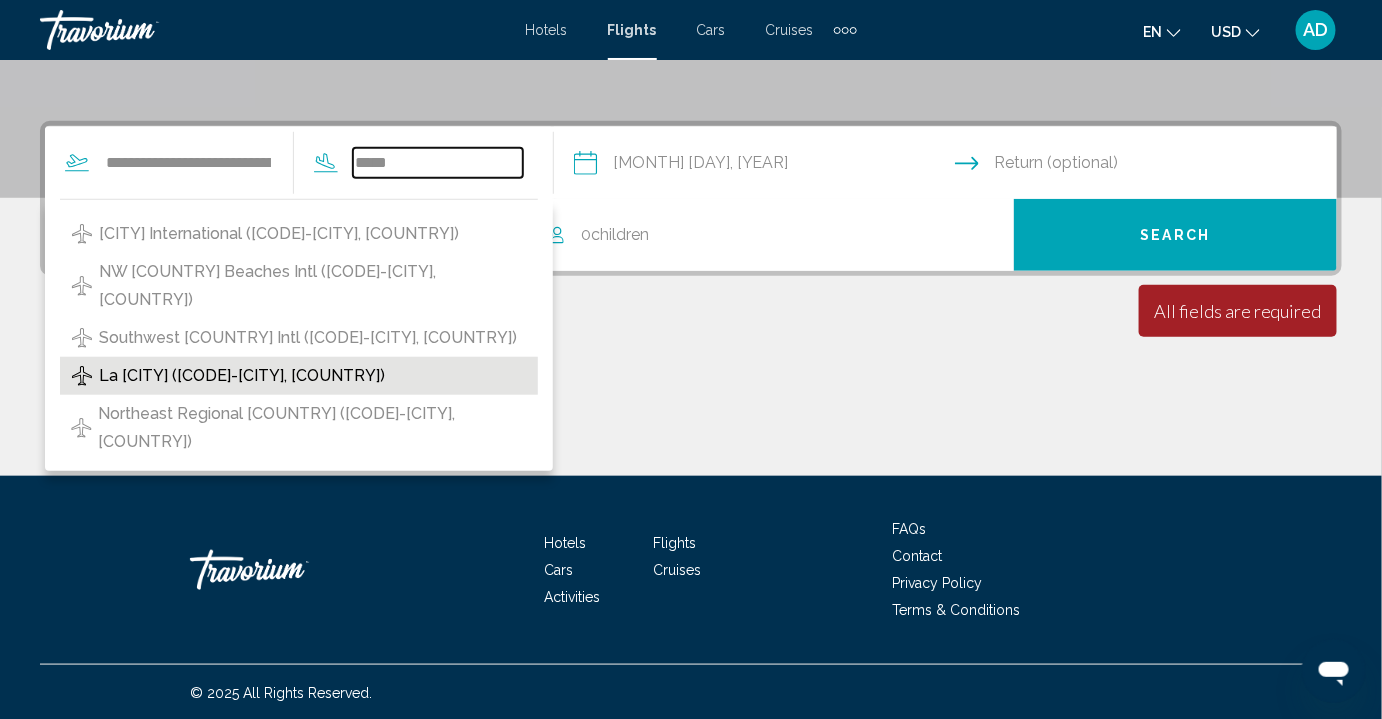 type on "**********" 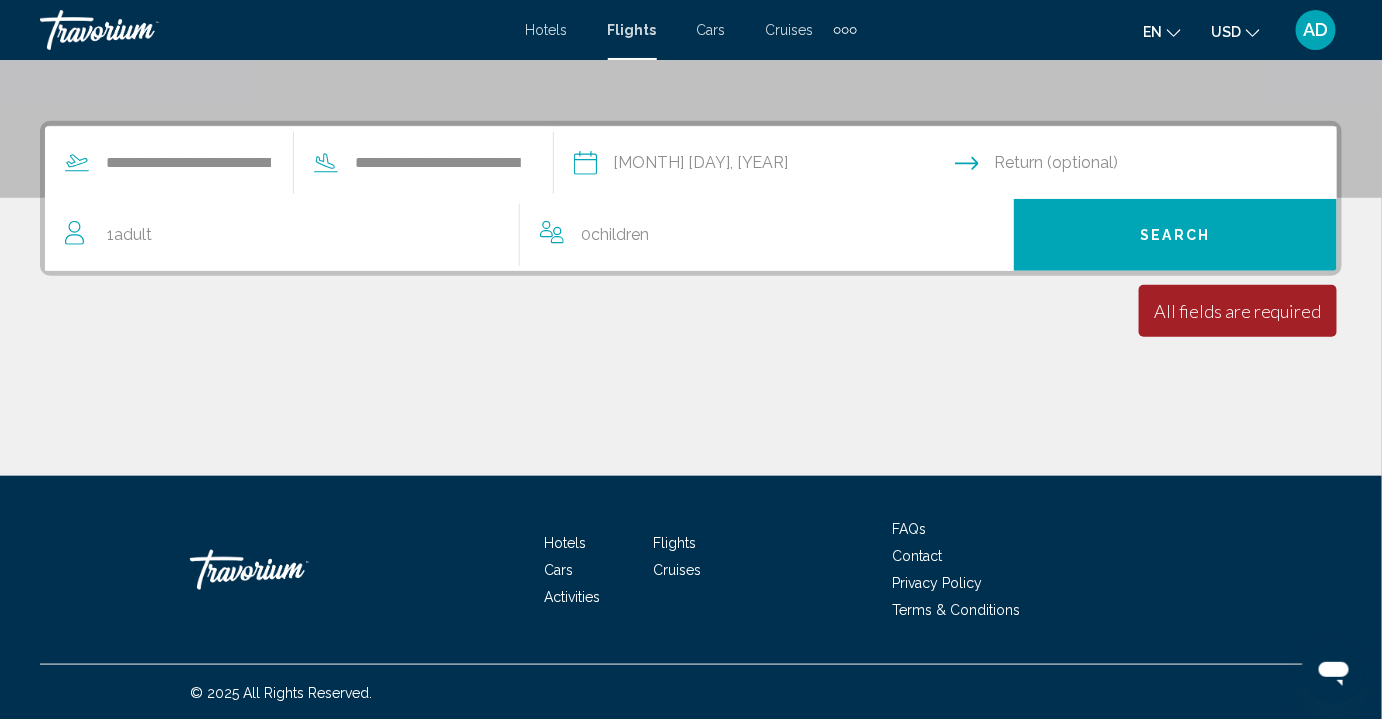 click on "All fields are required Children ages are required" at bounding box center [1238, 311] 